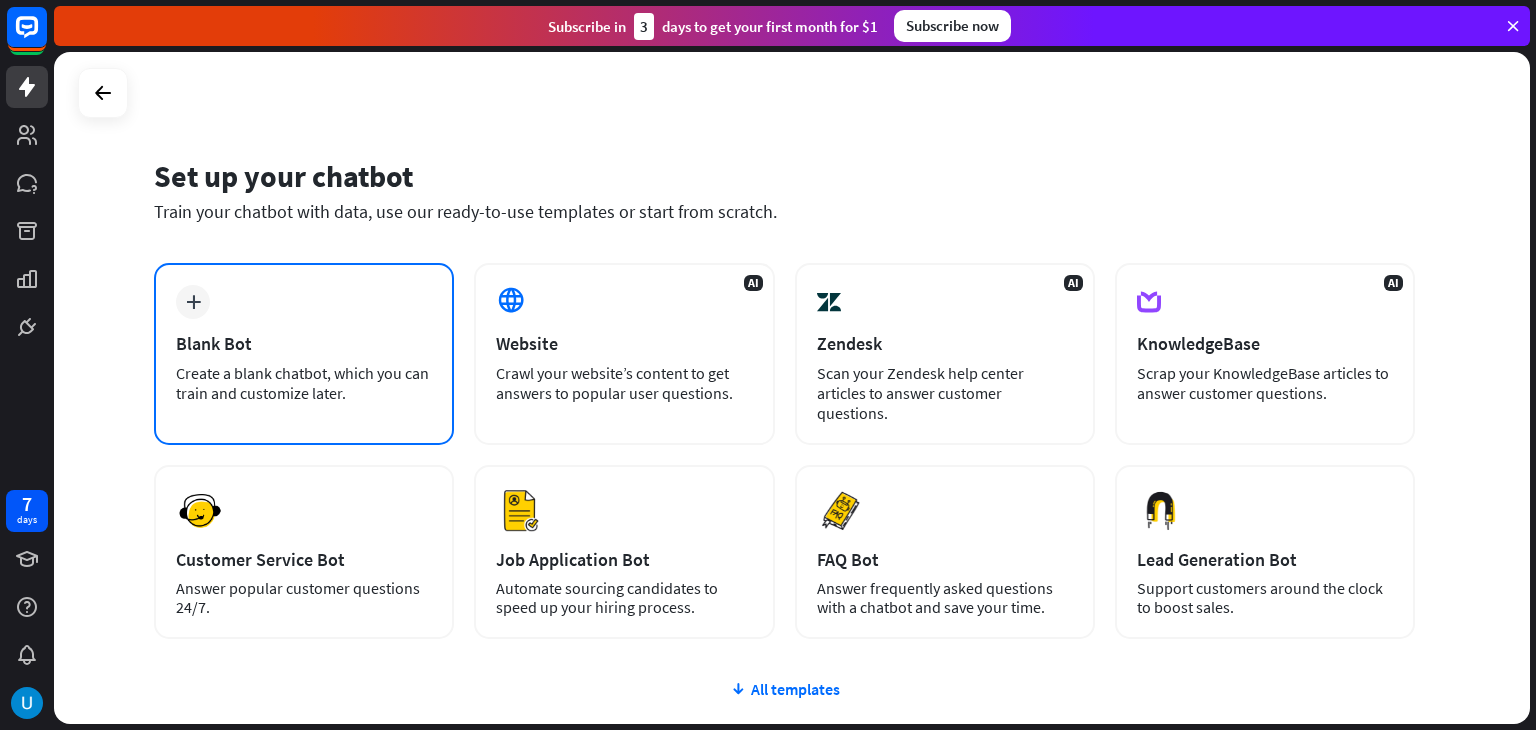 scroll, scrollTop: 0, scrollLeft: 0, axis: both 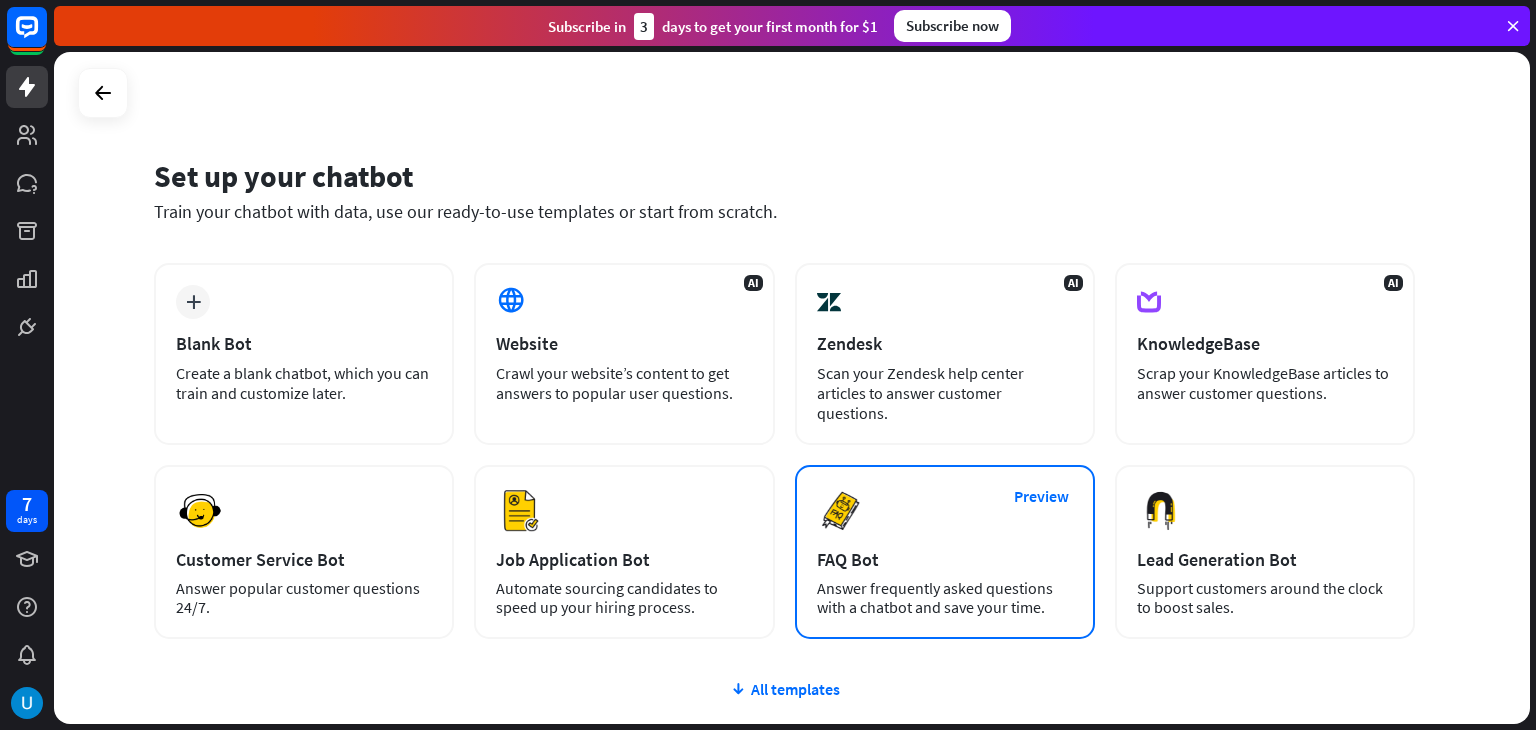 click on "Answer frequently asked questions with a chatbot and save your time." at bounding box center (945, 598) 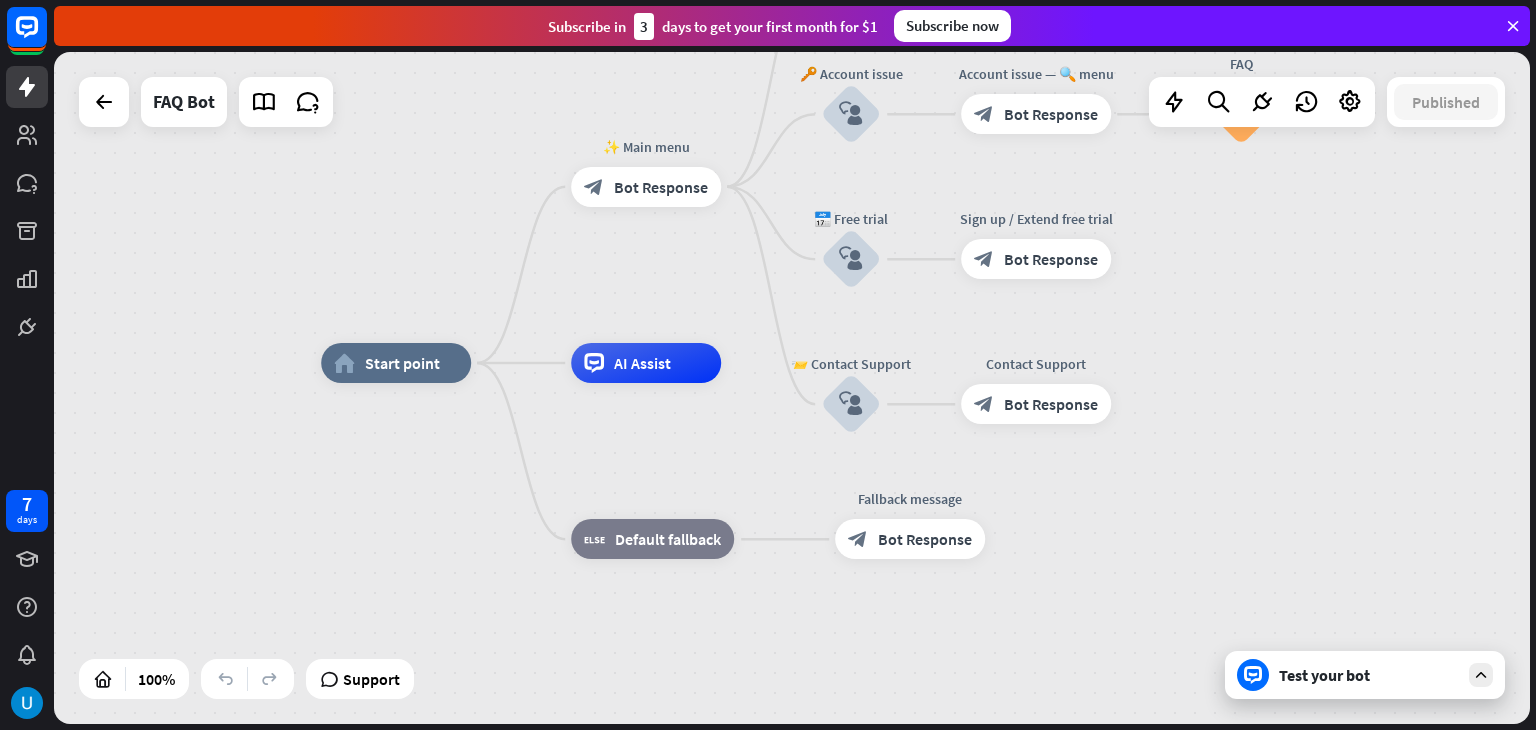 drag, startPoint x: 1183, startPoint y: 369, endPoint x: 1155, endPoint y: 344, distance: 37.536648 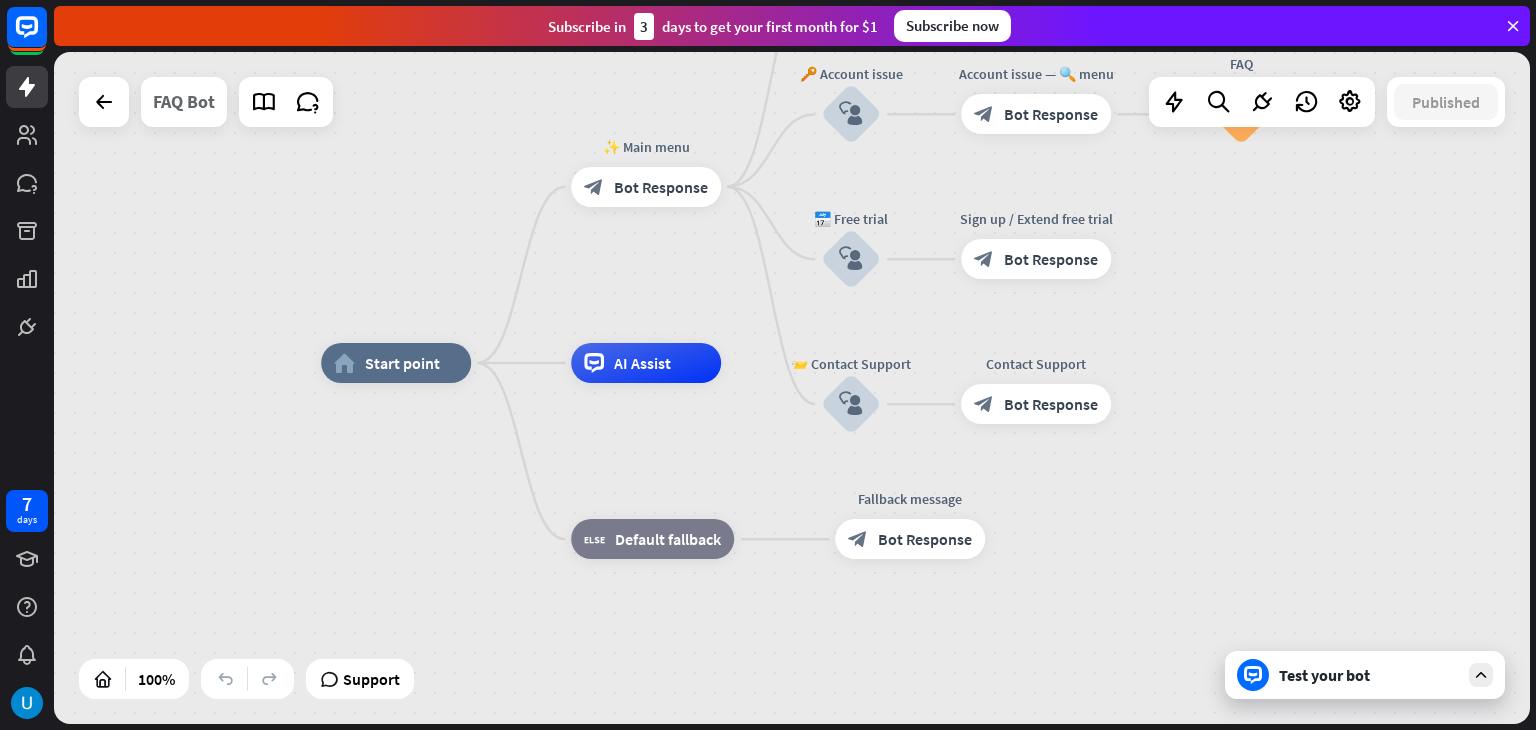 click on "FAQ Bot" at bounding box center (184, 102) 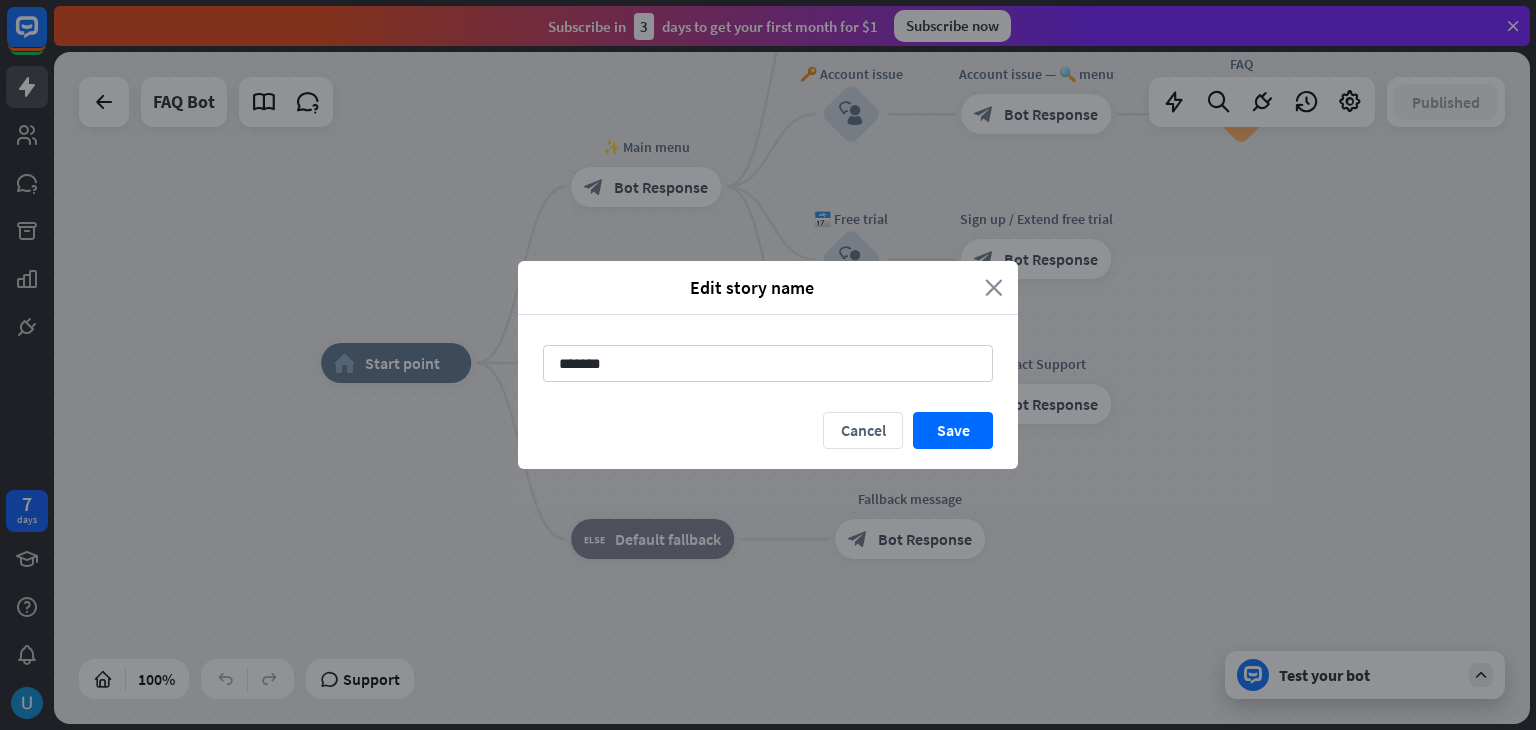 click on "close" at bounding box center (994, 287) 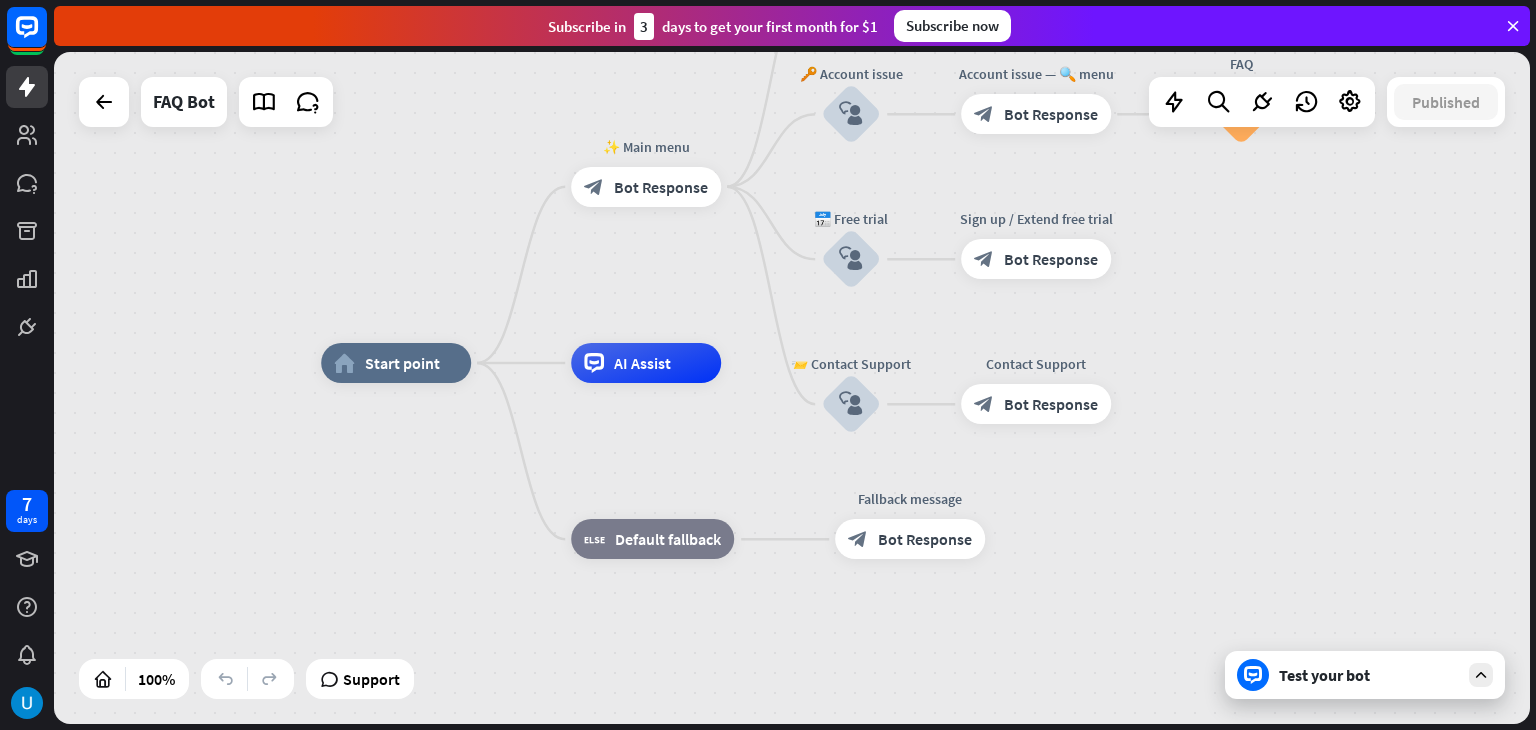 click at bounding box center [1481, 675] 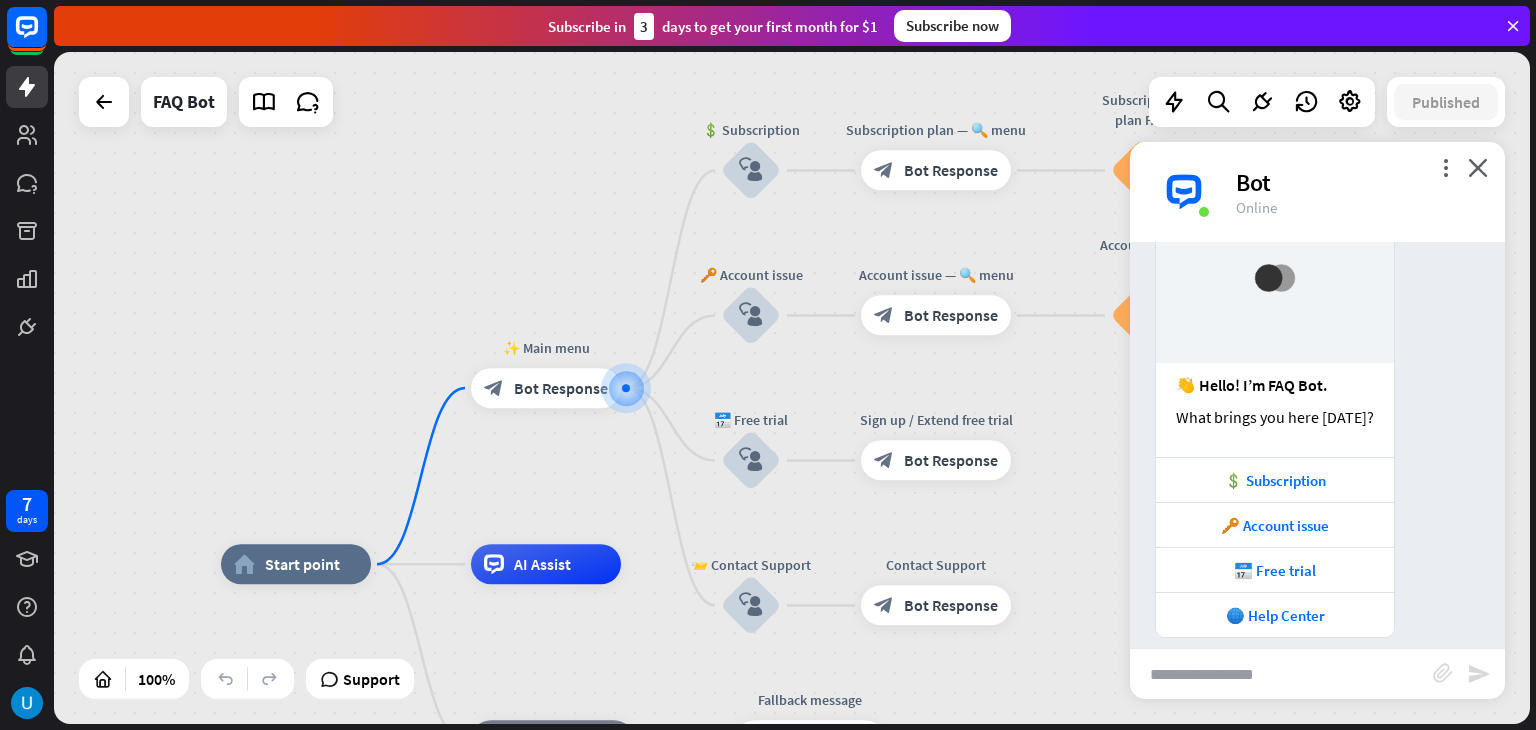 scroll, scrollTop: 128, scrollLeft: 0, axis: vertical 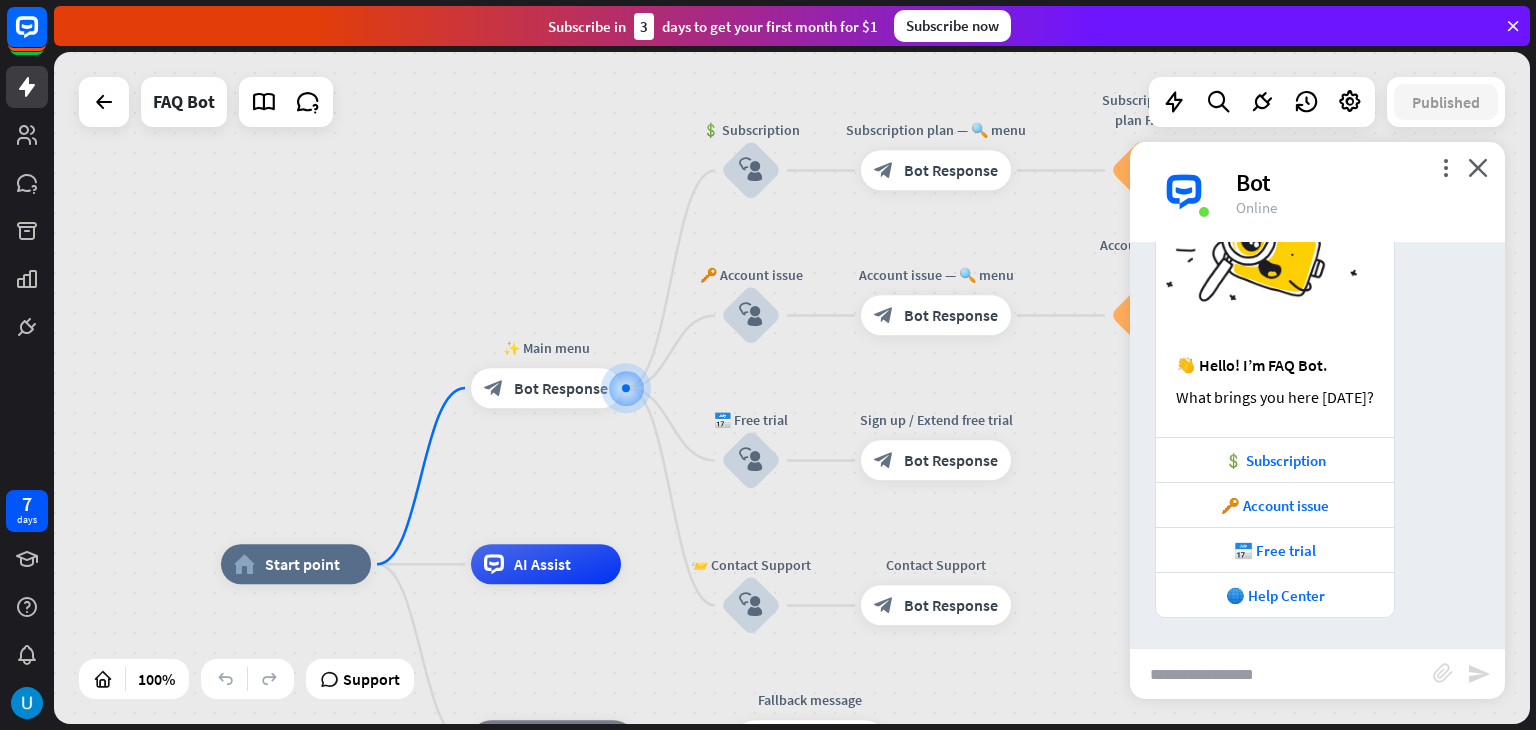 click on "home_2   Start point                 ✨ Main menu   block_bot_response   Bot Response                     💲 Subscription   block_user_input                 Subscription plan — 🔍 menu   block_bot_response   Bot Response                 Subscription plan FAQ   block_faq                 🔑 Account issue   block_user_input                 Account issue — 🔍 menu   block_bot_response   Bot Response                 Account issue FAQ   block_faq                 📅 Free trial   block_user_input                 Sign up / Extend free trial   block_bot_response   Bot Response                 📨 Contact Support   block_user_input                 Contact Support   block_bot_response   Bot Response                     AI Assist                   block_fallback   Default fallback                 Fallback message   block_bot_response   Bot Response" at bounding box center (792, 388) 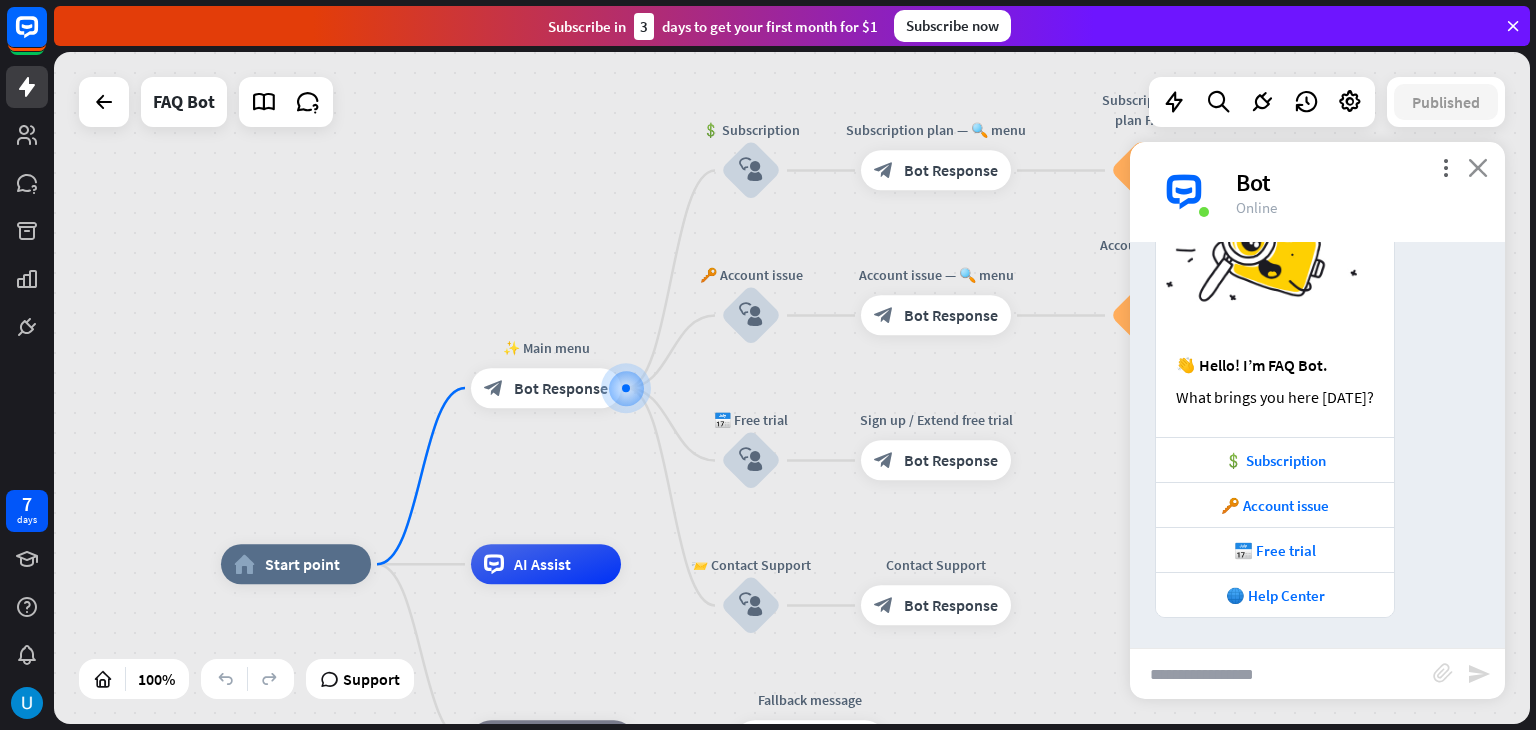 click on "close" at bounding box center (1478, 167) 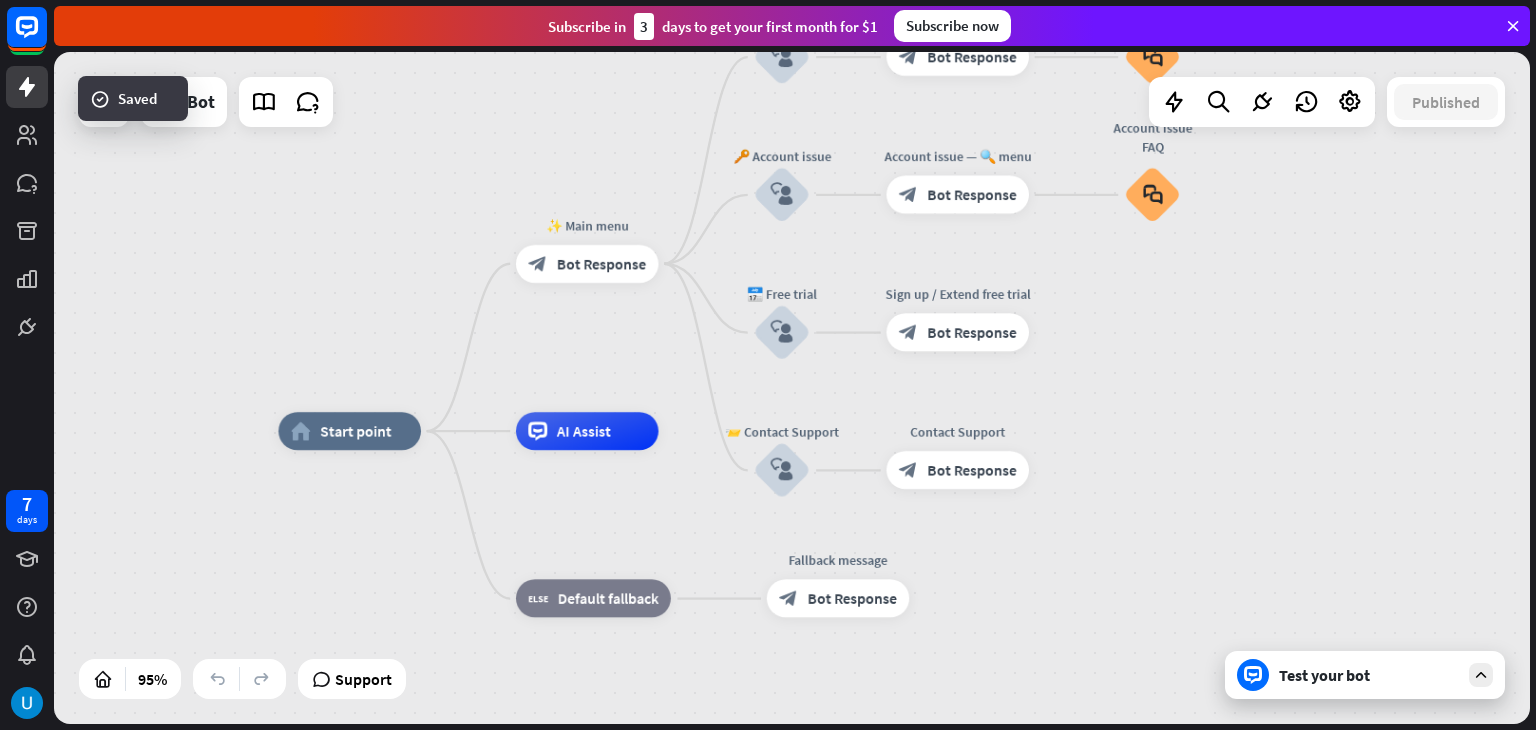 drag, startPoint x: 179, startPoint y: 333, endPoint x: 260, endPoint y: 200, distance: 155.72412 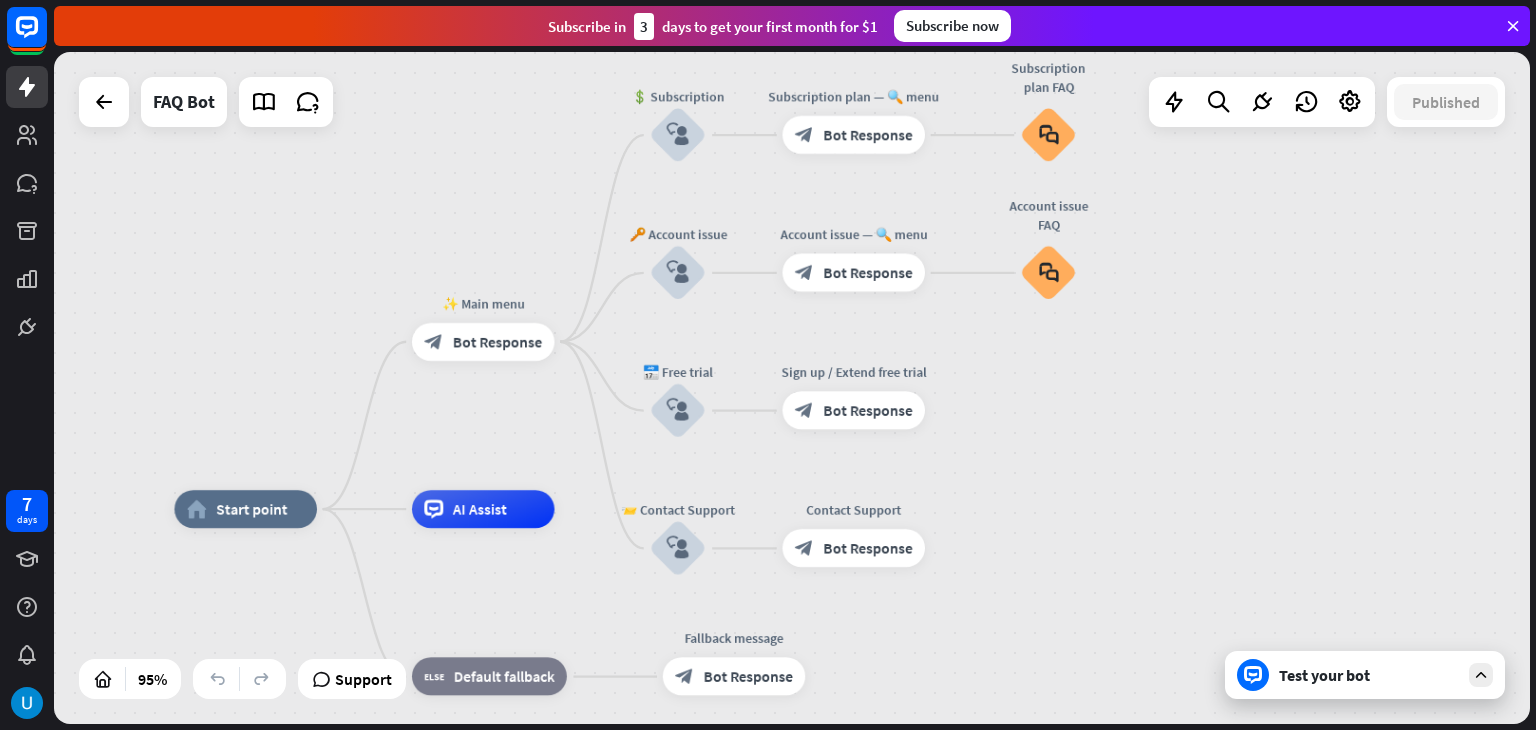 drag, startPoint x: 374, startPoint y: 245, endPoint x: 243, endPoint y: 353, distance: 169.77927 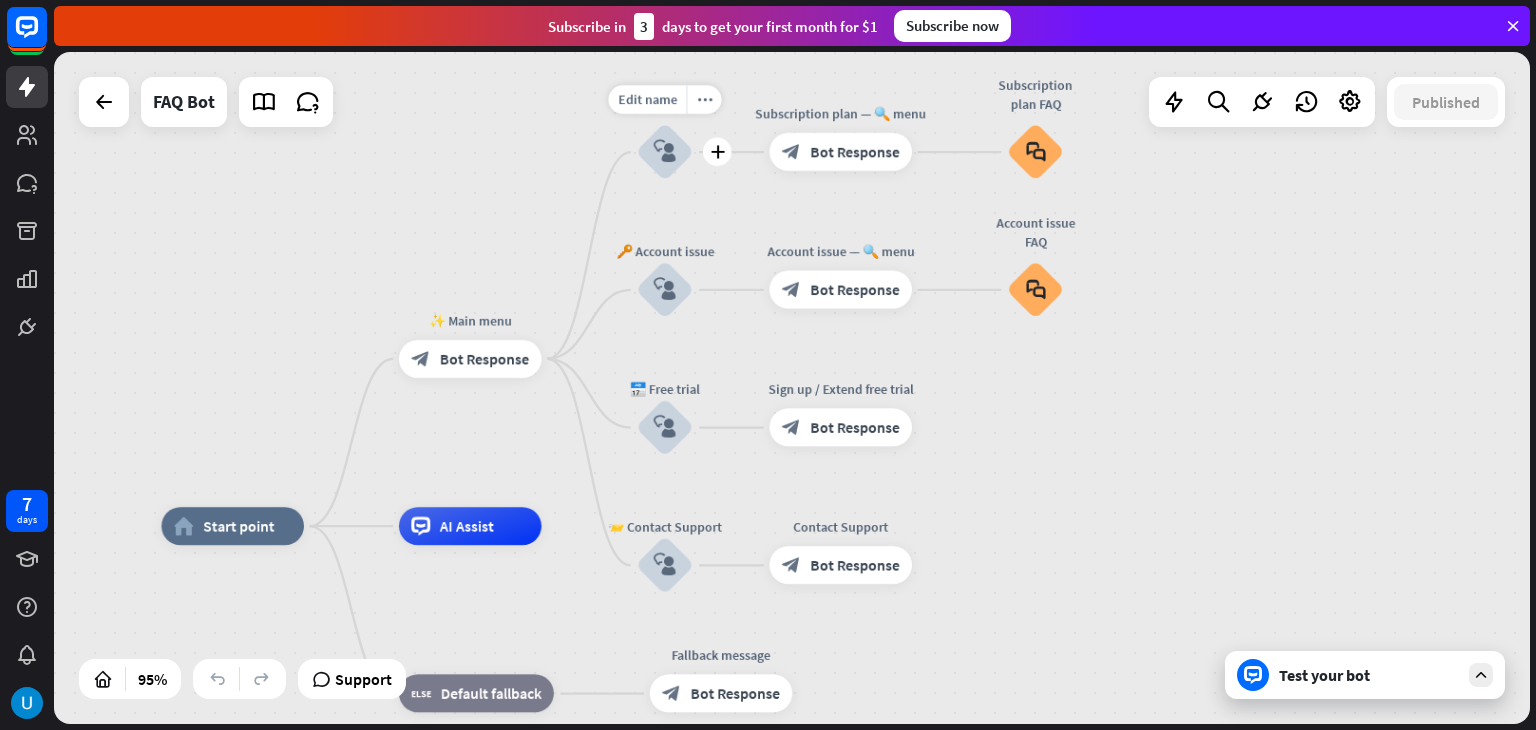 click on "block_user_input" at bounding box center (664, 152) 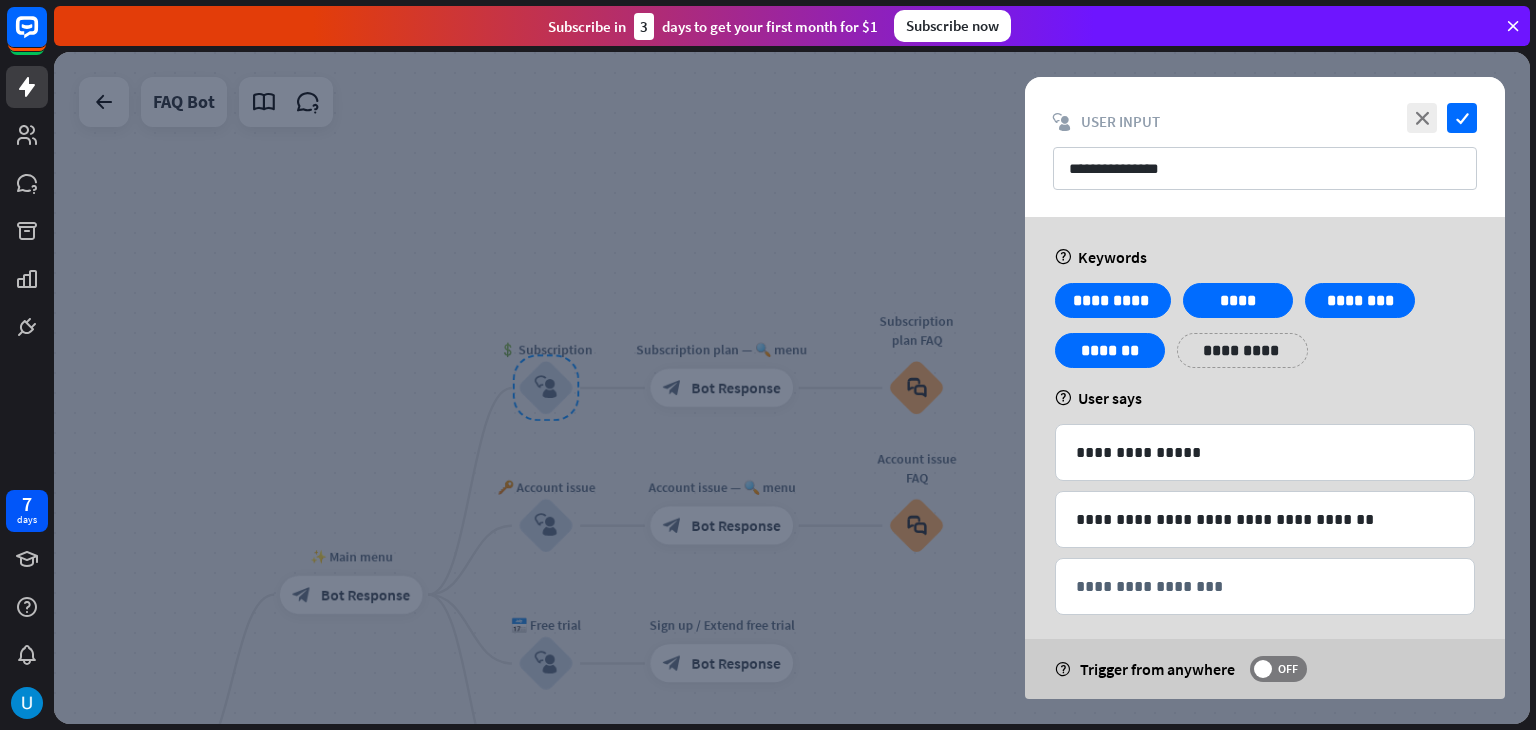 click at bounding box center [792, 388] 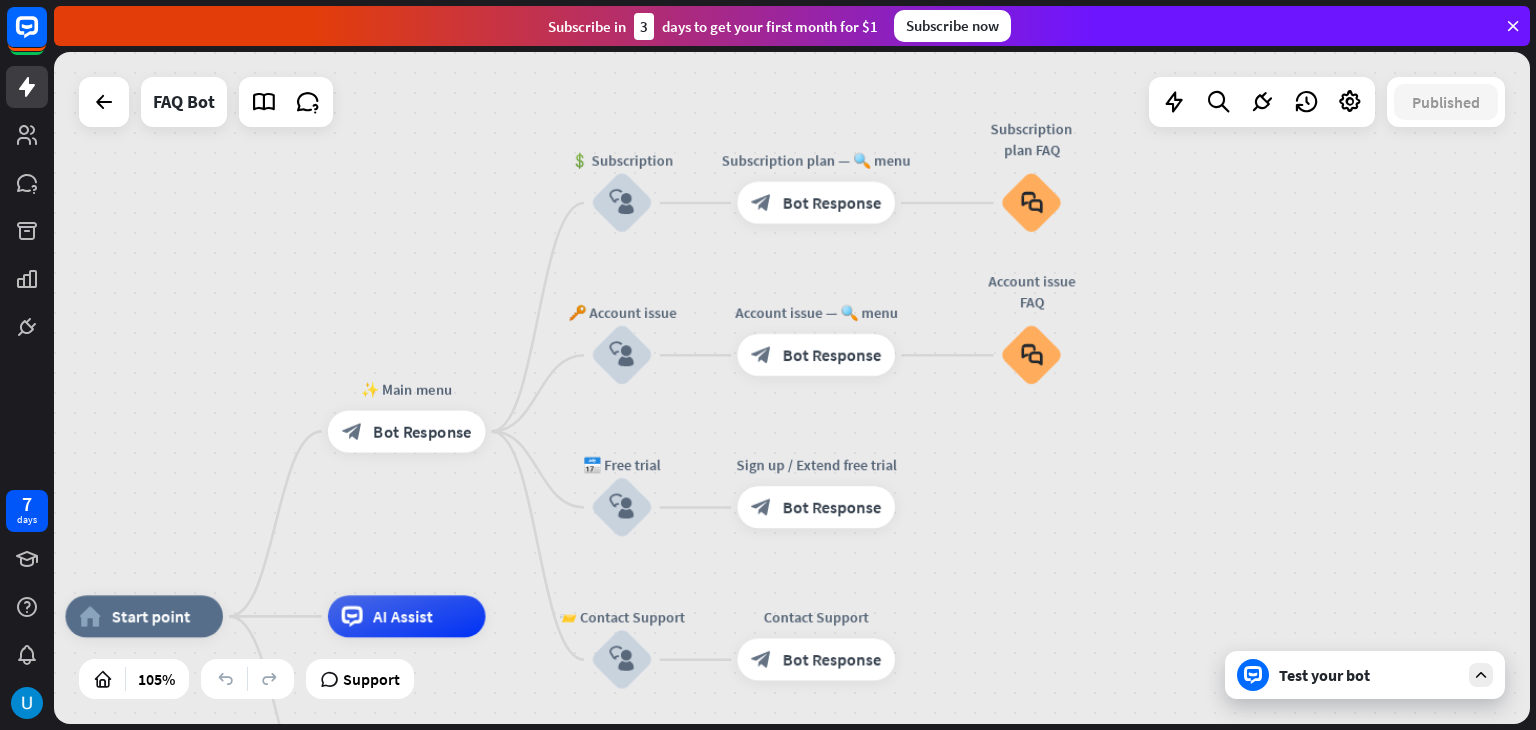 drag, startPoint x: 400, startPoint y: 417, endPoint x: 432, endPoint y: 258, distance: 162.18816 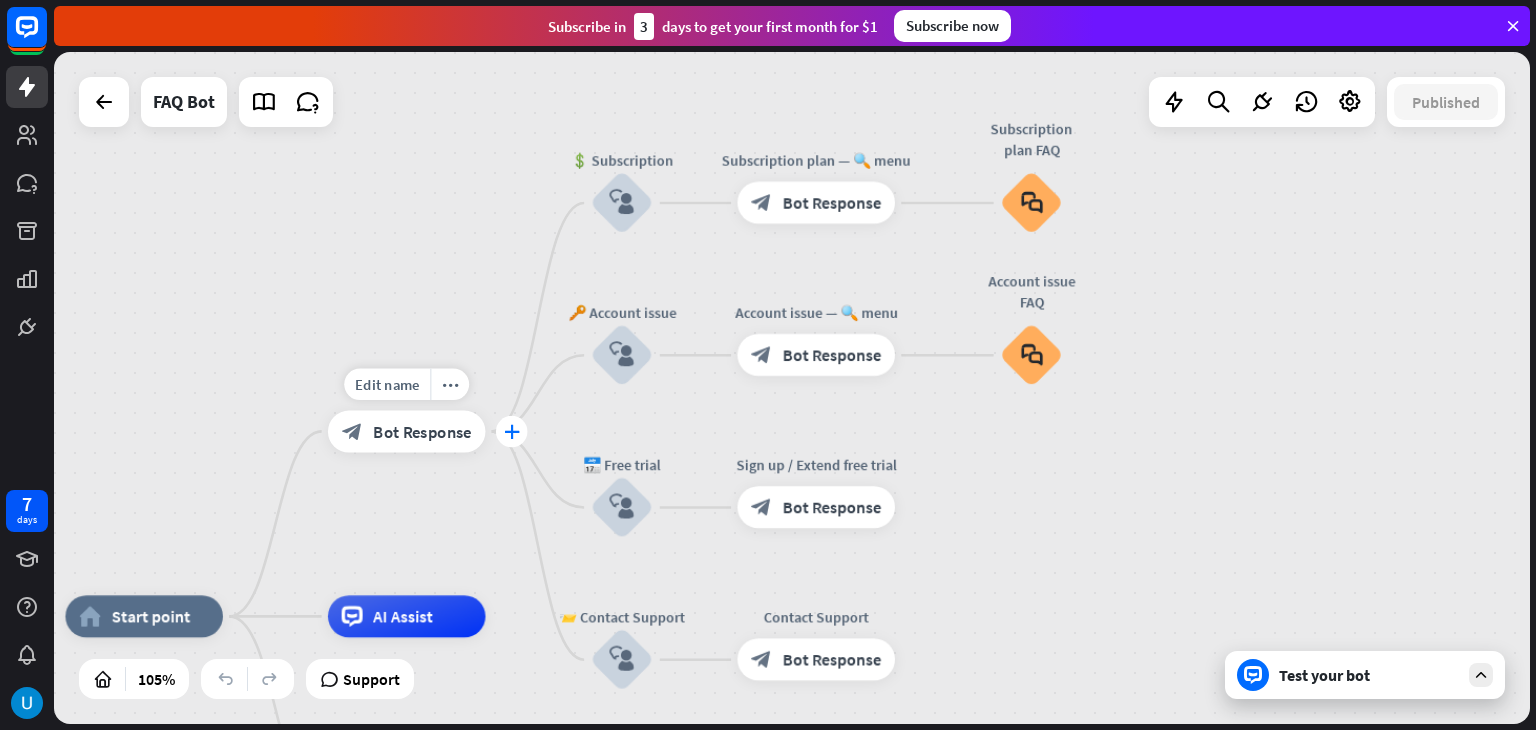 click on "plus" at bounding box center (512, 431) 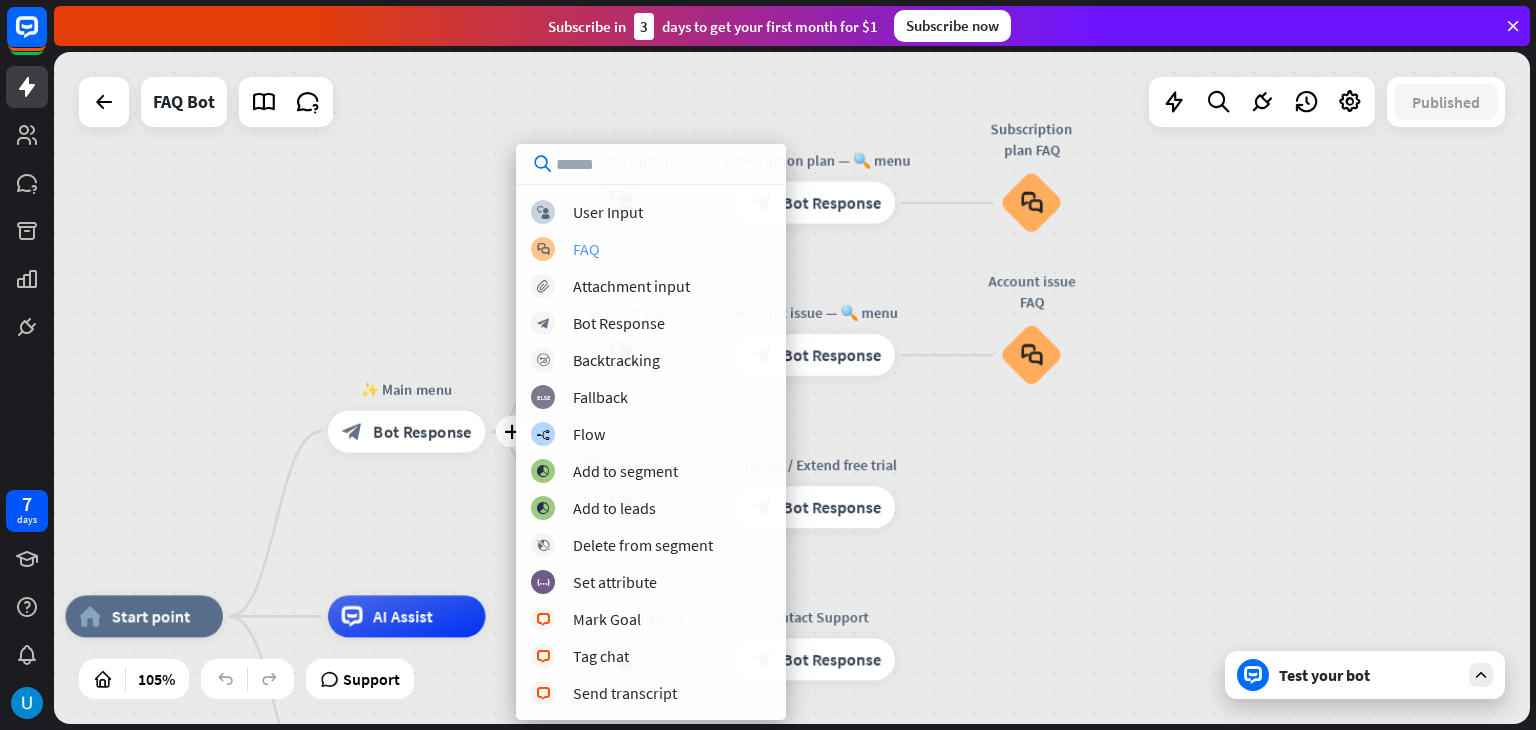 click on "block_faq
FAQ" at bounding box center (651, 249) 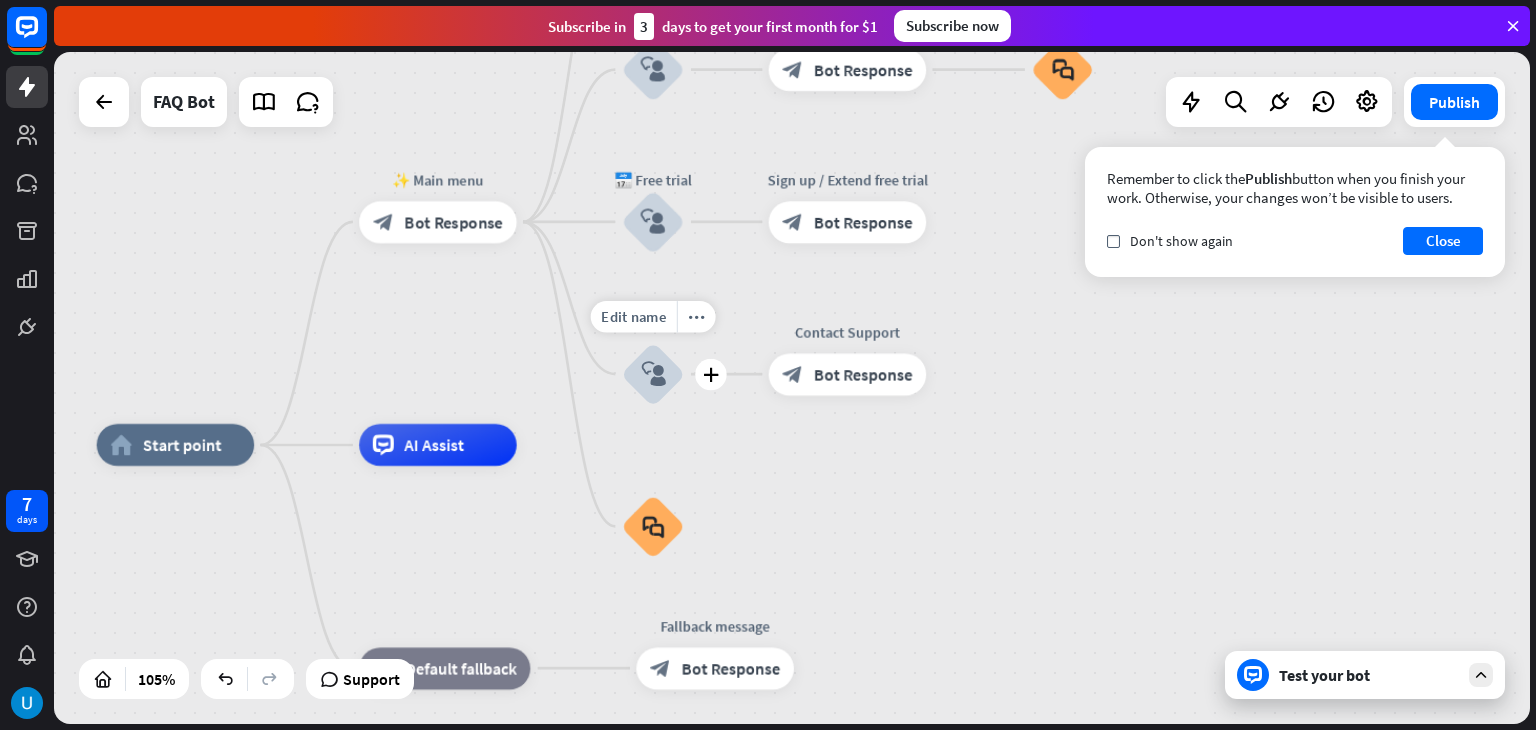 drag, startPoint x: 660, startPoint y: 608, endPoint x: 690, endPoint y: 438, distance: 172.62677 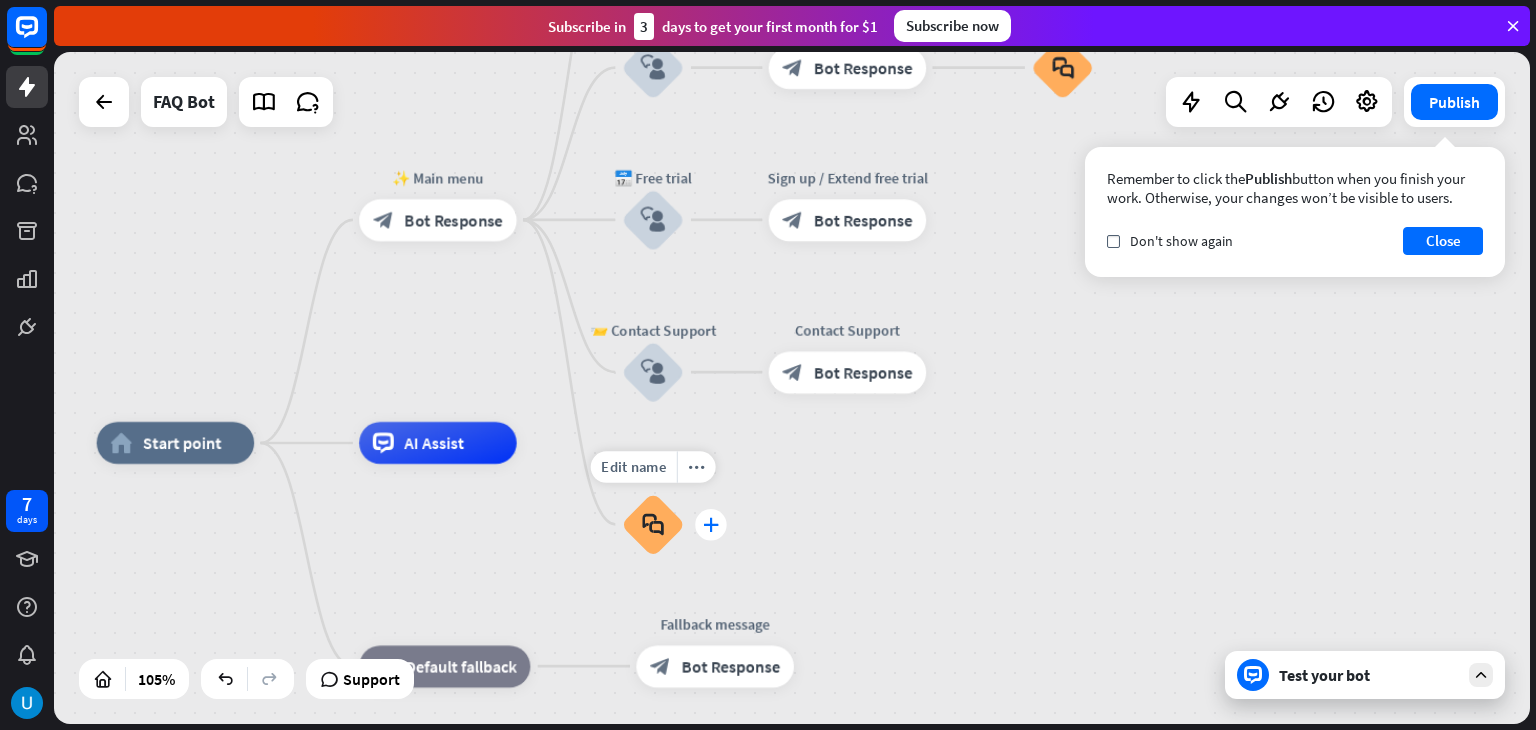 click on "plus" at bounding box center [711, 525] 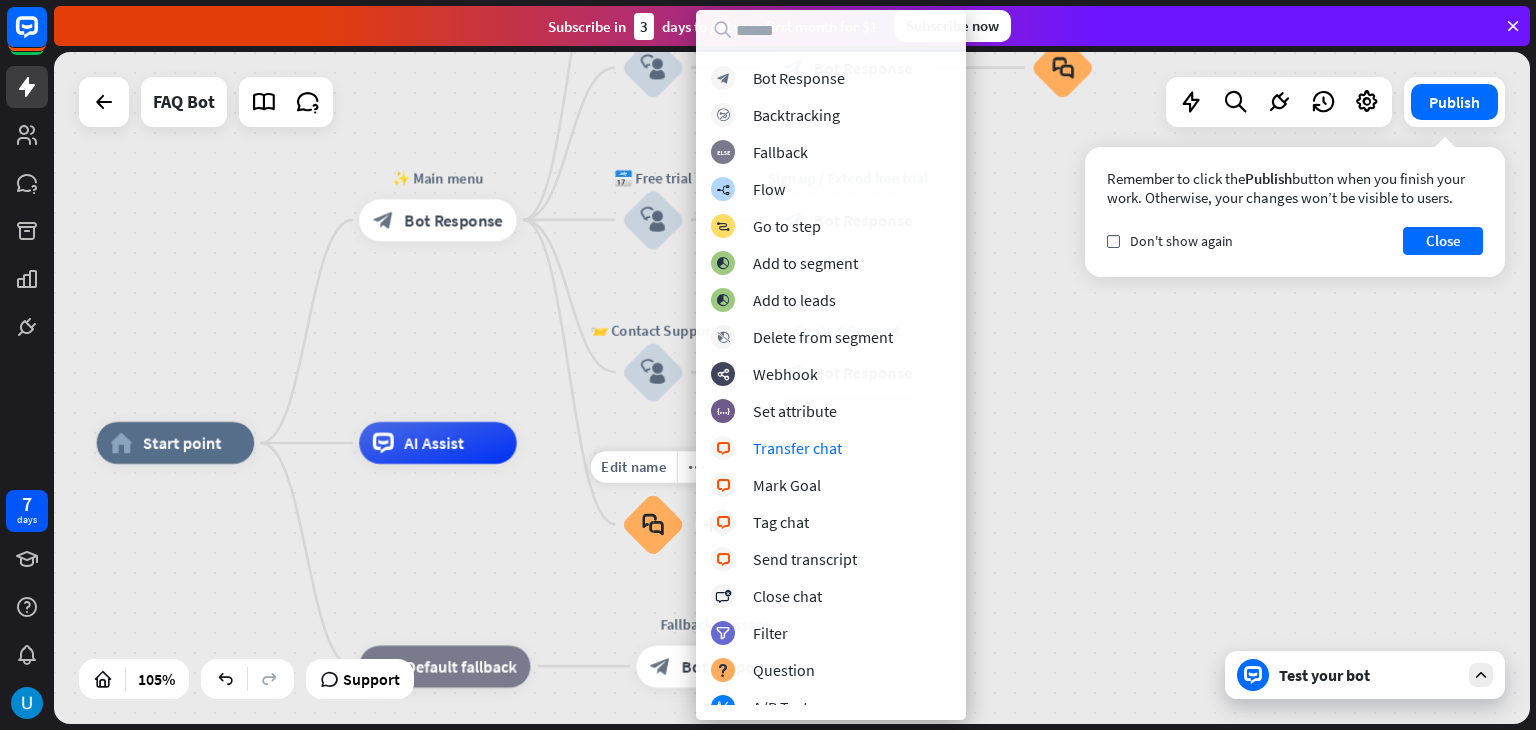 click on "block_faq" at bounding box center [653, 524] 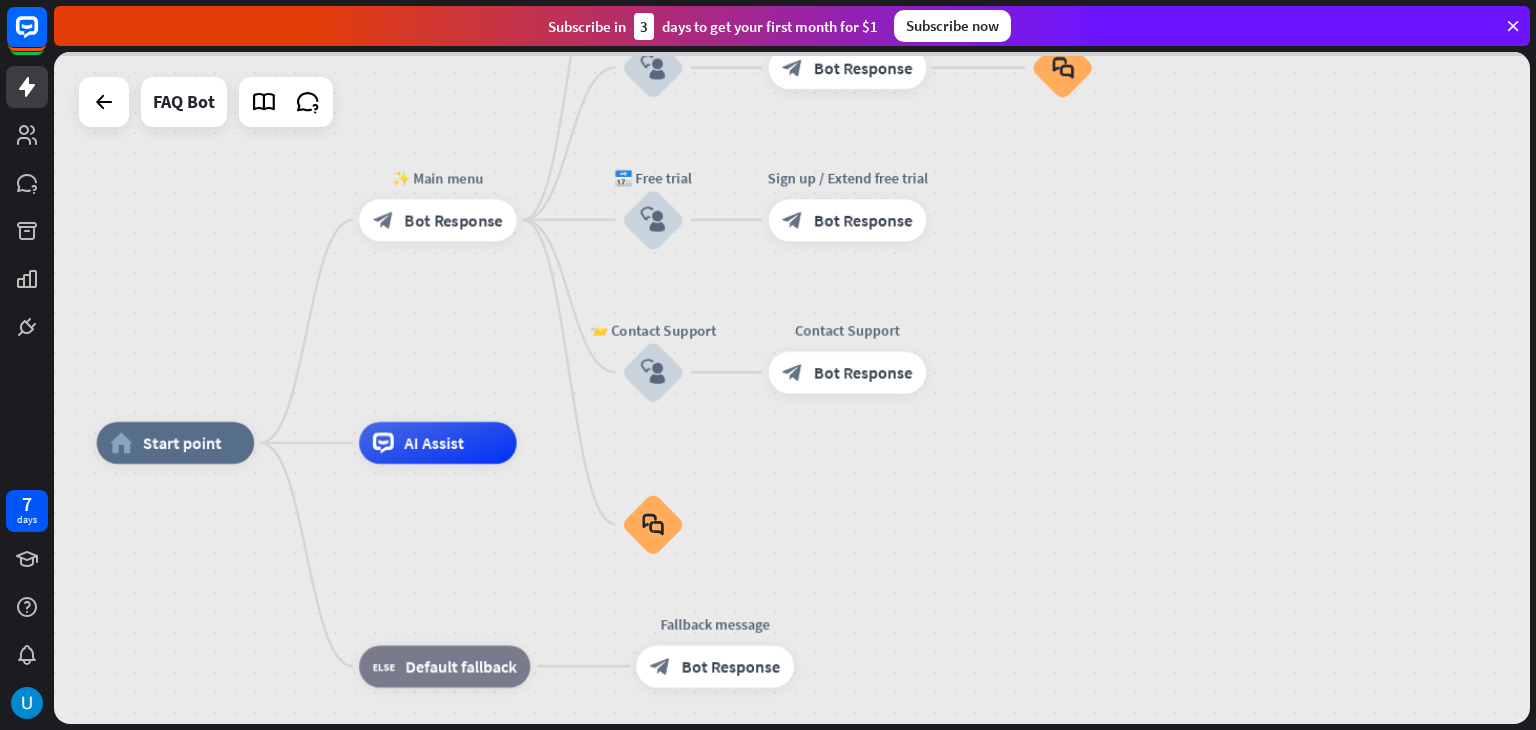 click at bounding box center (792, 388) 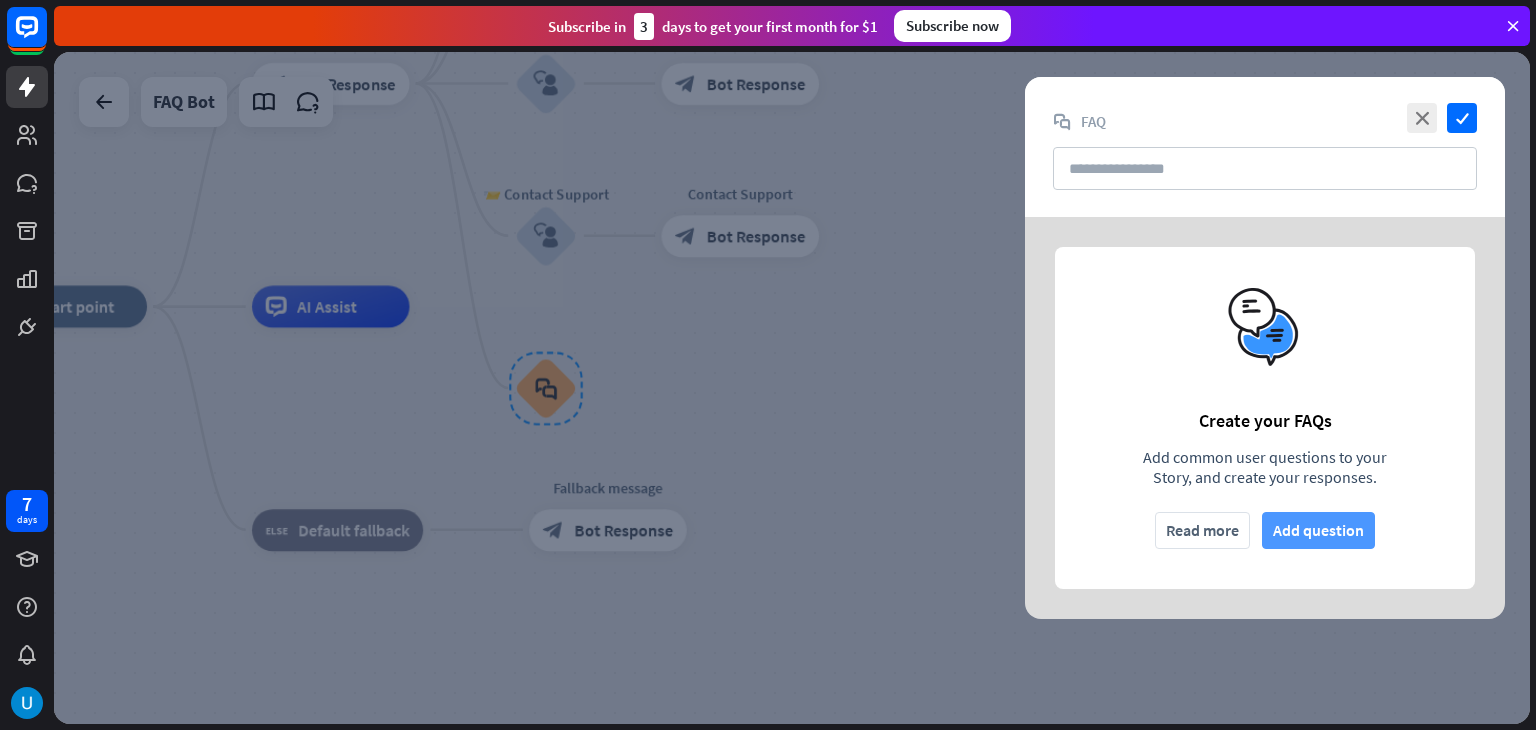 click on "Add question" at bounding box center [1318, 530] 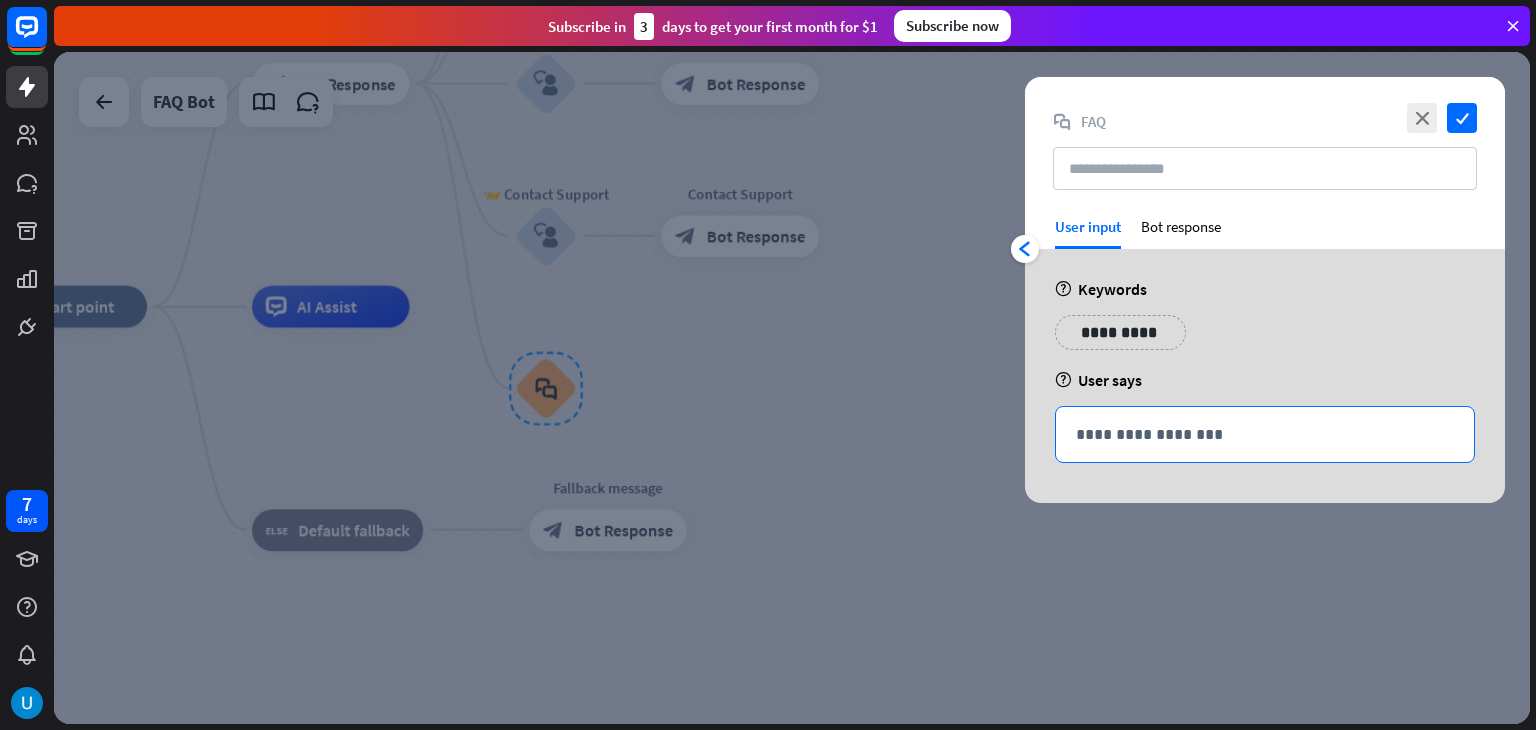 click on "**********" at bounding box center [1265, 434] 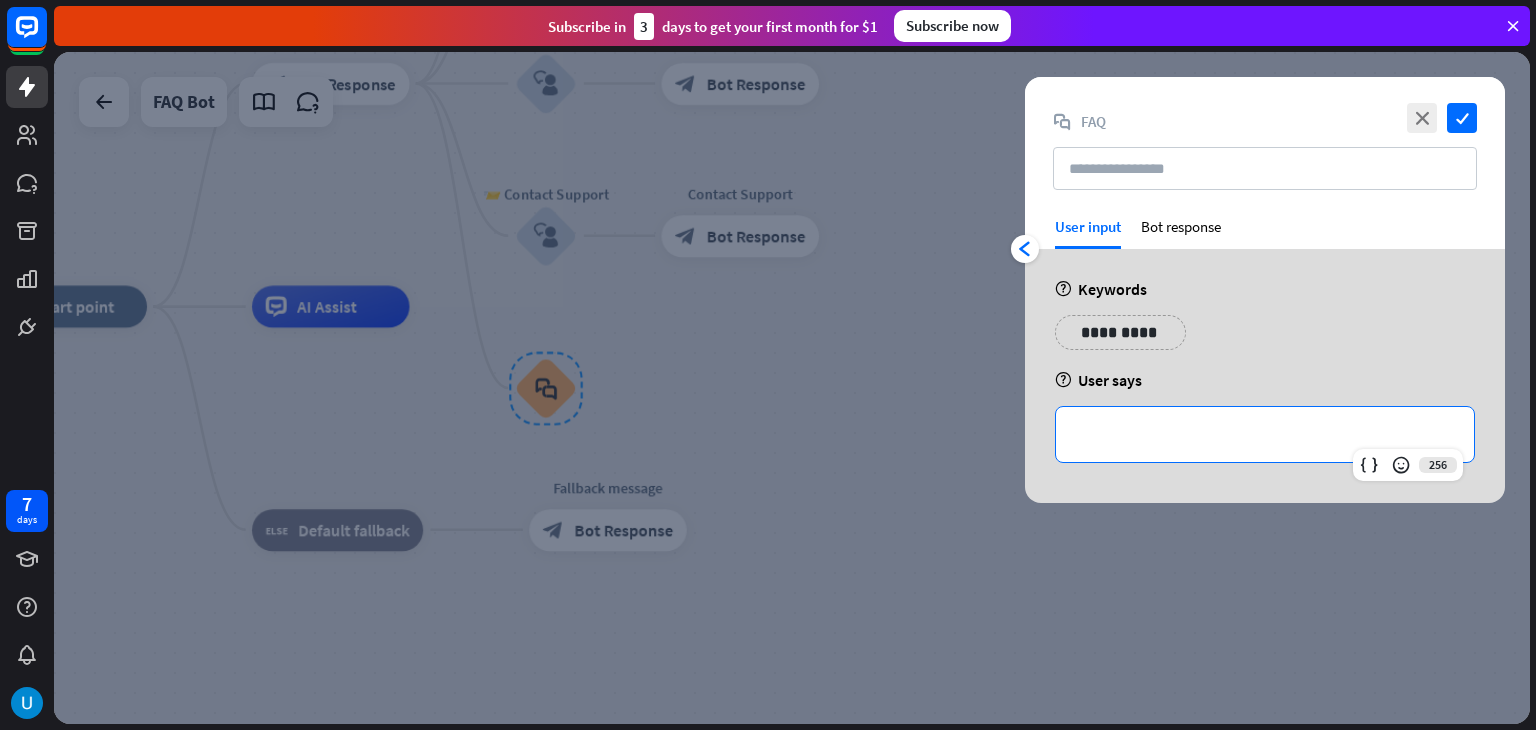 type 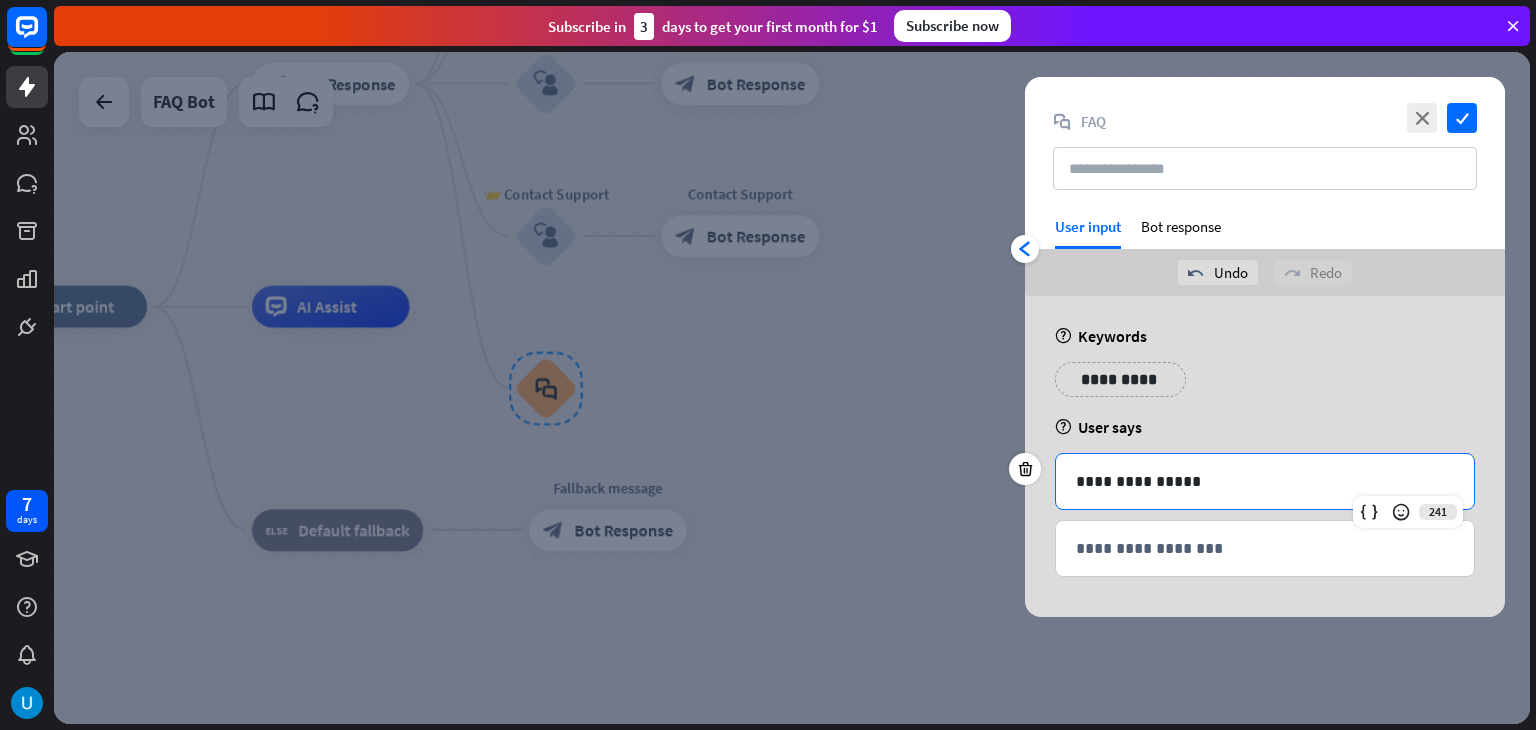 click on "**********" at bounding box center (1265, 456) 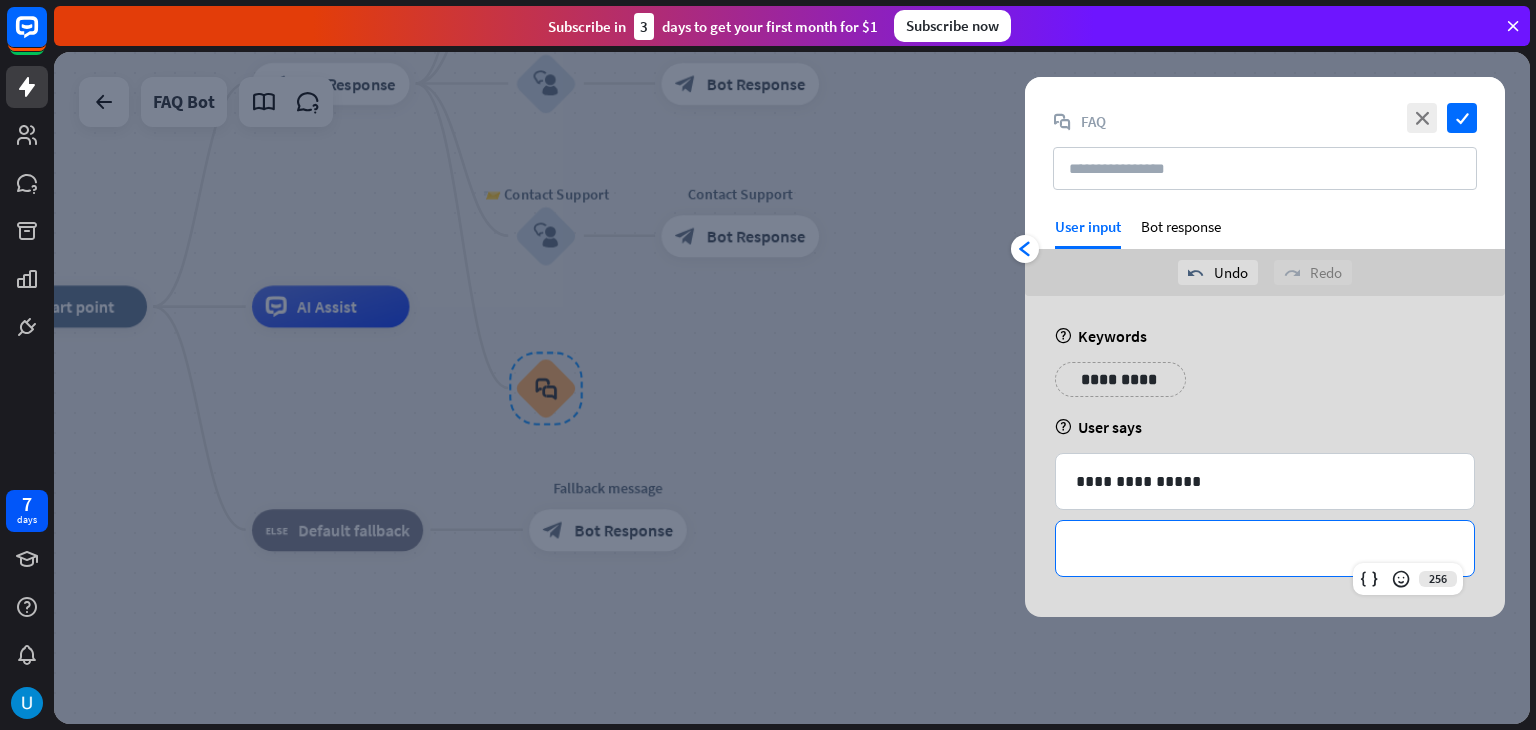click on "**********" at bounding box center [1265, 548] 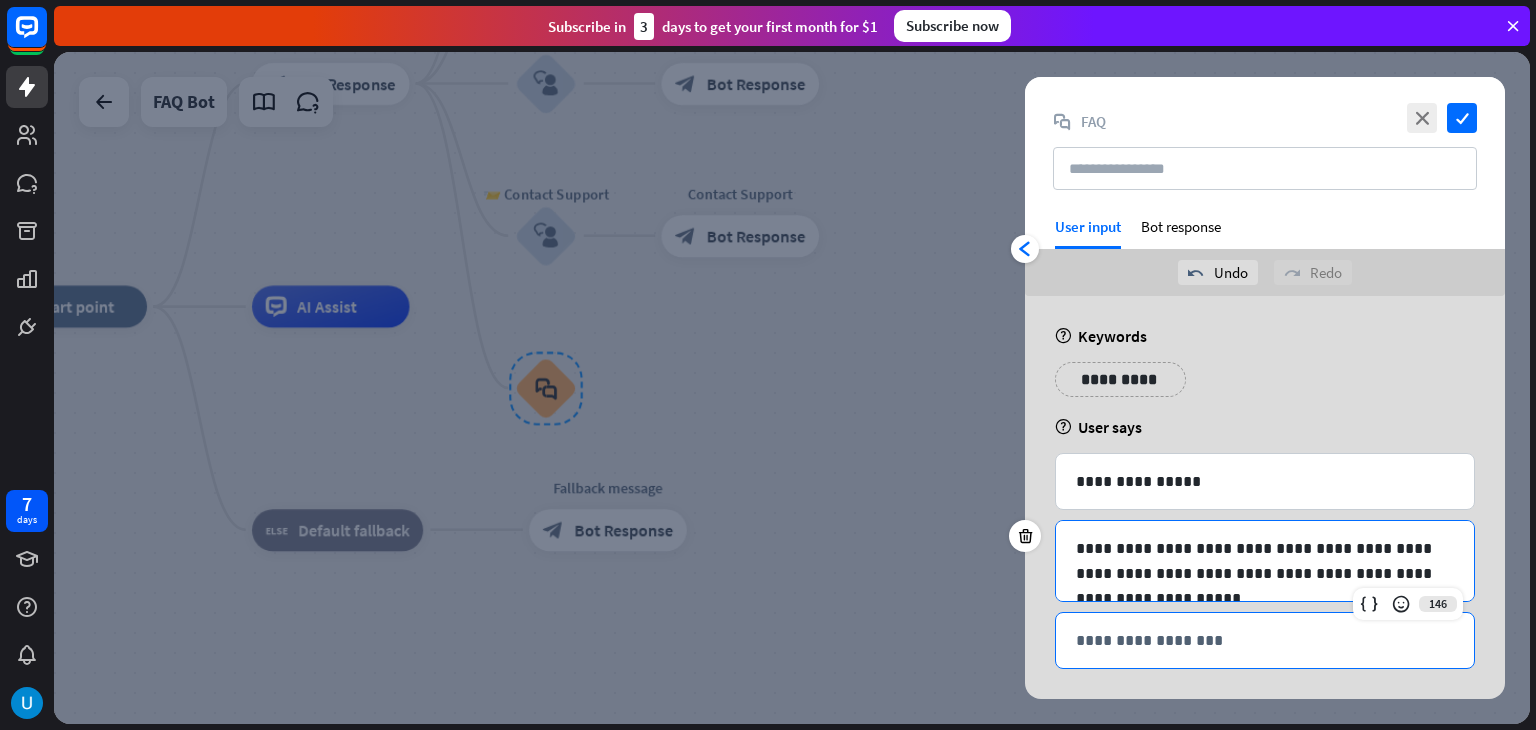 click on "**********" at bounding box center [1265, 640] 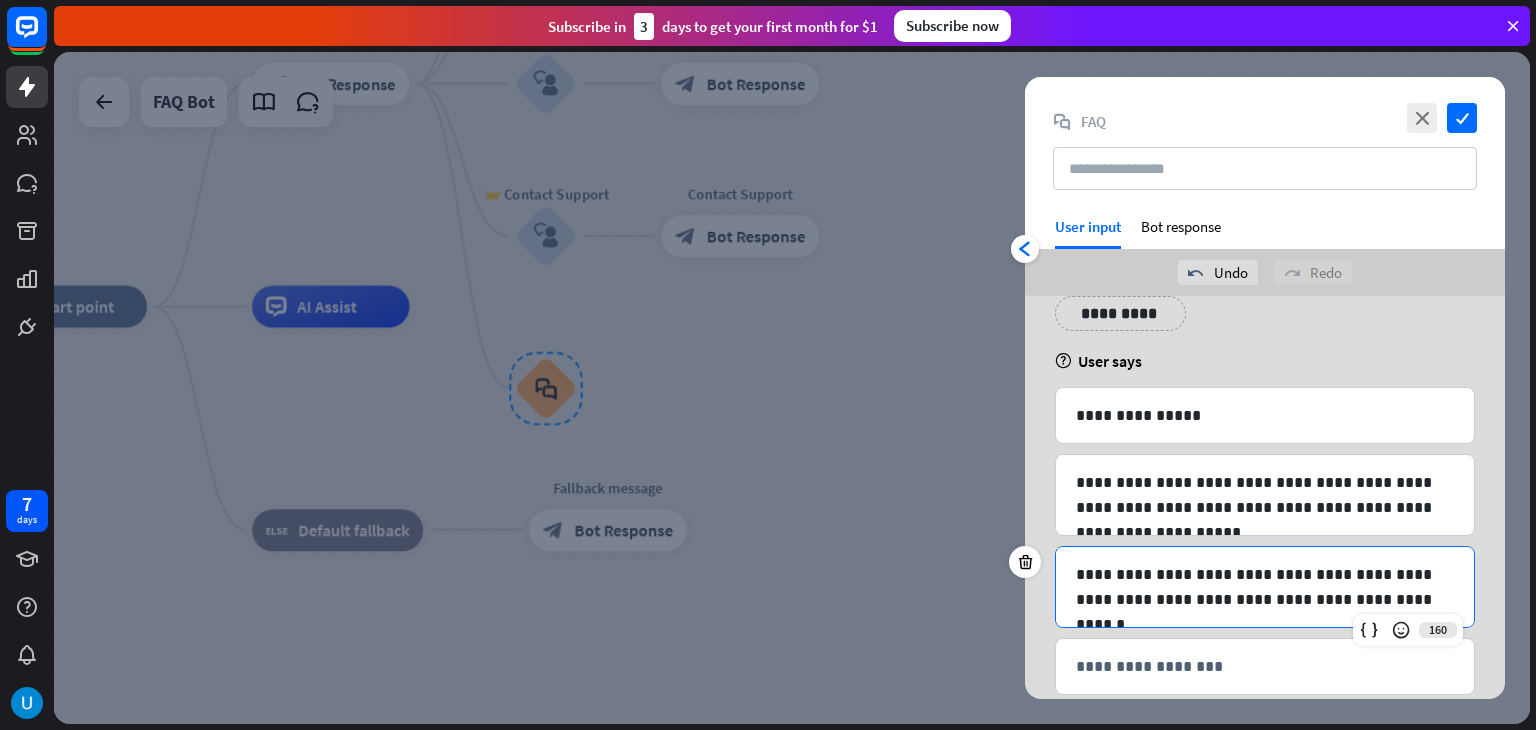 scroll, scrollTop: 99, scrollLeft: 0, axis: vertical 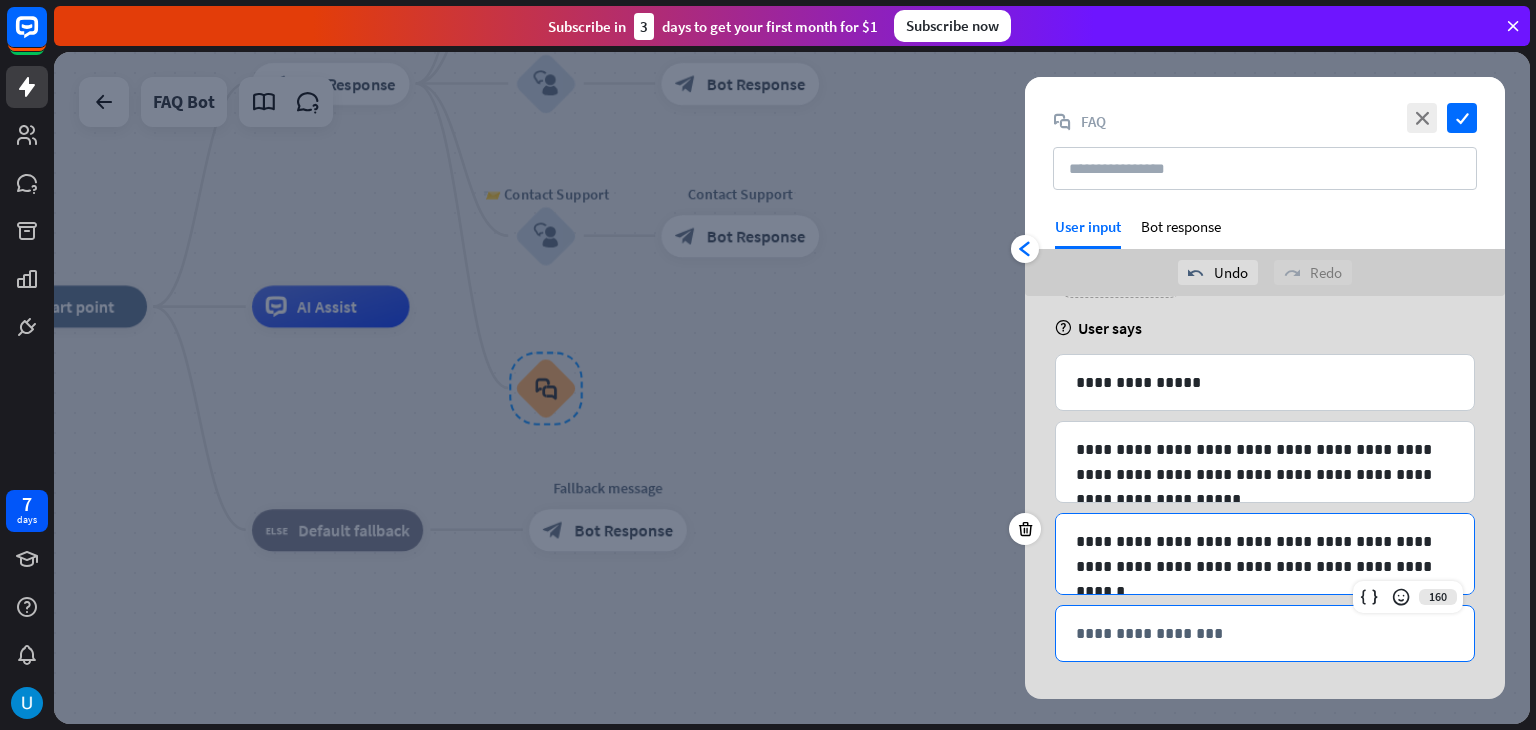 click on "**********" at bounding box center (1265, 633) 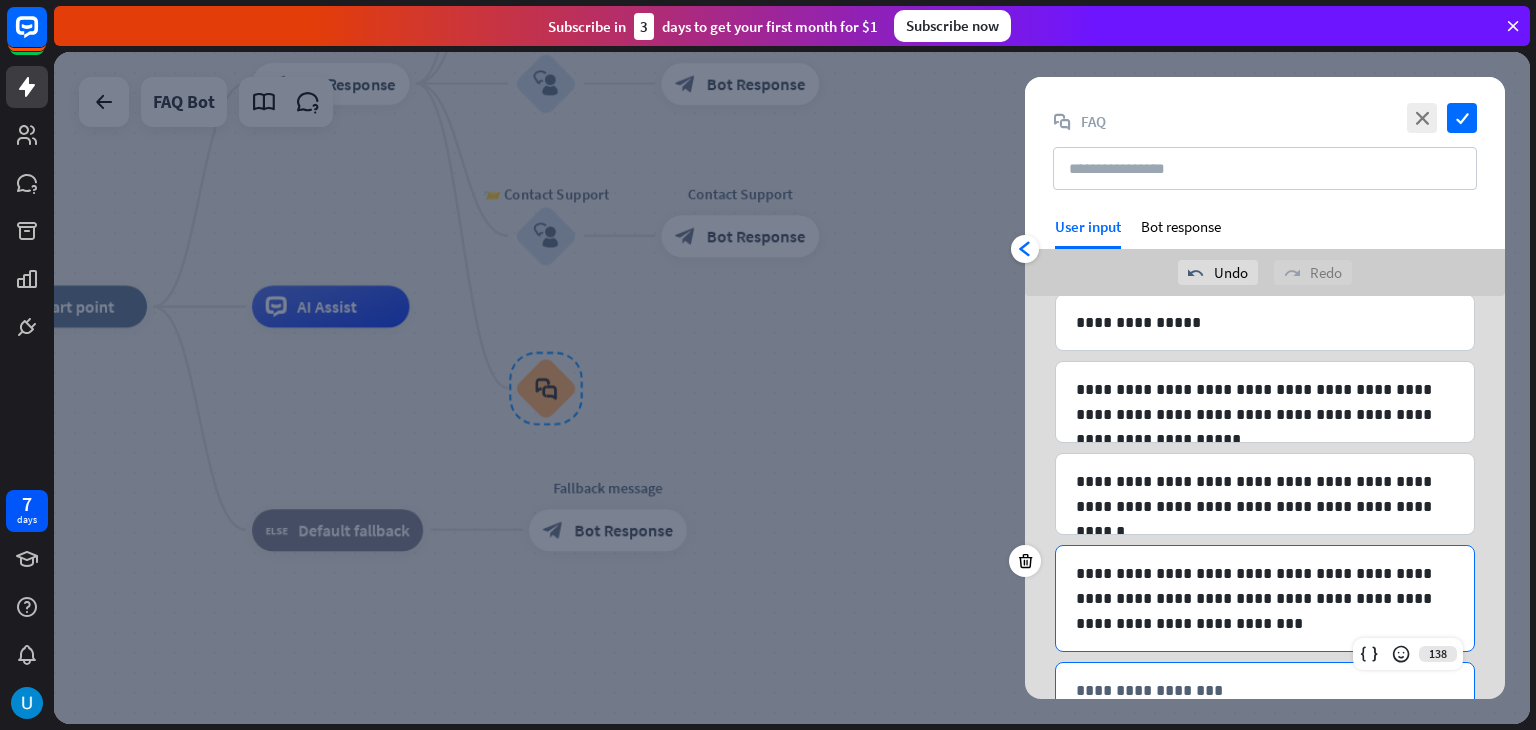 scroll, scrollTop: 216, scrollLeft: 0, axis: vertical 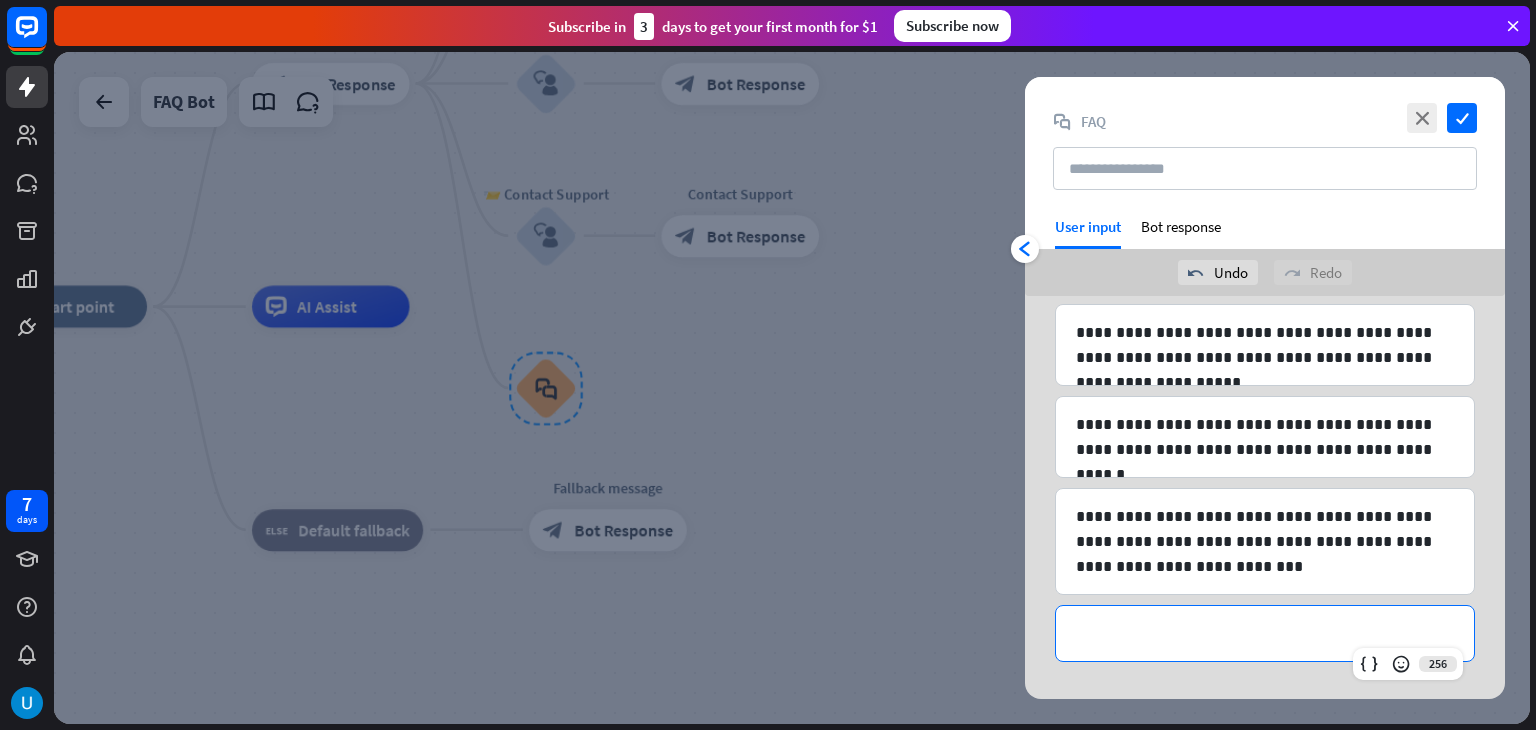click on "**********" at bounding box center (1265, 633) 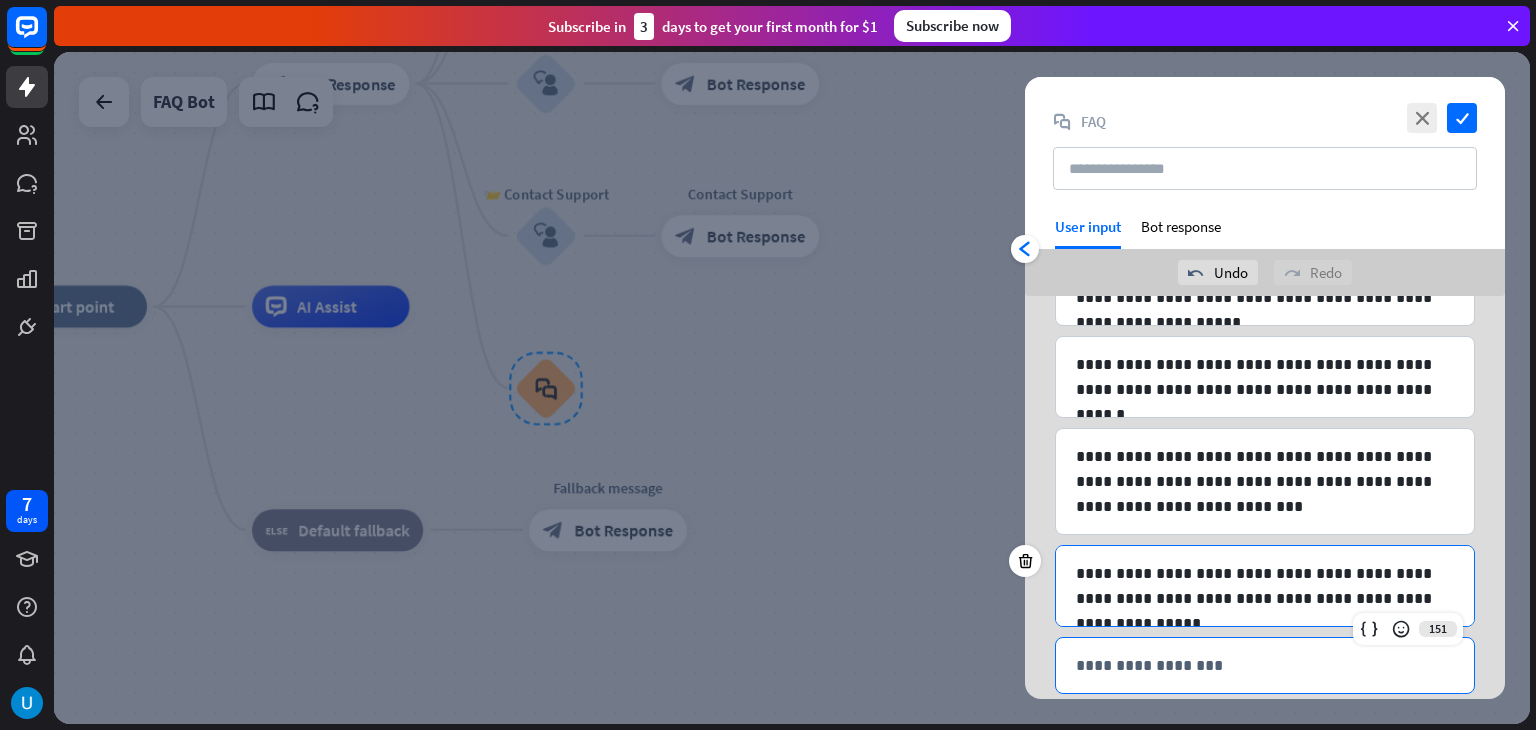 scroll, scrollTop: 307, scrollLeft: 0, axis: vertical 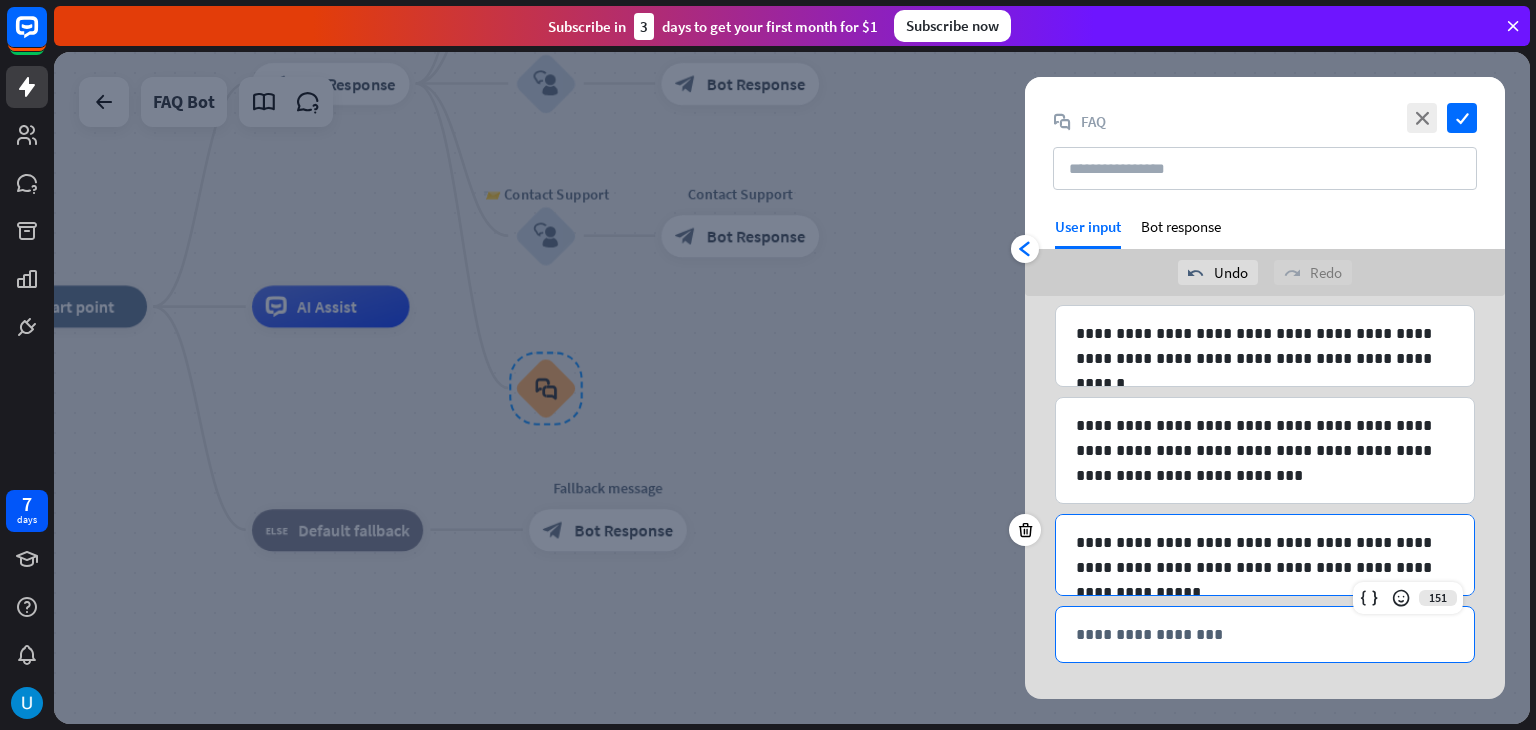 click on "**********" at bounding box center (1265, 634) 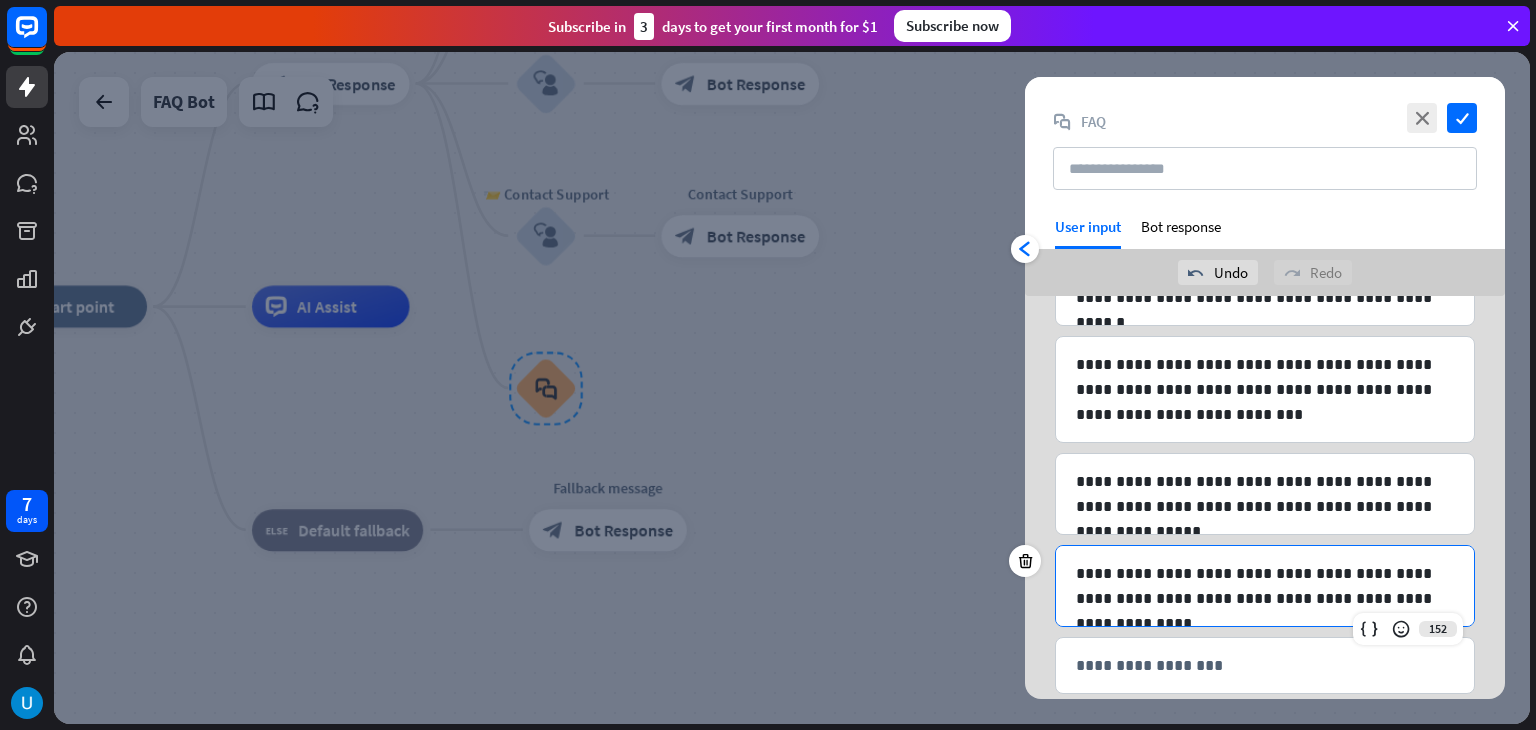 scroll, scrollTop: 399, scrollLeft: 0, axis: vertical 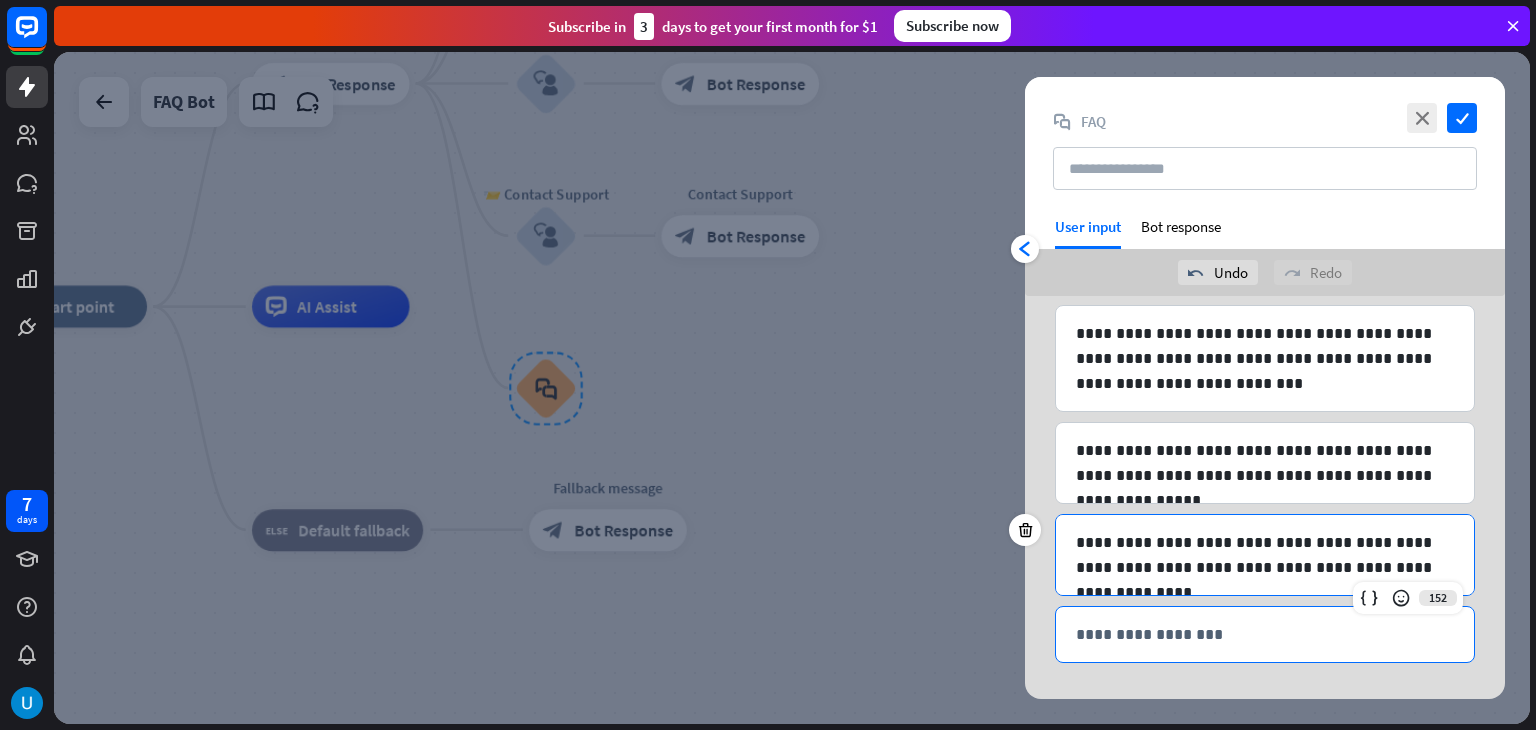 click on "**********" at bounding box center (1265, 634) 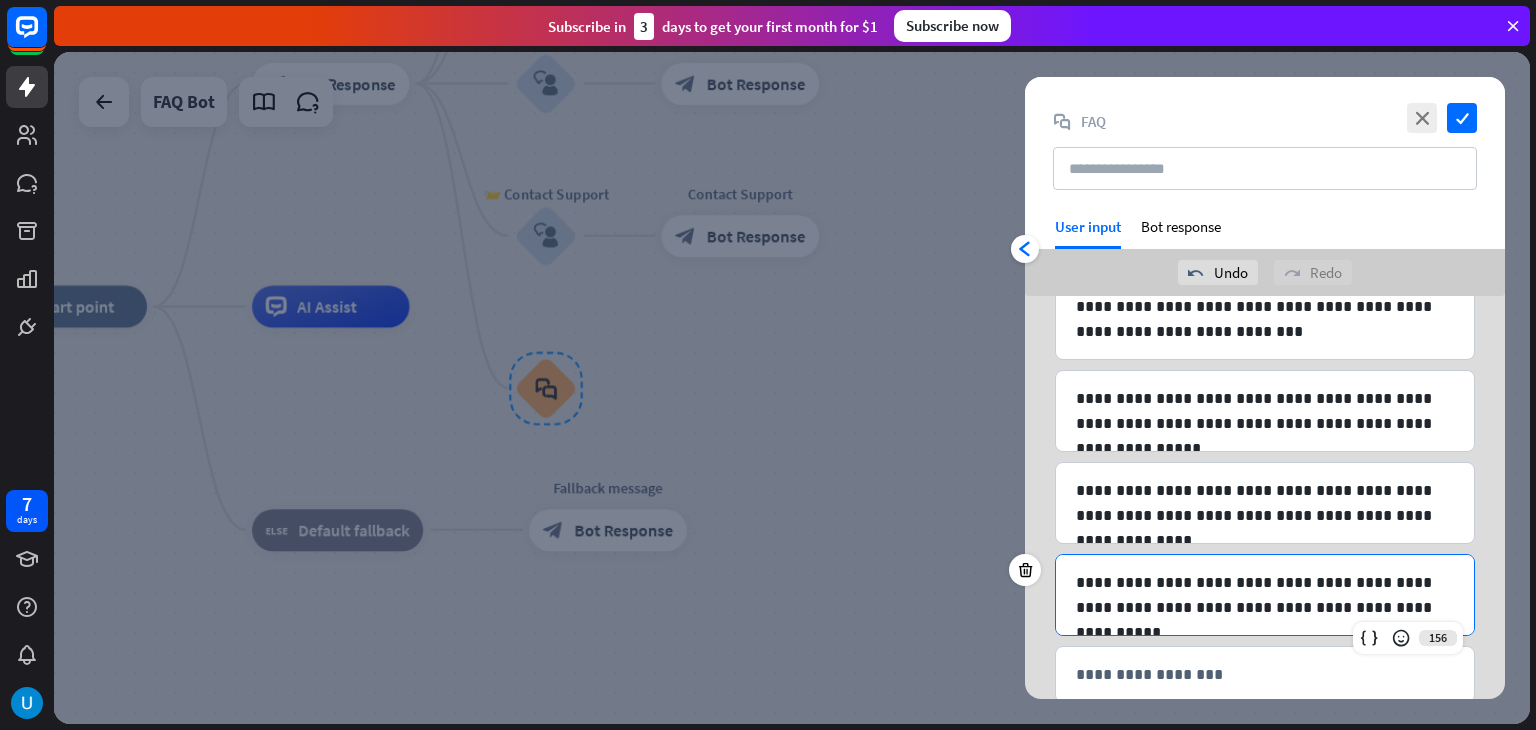 scroll, scrollTop: 490, scrollLeft: 0, axis: vertical 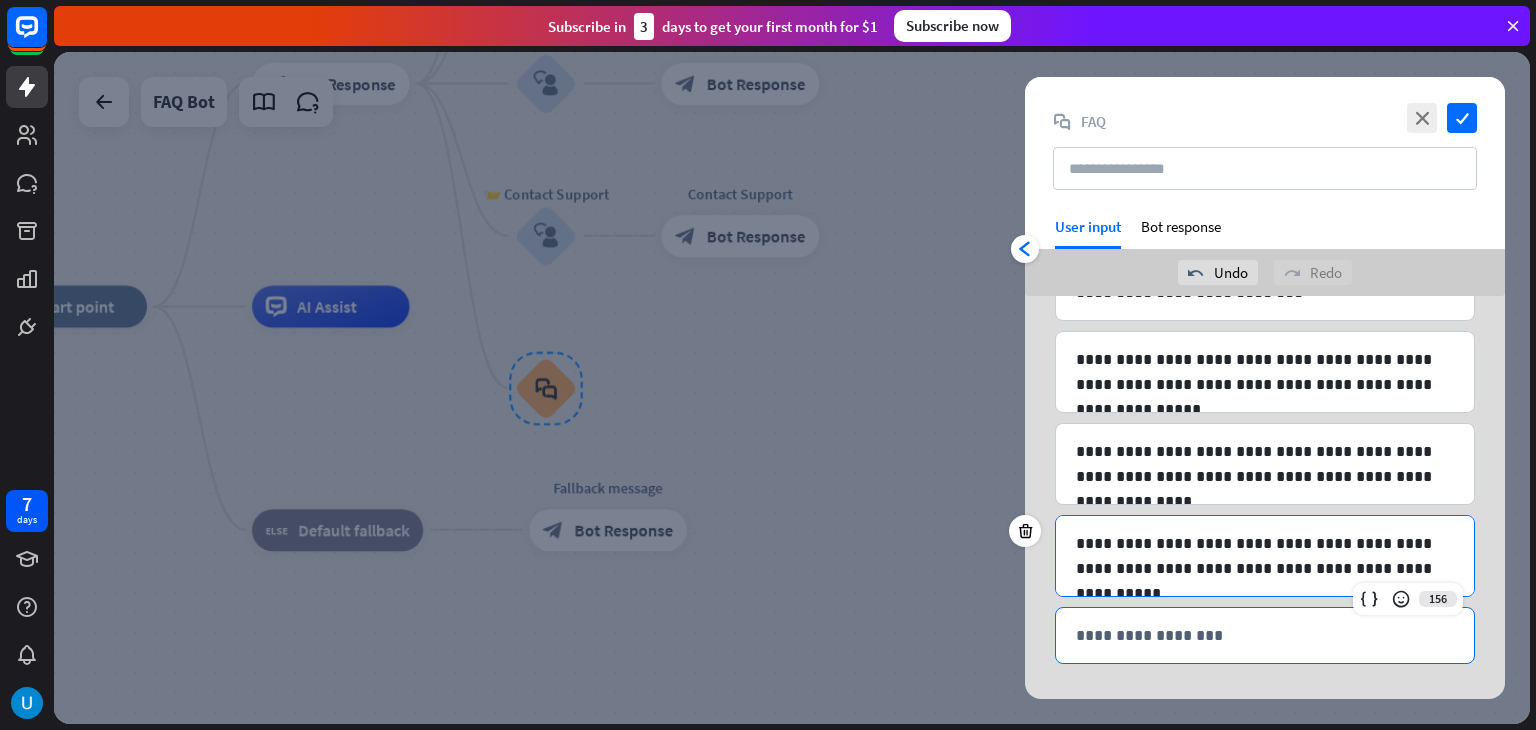 click on "**********" at bounding box center [1265, 635] 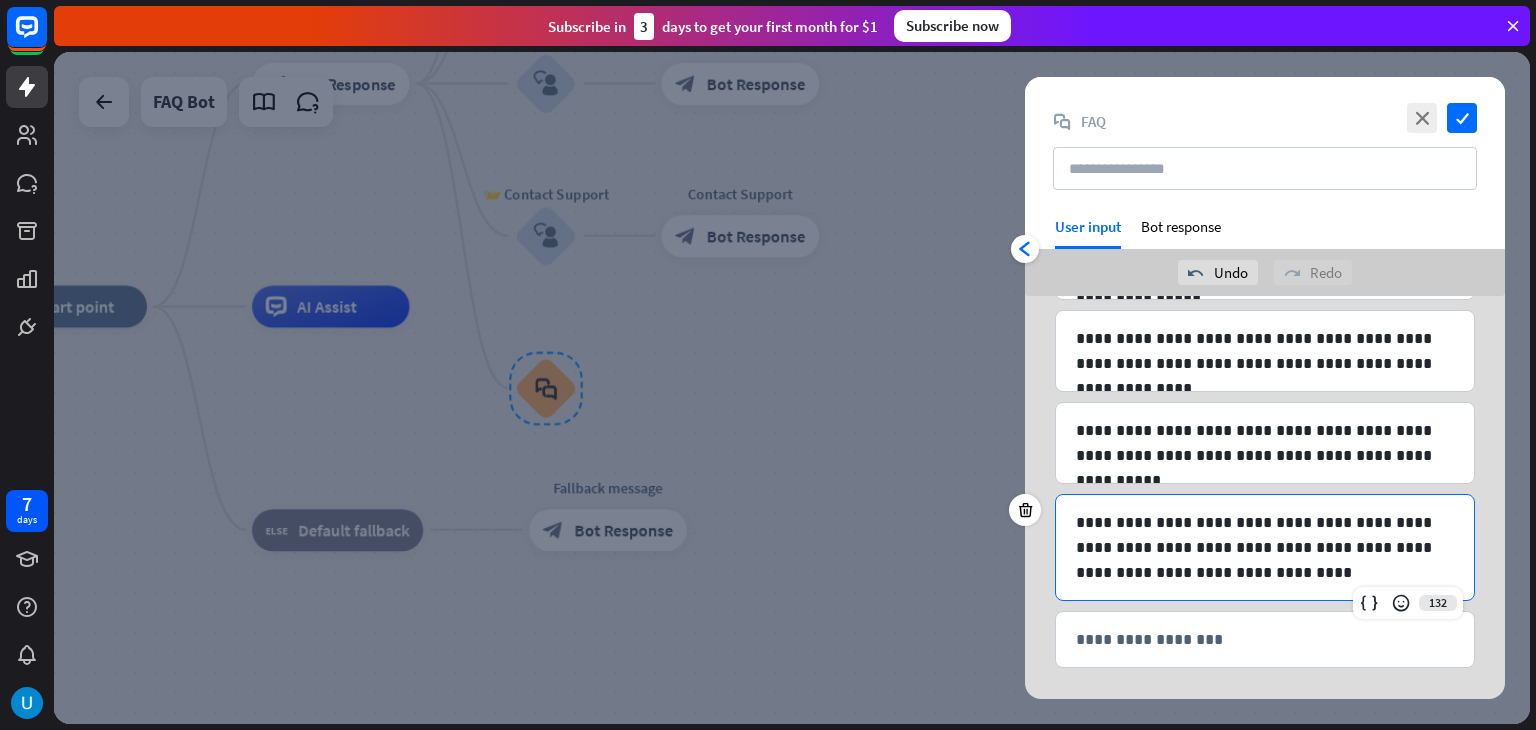 scroll, scrollTop: 607, scrollLeft: 0, axis: vertical 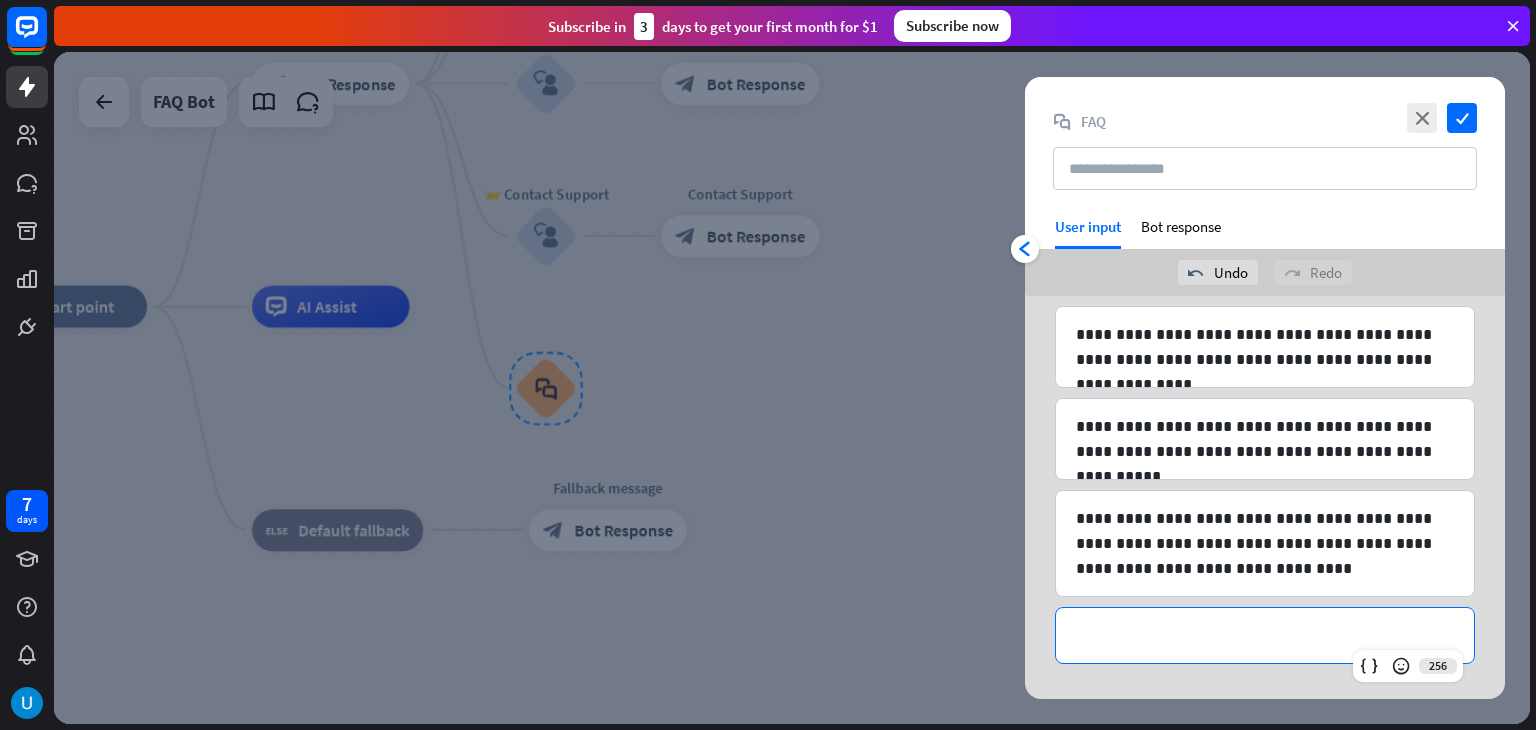 click on "**********" at bounding box center (1265, 635) 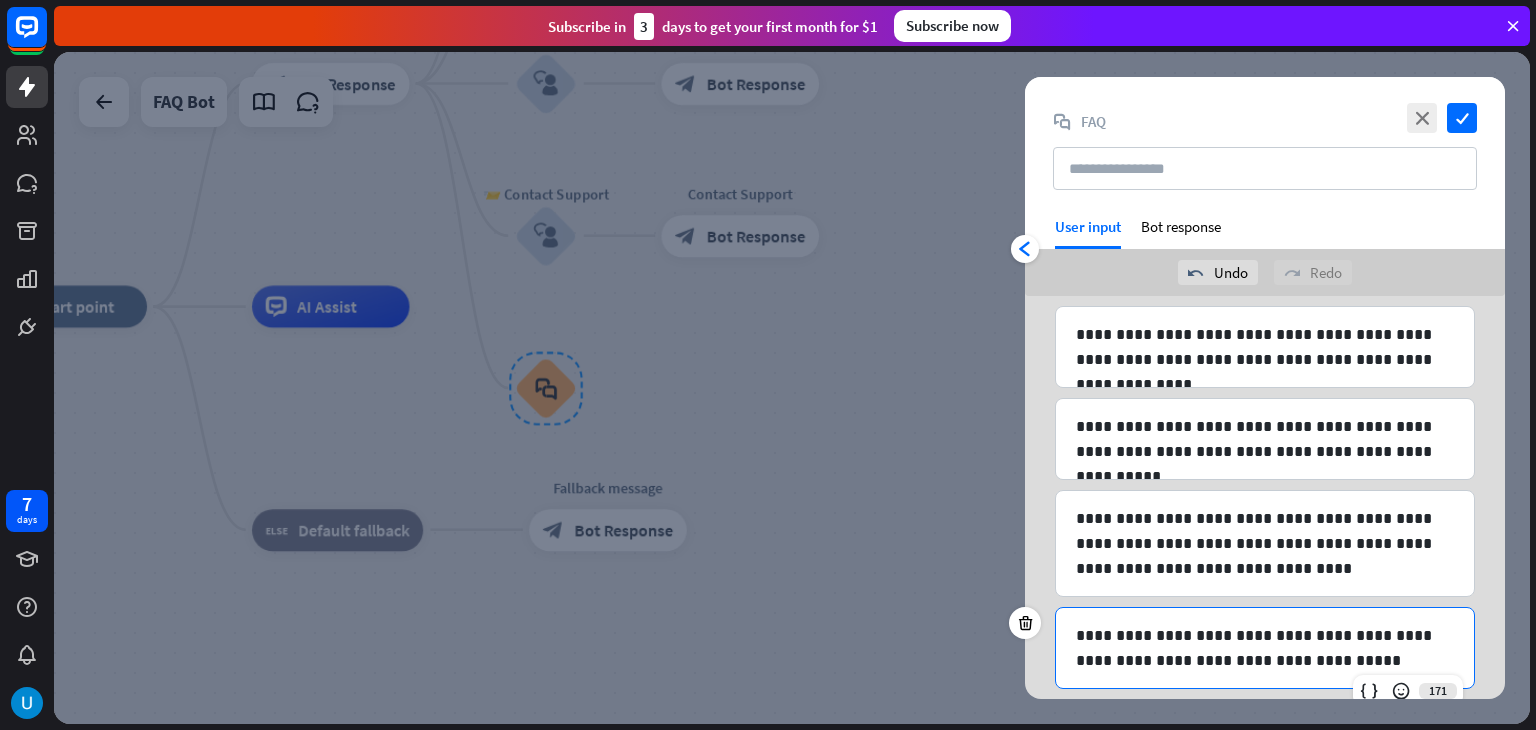 scroll, scrollTop: 698, scrollLeft: 0, axis: vertical 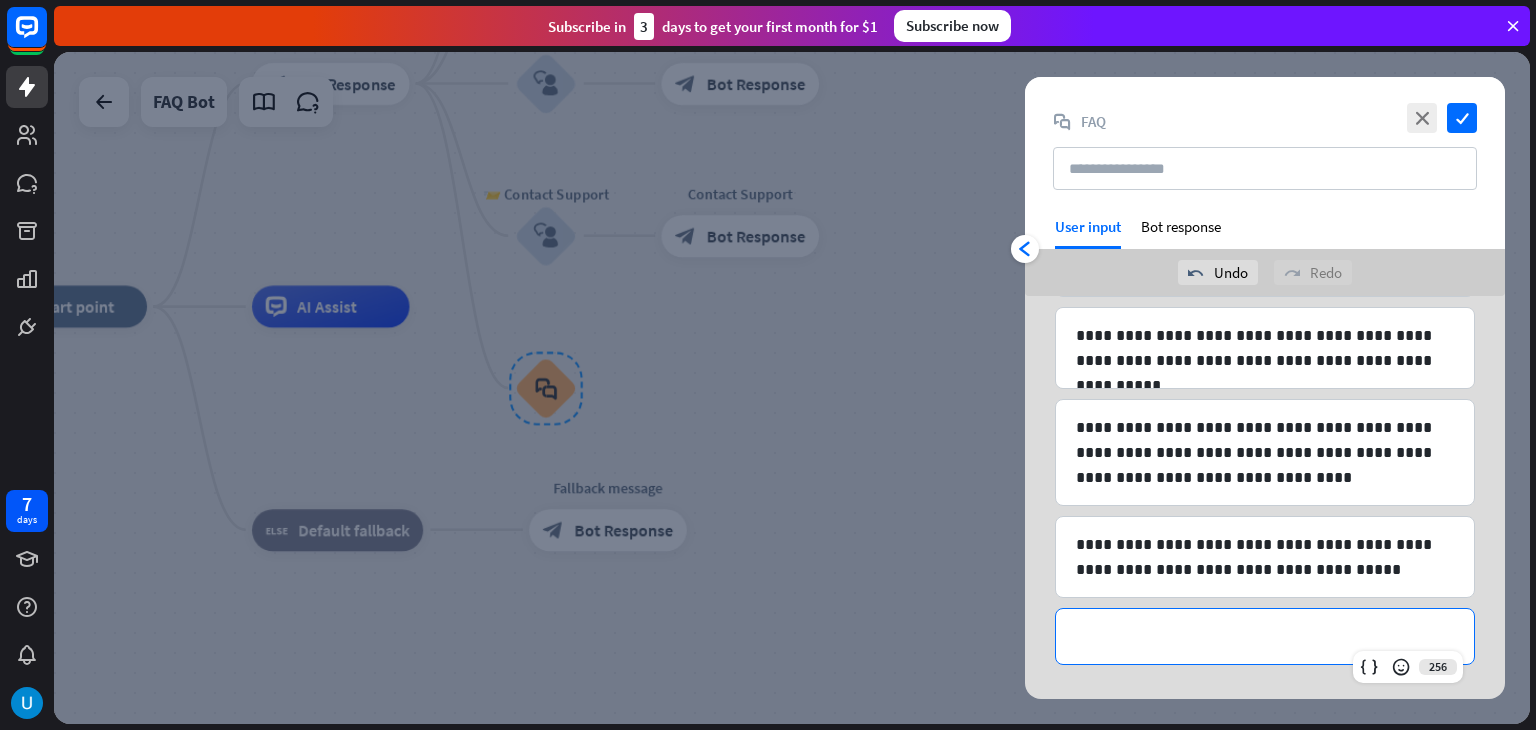 click on "**********" at bounding box center [1265, 636] 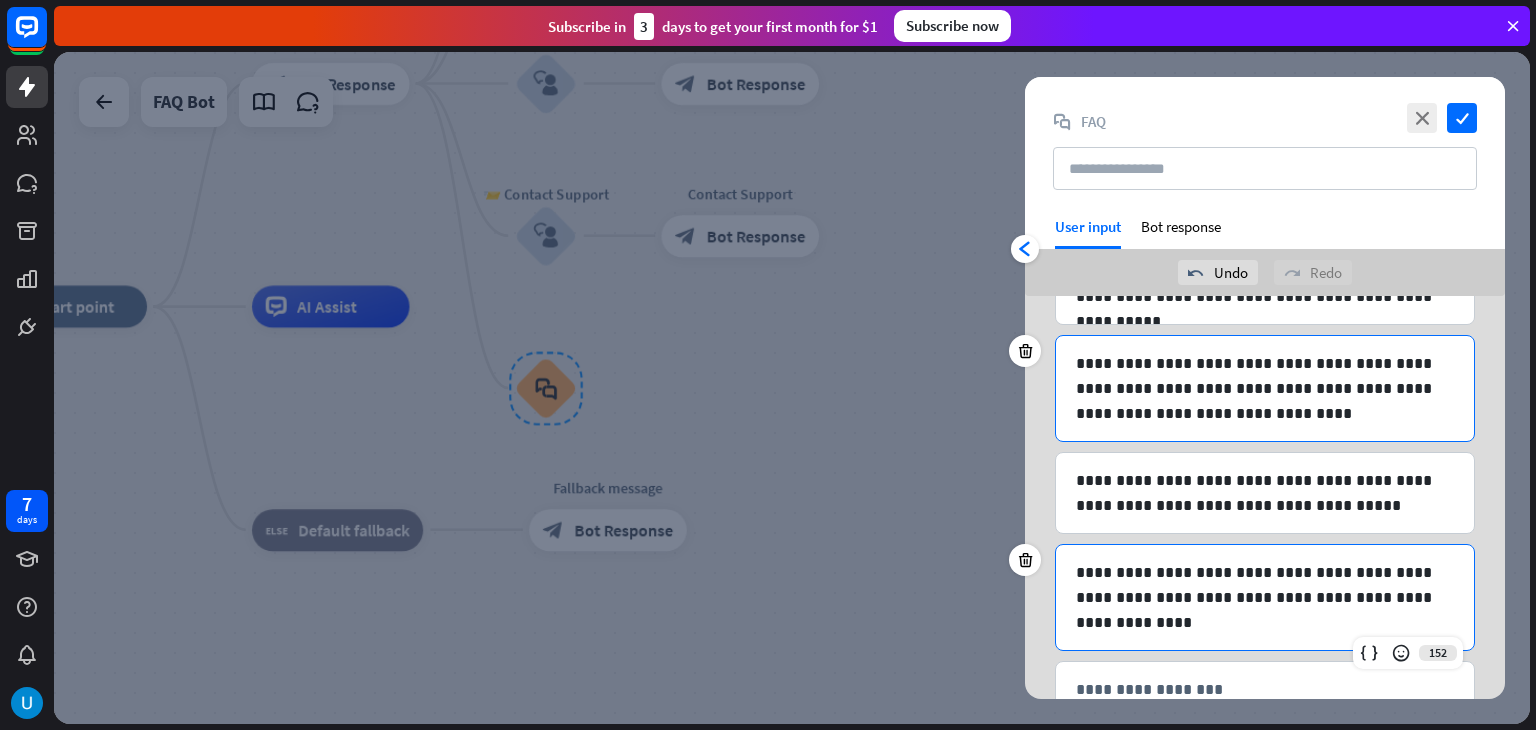 scroll, scrollTop: 815, scrollLeft: 0, axis: vertical 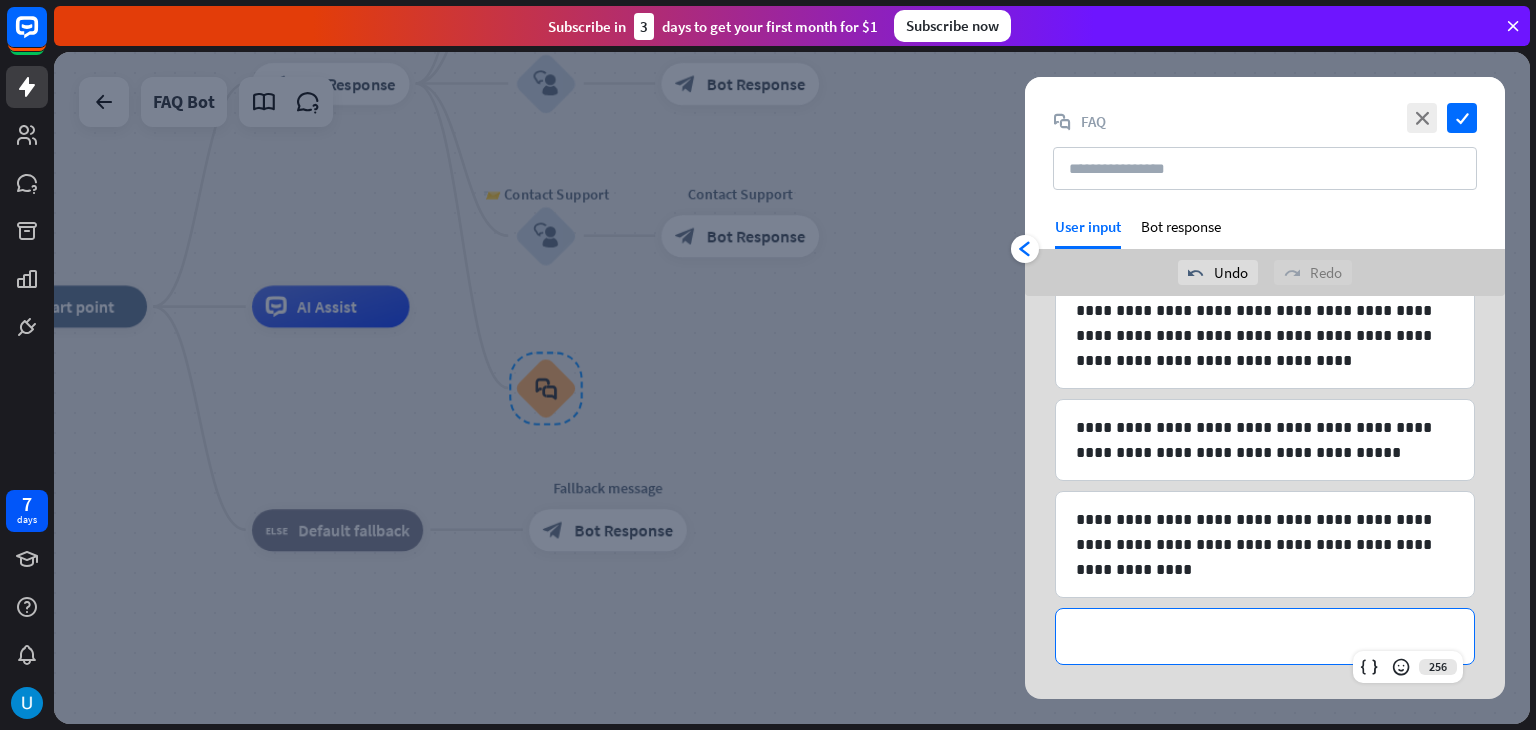 click on "**********" at bounding box center (1265, 636) 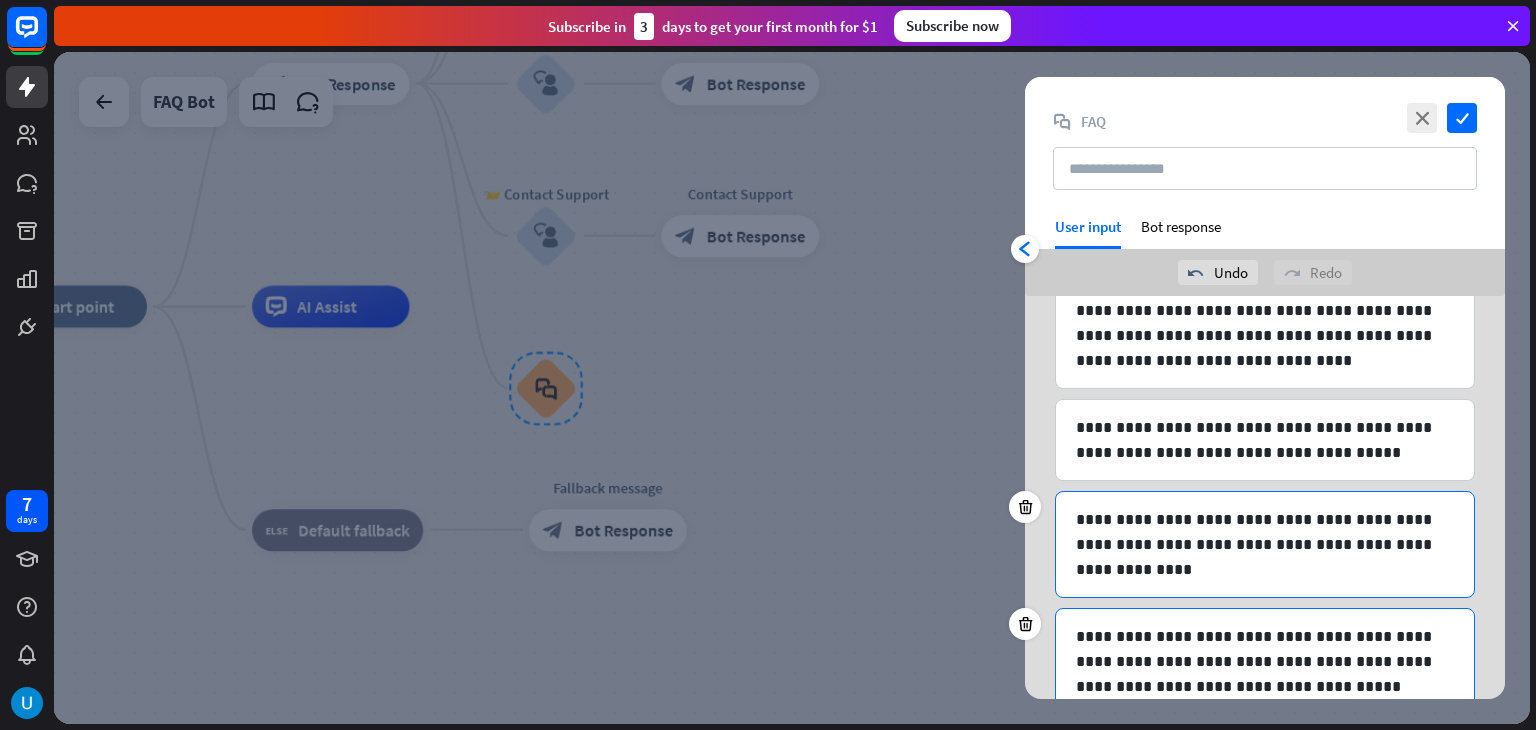 scroll, scrollTop: 932, scrollLeft: 0, axis: vertical 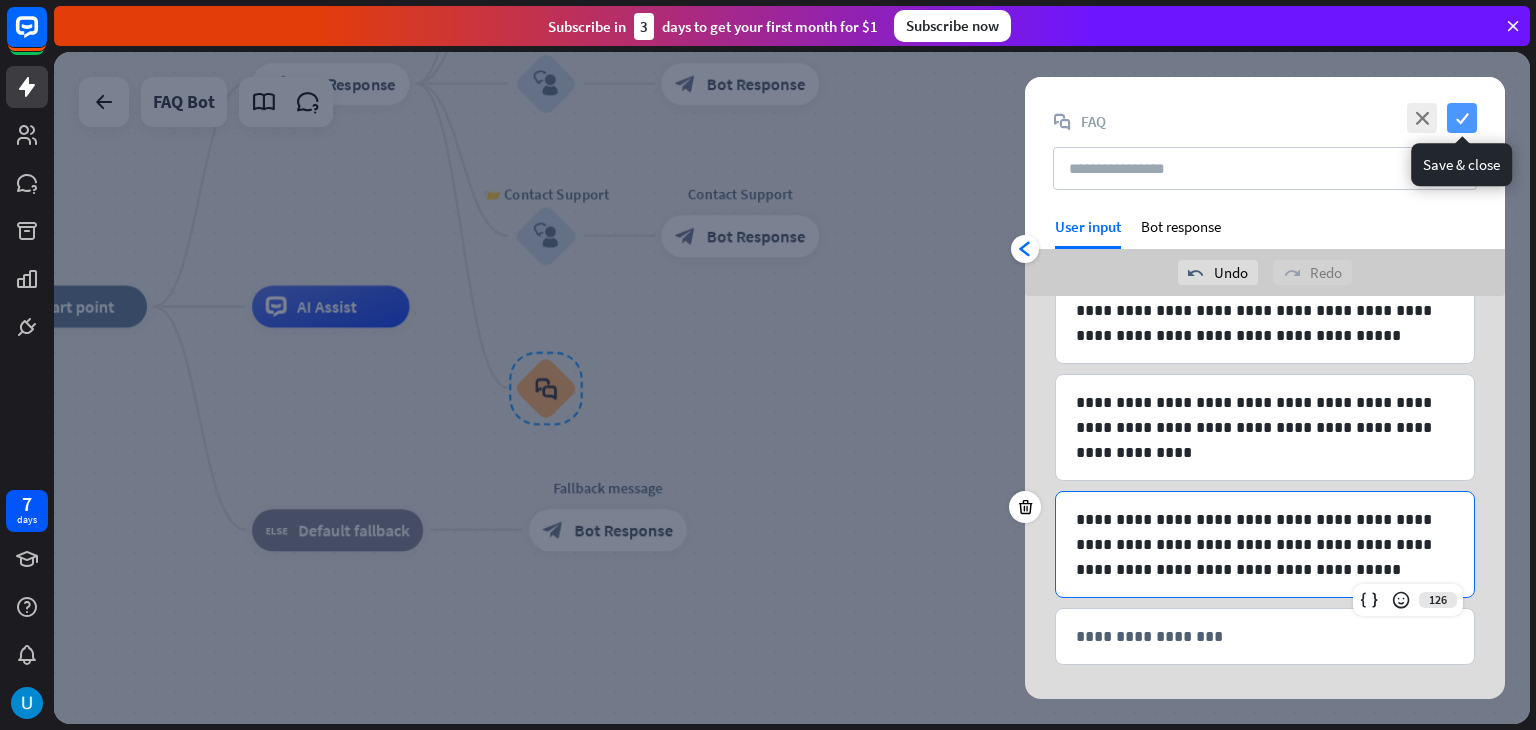 click on "check" at bounding box center [1462, 118] 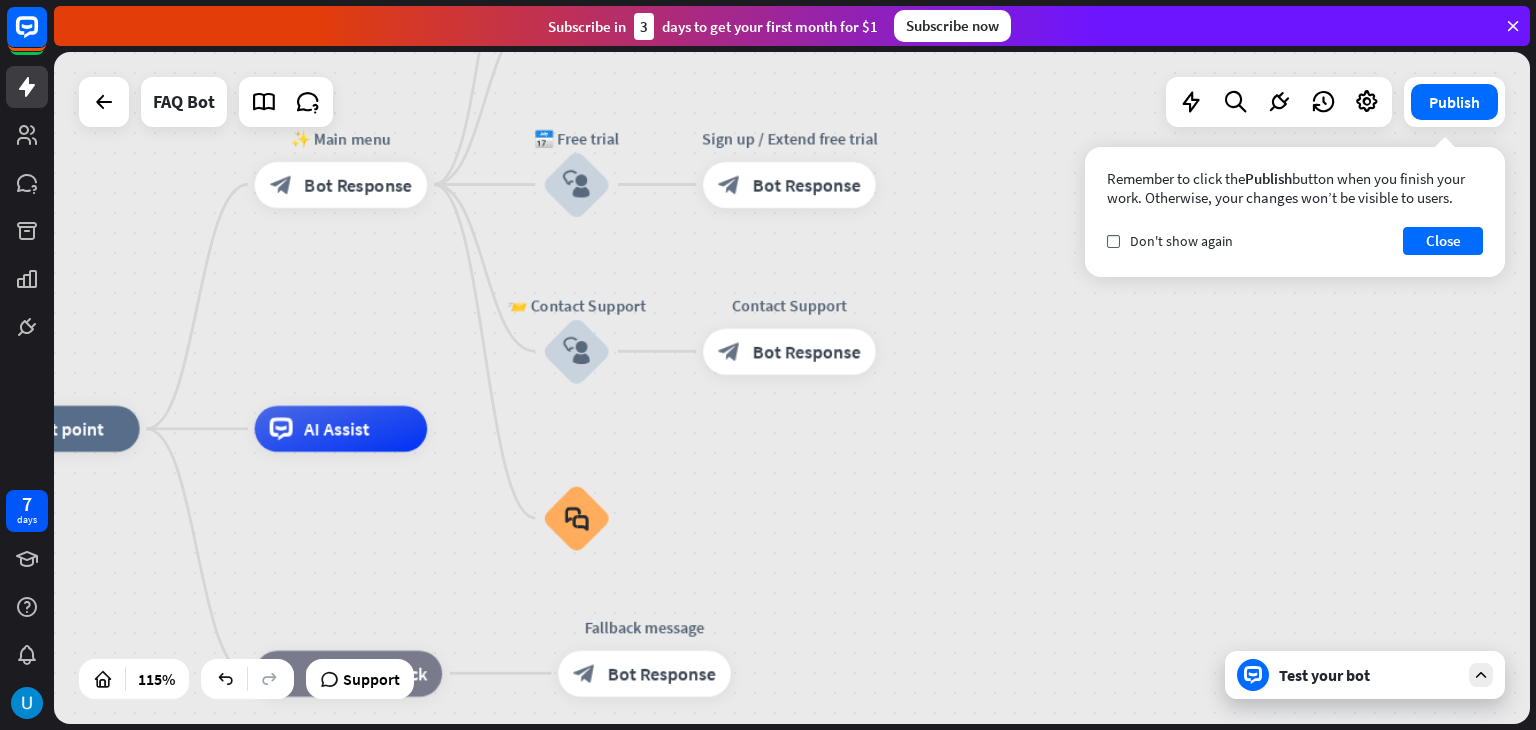 drag, startPoint x: 790, startPoint y: 400, endPoint x: 857, endPoint y: 537, distance: 152.50574 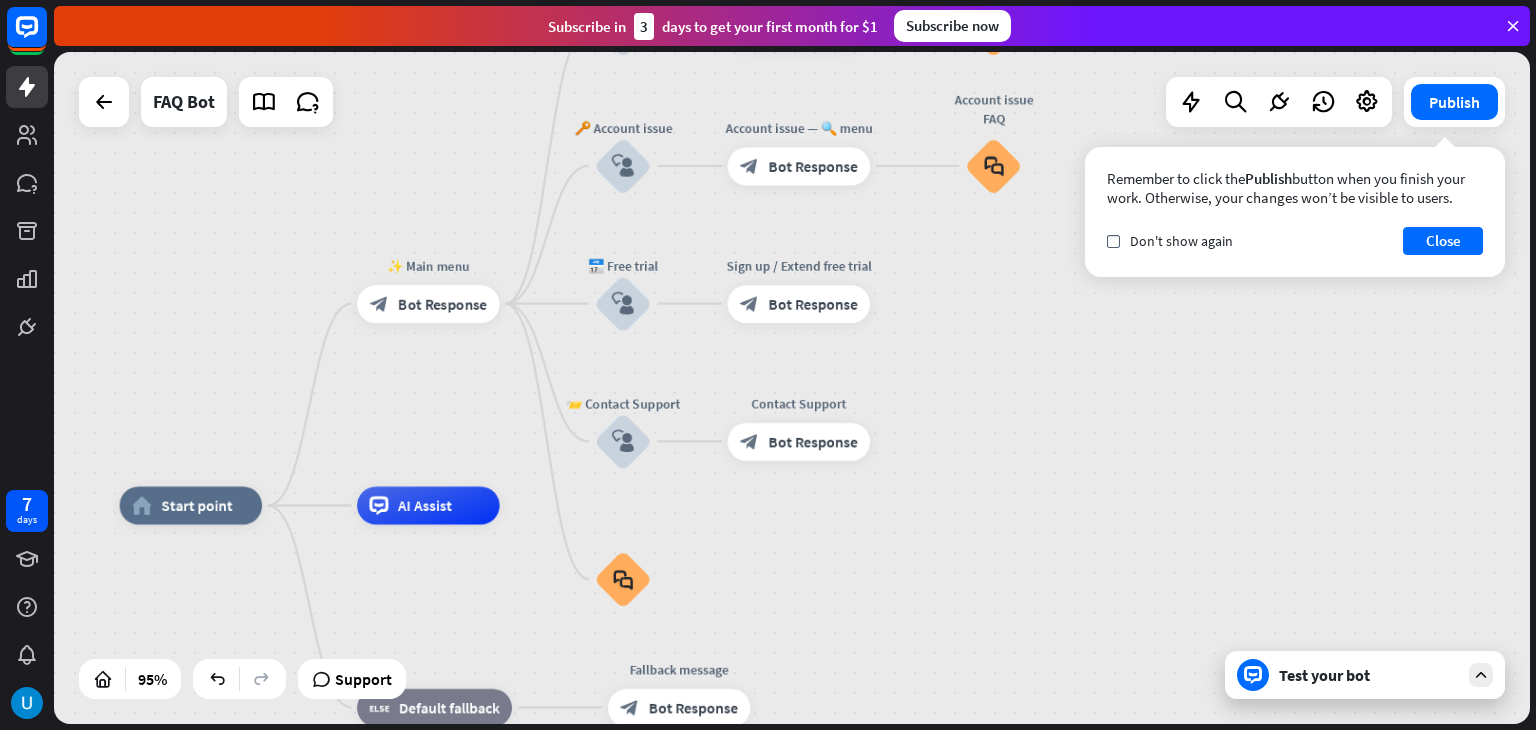 drag, startPoint x: 950, startPoint y: 448, endPoint x: 928, endPoint y: 533, distance: 87.80091 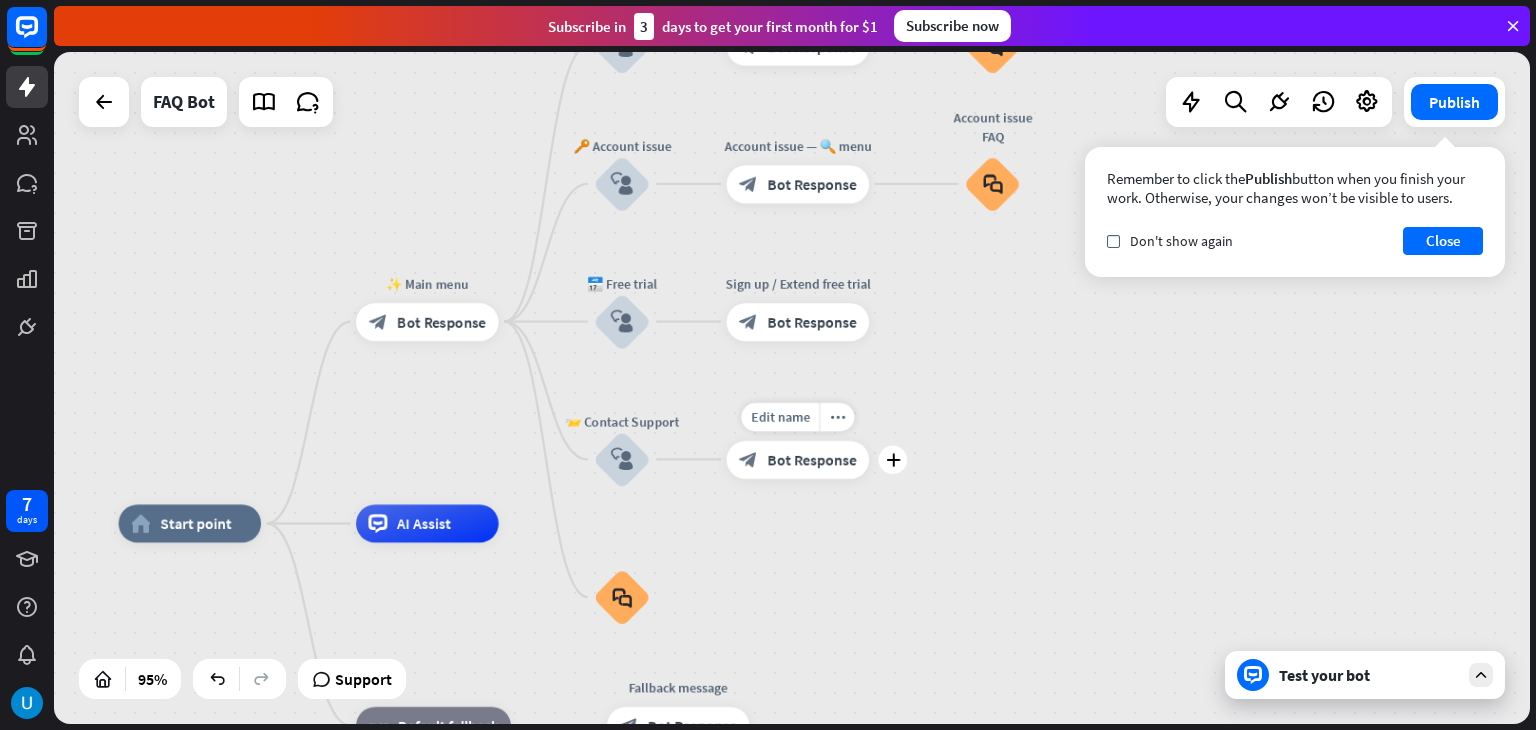 click on "block_bot_response   Bot Response" at bounding box center (798, 459) 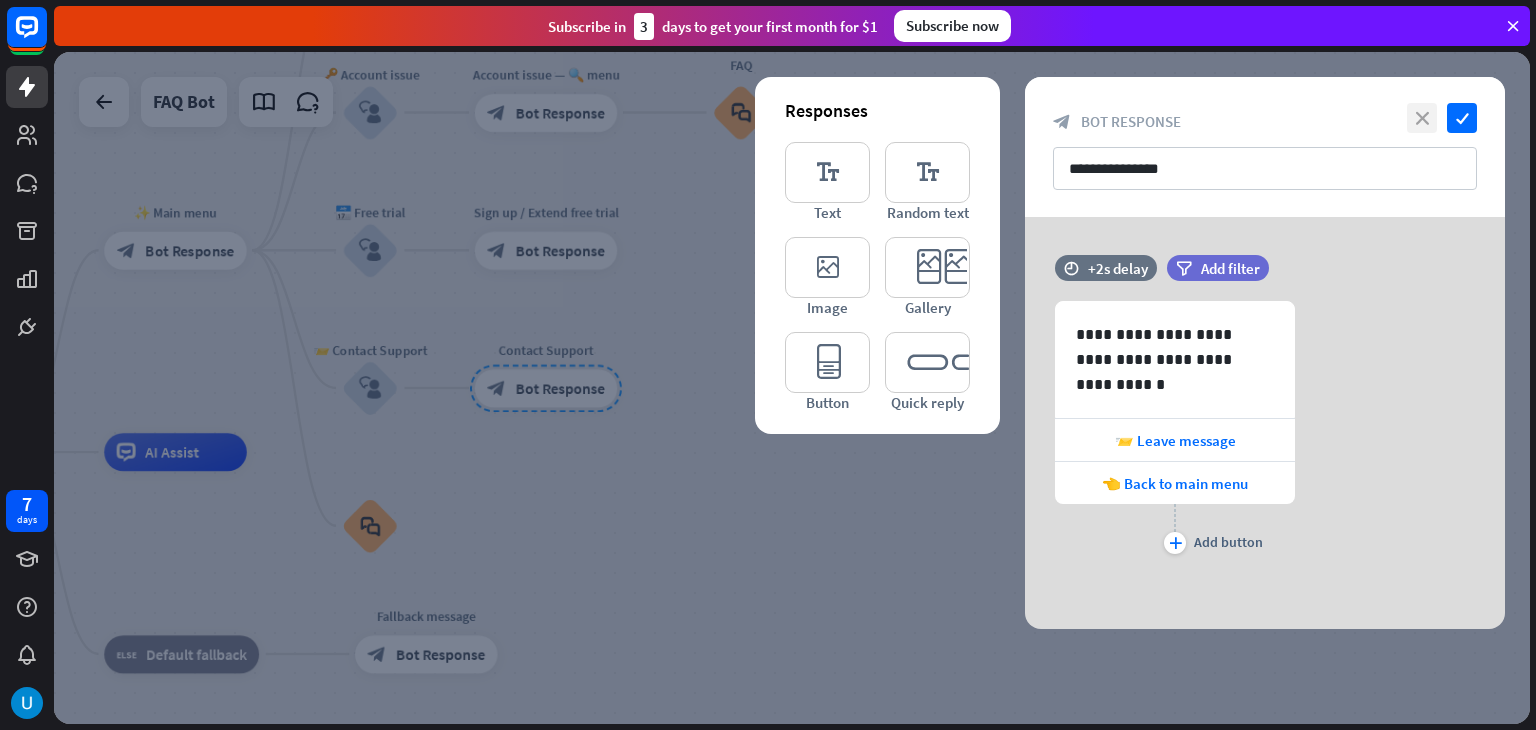 click on "close" at bounding box center (1422, 118) 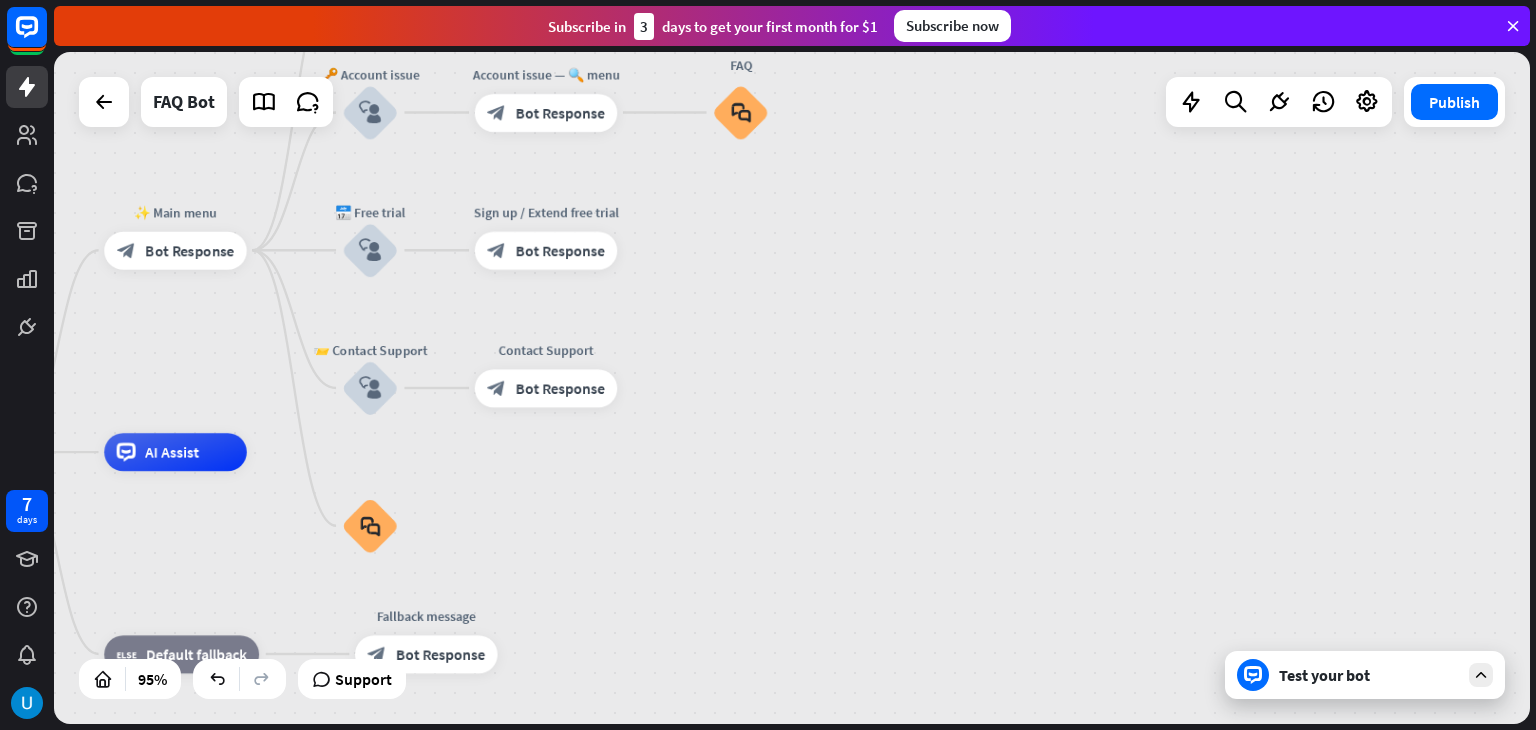 click on "Test your bot" at bounding box center (1369, 675) 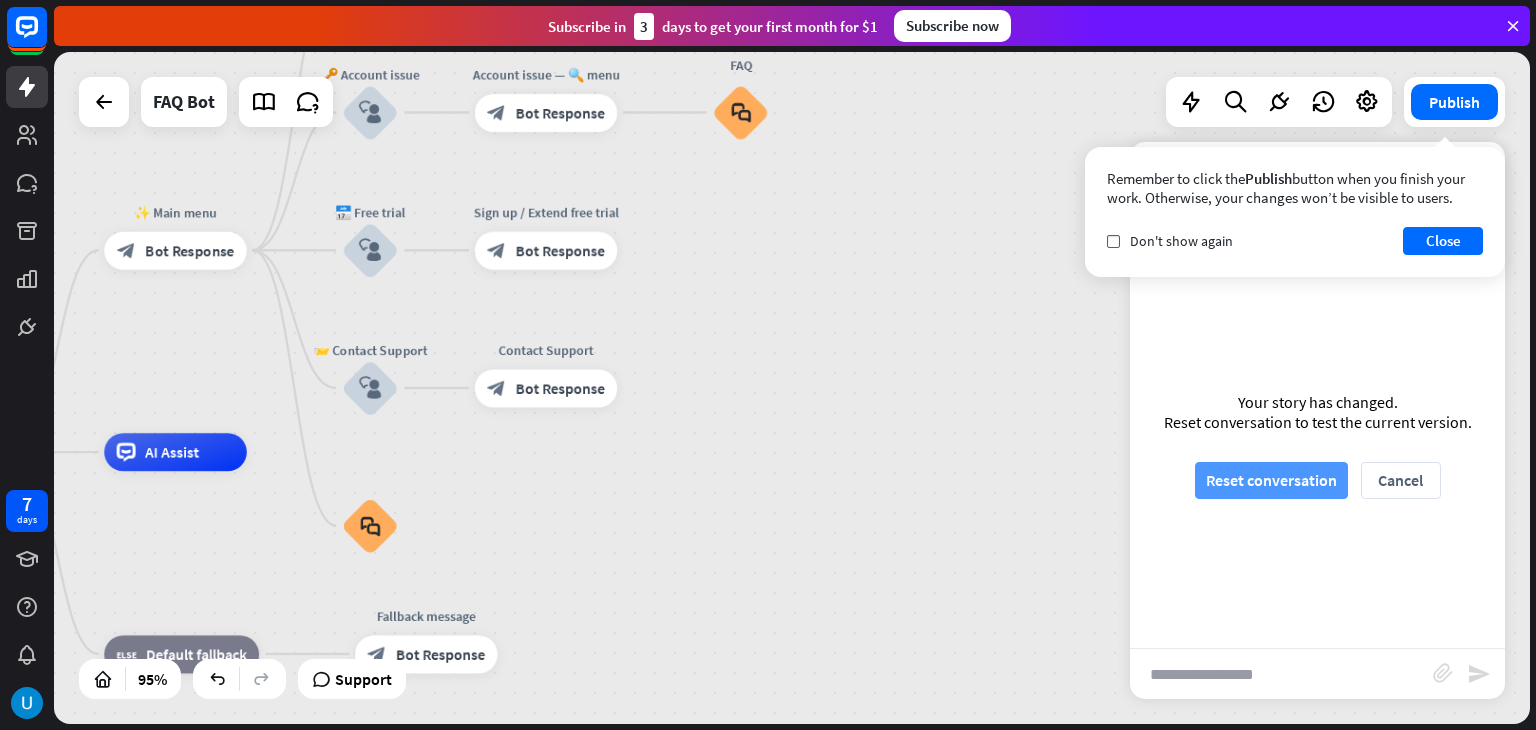 click on "Reset conversation" at bounding box center (1271, 480) 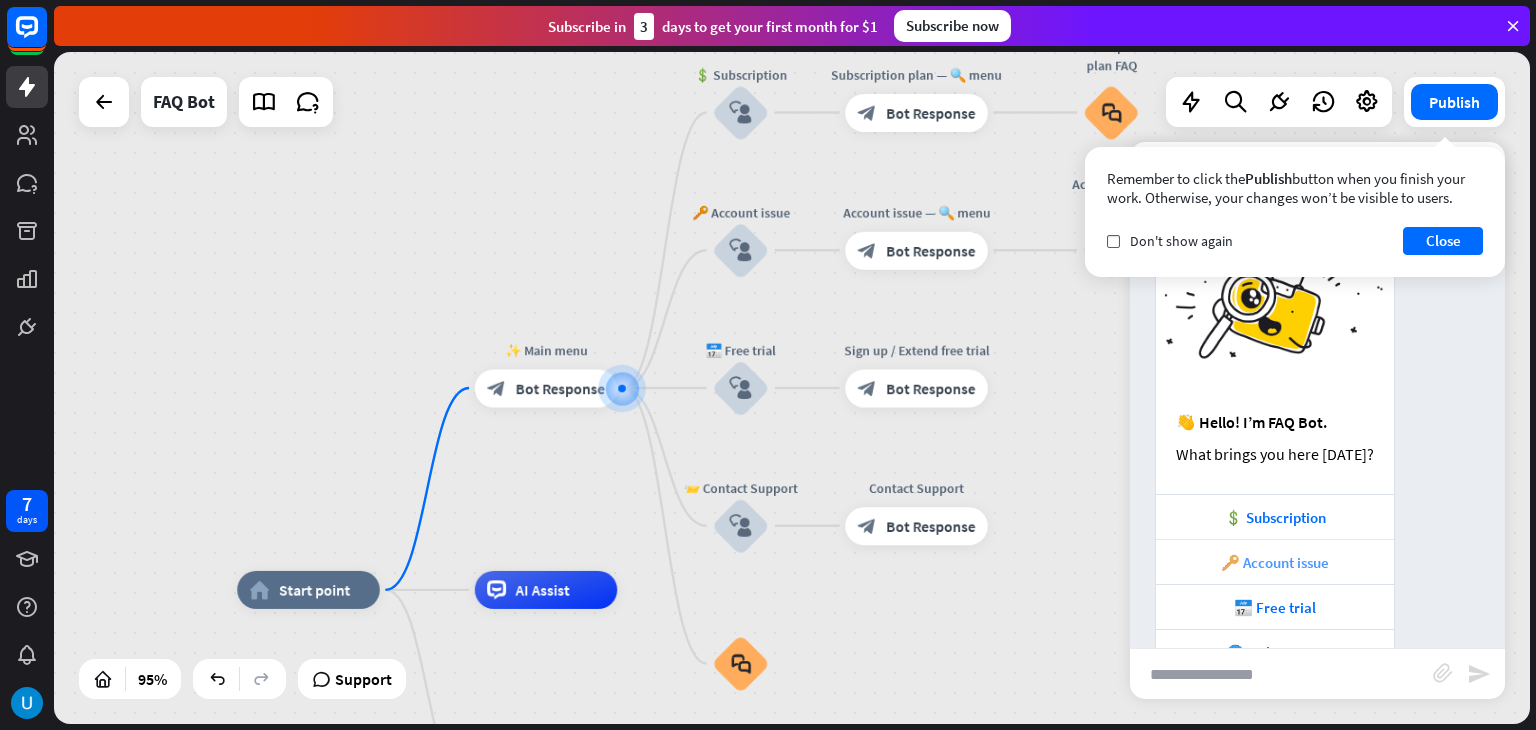 scroll, scrollTop: 128, scrollLeft: 0, axis: vertical 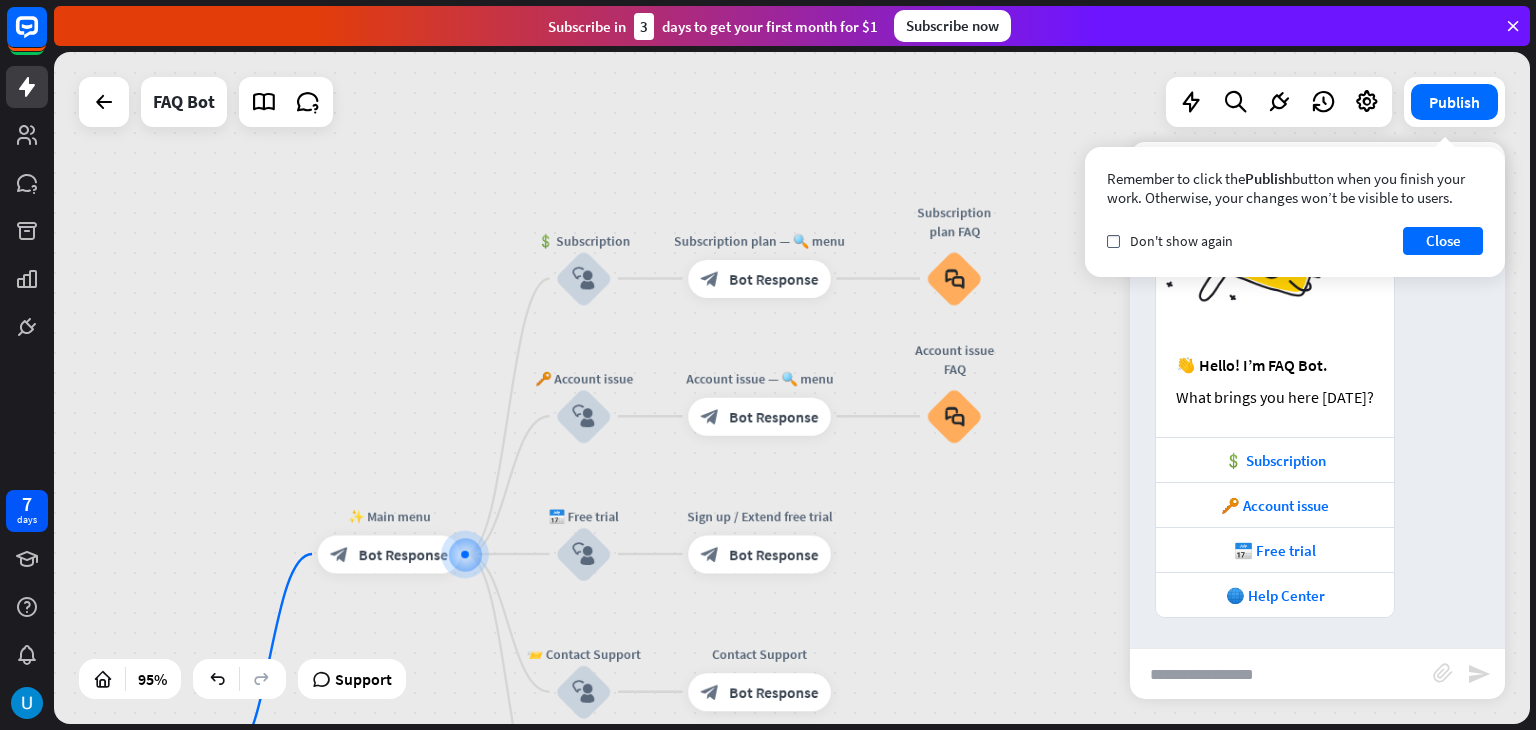 drag, startPoint x: 1039, startPoint y: 397, endPoint x: 897, endPoint y: 496, distance: 173.10402 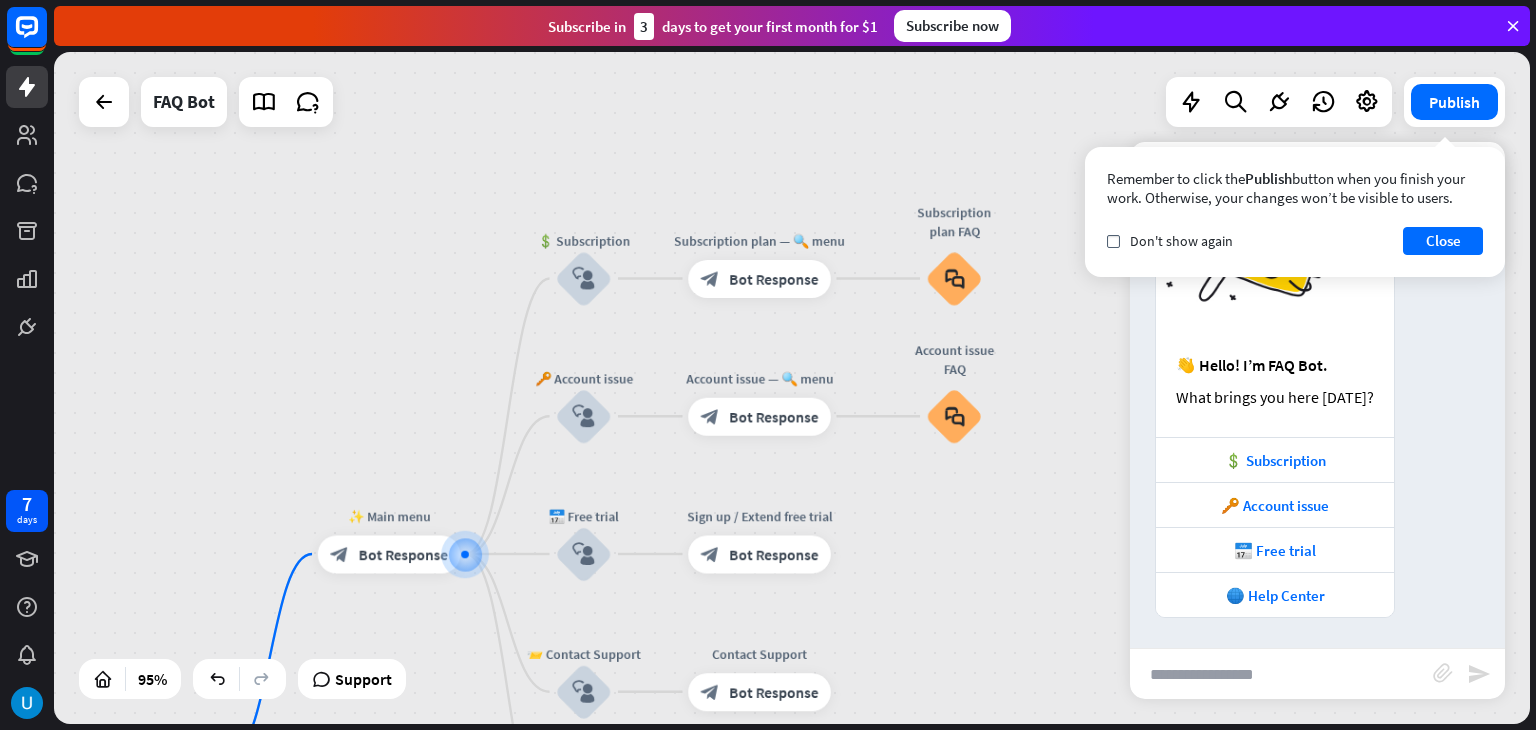 click on "home_2   Start point                 ✨ Main menu   block_bot_response   Bot Response                     💲 Subscription   block_user_input                 Subscription plan — 🔍 menu   block_bot_response   Bot Response                 Subscription plan FAQ   block_faq                 🔑 Account issue   block_user_input                 Account issue — 🔍 menu   block_bot_response   Bot Response                 Account issue FAQ   block_faq                 📅 Free trial   block_user_input                 Sign up / Extend free trial   block_bot_response   Bot Response                 📨 Contact Support   block_user_input                 Contact Support   block_bot_response   Bot Response                   block_faq                     AI Assist                   block_fallback   Default fallback                 Fallback message   block_bot_response   Bot Response" at bounding box center [792, 388] 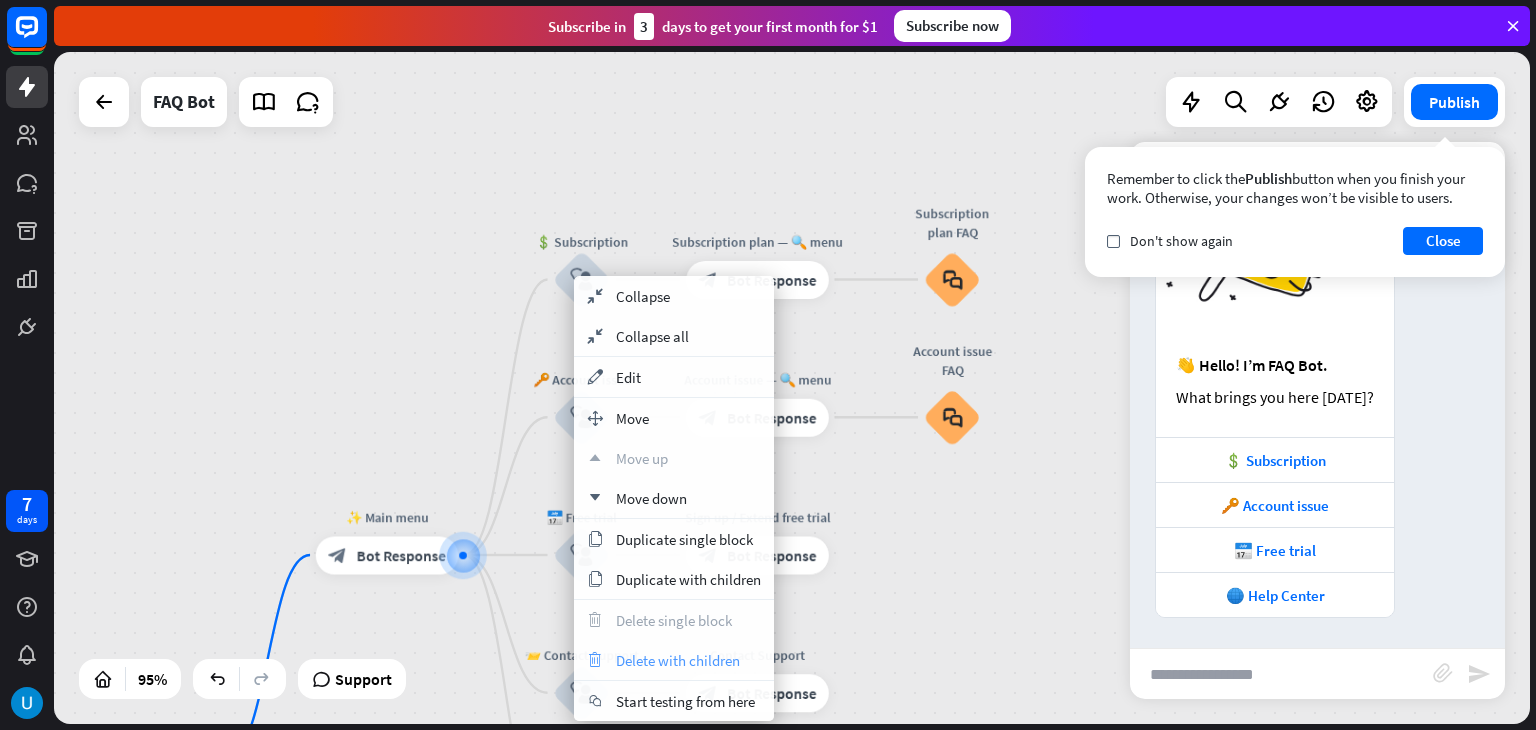 click on "Delete with children" at bounding box center (678, 660) 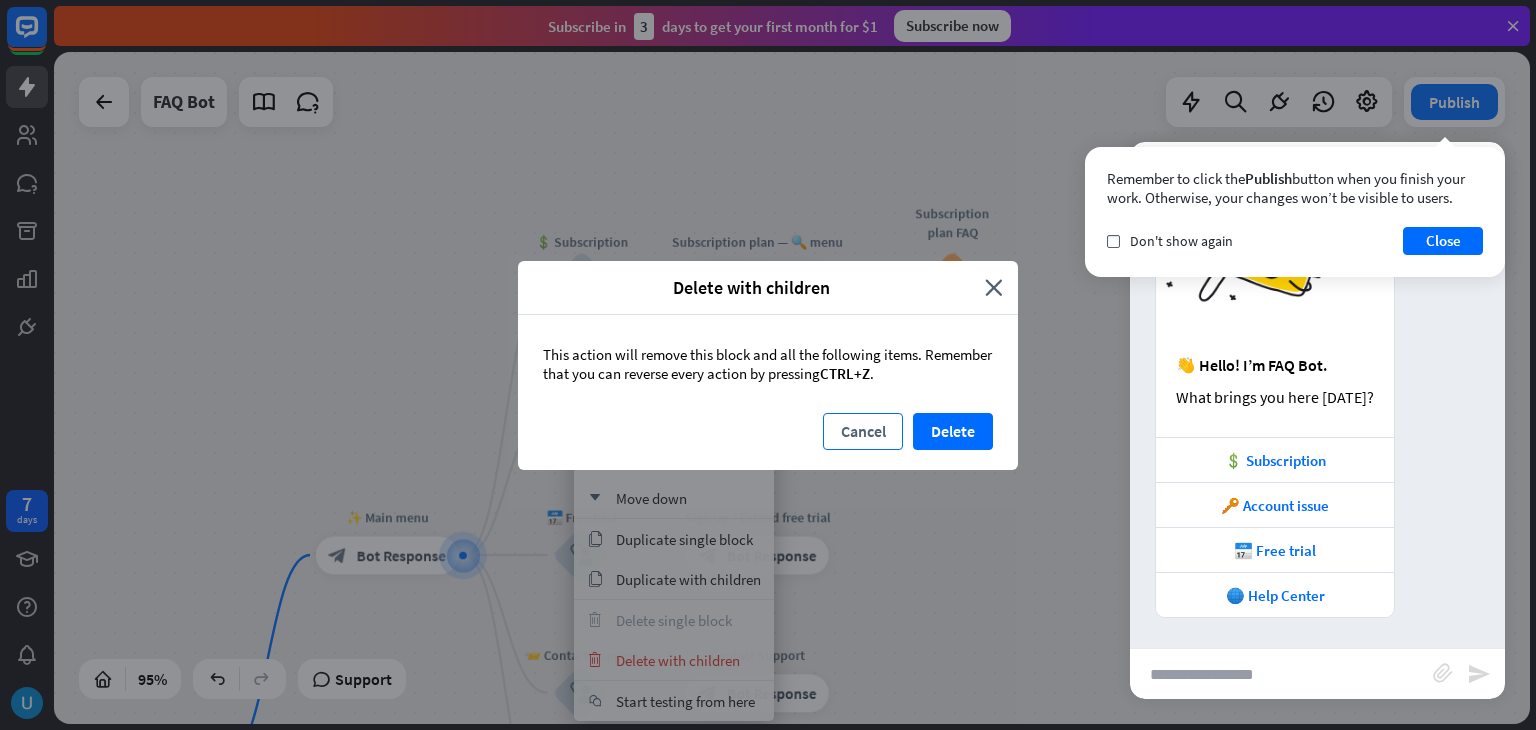 click on "Cancel" at bounding box center [863, 431] 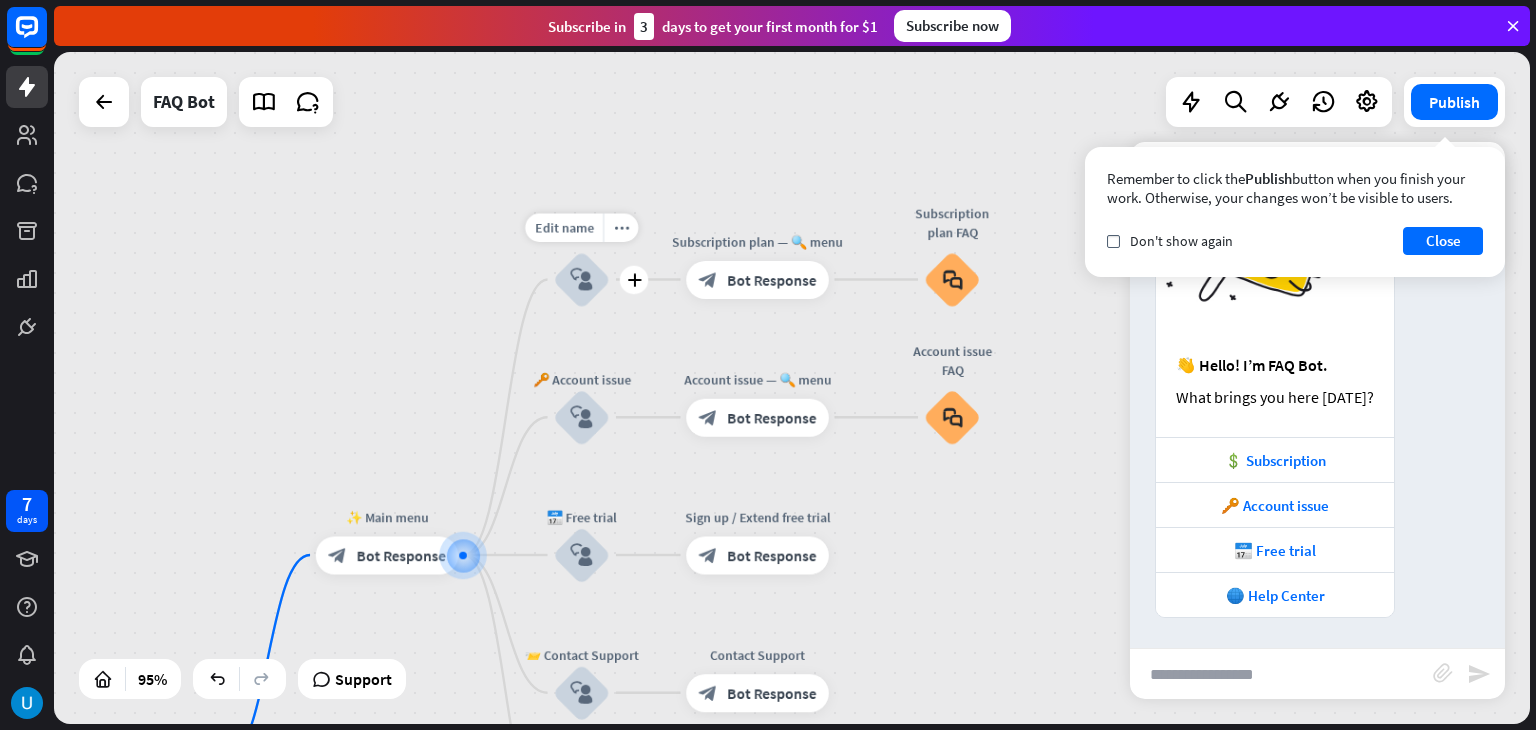 click on "block_user_input" at bounding box center (581, 279) 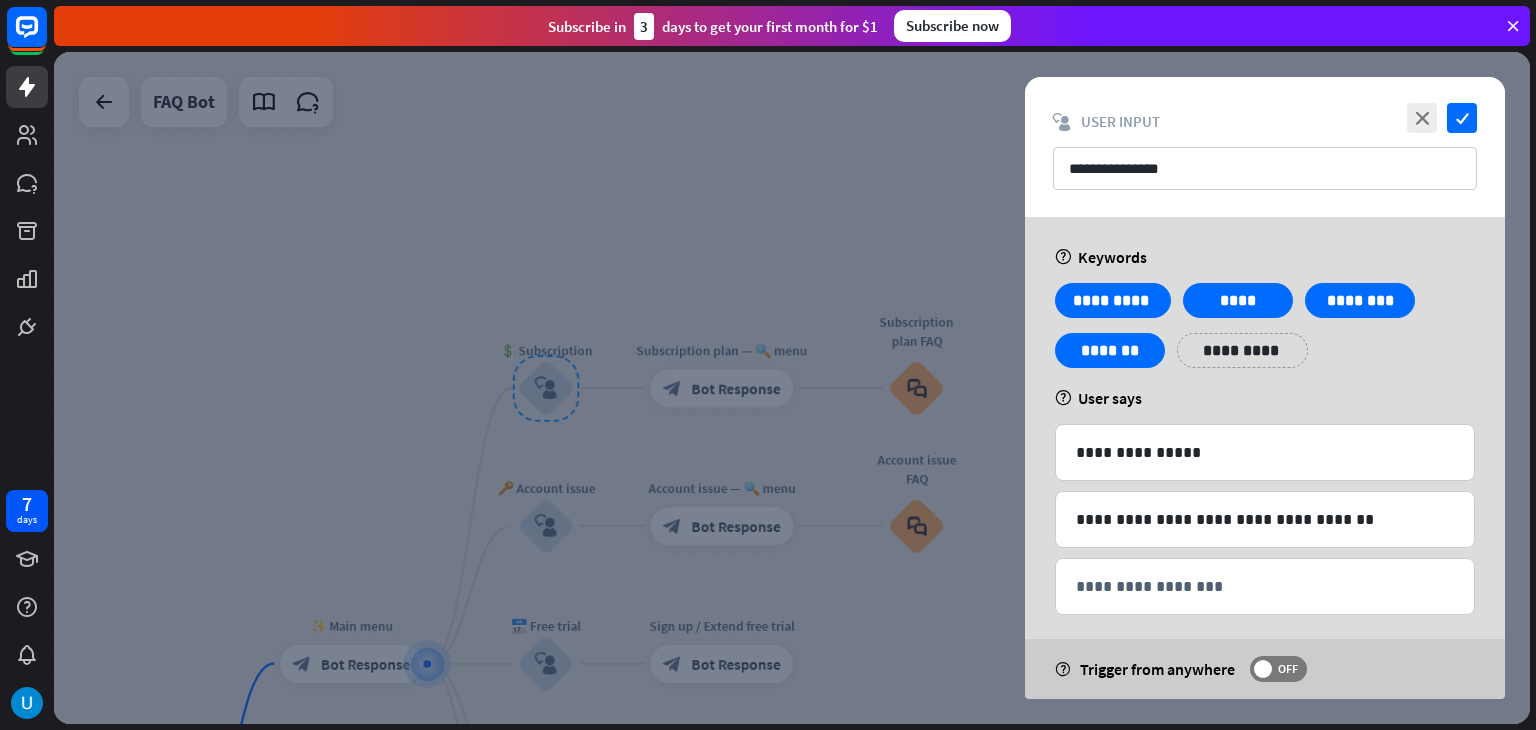 drag, startPoint x: 591, startPoint y: 292, endPoint x: 464, endPoint y: 381, distance: 155.08063 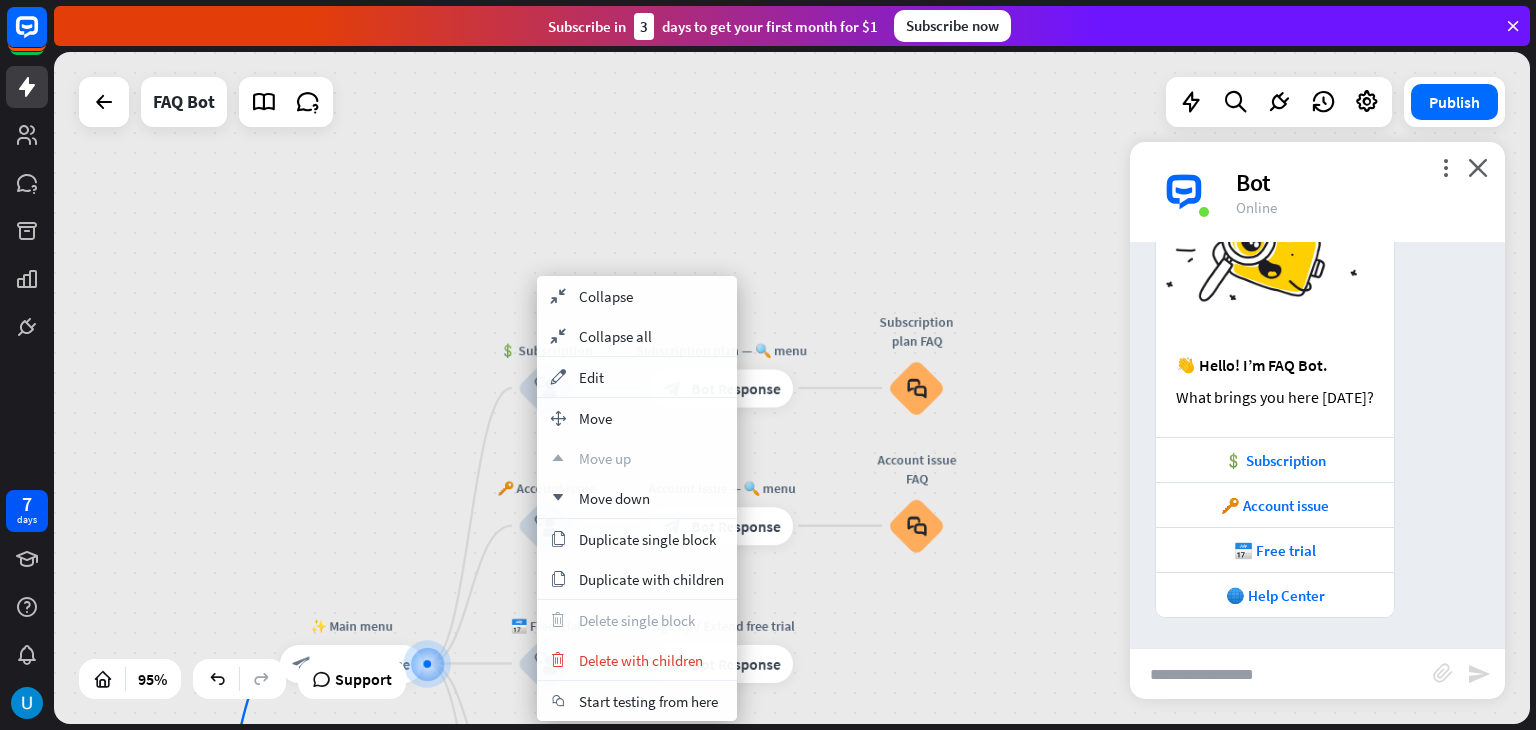 click on "home_2   Start point                 ✨ Main menu   block_bot_response   Bot Response                     💲 Subscription   block_user_input                 Subscription plan — 🔍 menu   block_bot_response   Bot Response                 Subscription plan FAQ   block_faq                 🔑 Account issue   block_user_input                 Account issue — 🔍 menu   block_bot_response   Bot Response                 Account issue FAQ   block_faq                 📅 Free trial   block_user_input                 Sign up / Extend free trial   block_bot_response   Bot Response                 📨 Contact Support   block_user_input                 Contact Support   block_bot_response   Bot Response                   block_faq                     AI Assist                   block_fallback   Default fallback                 Fallback message   block_bot_response   Bot Response" at bounding box center (792, 388) 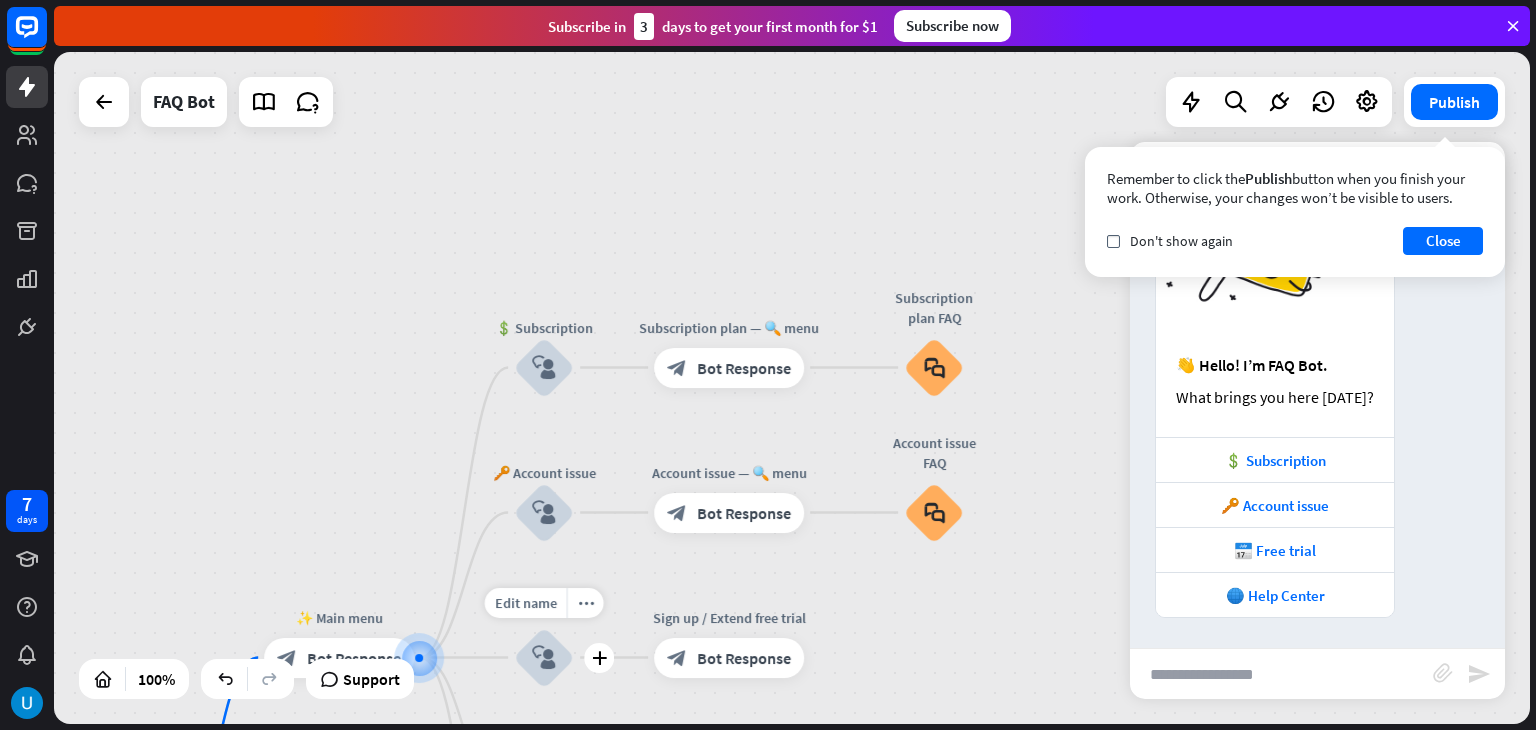 drag, startPoint x: 548, startPoint y: 636, endPoint x: 536, endPoint y: 634, distance: 12.165525 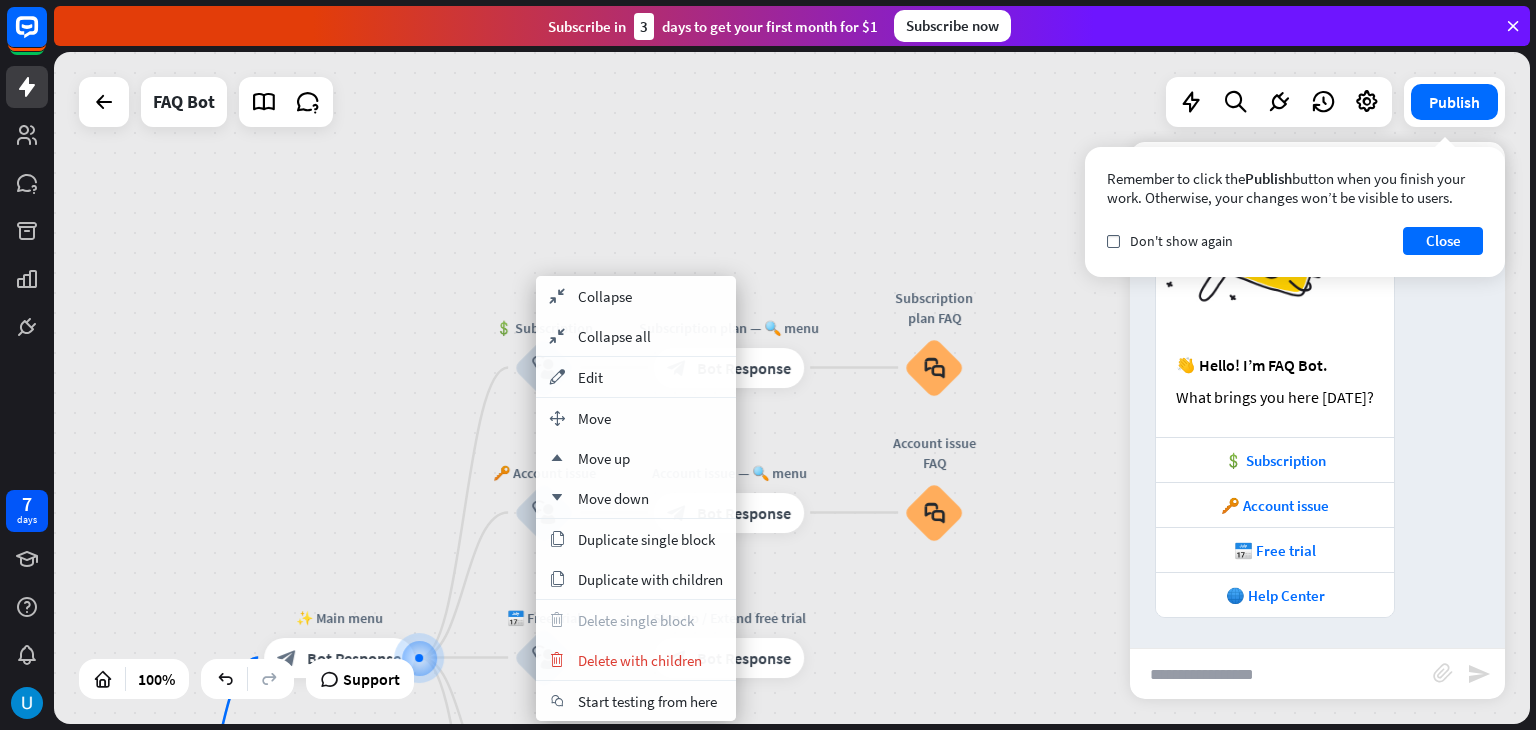 click on "home_2   Start point                 ✨ Main menu   block_bot_response   Bot Response                     💲 Subscription   block_user_input                 Subscription plan — 🔍 menu   block_bot_response   Bot Response                 Subscription plan FAQ   block_faq                 🔑 Account issue   block_user_input                 Account issue — 🔍 menu   block_bot_response   Bot Response                 Account issue FAQ   block_faq                 📅 Free trial   block_user_input                 Sign up / Extend free trial   block_bot_response   Bot Response                 📨 Contact Support   block_user_input                 Contact Support   block_bot_response   Bot Response                   block_faq                     AI Assist                   block_fallback   Default fallback                 Fallback message   block_bot_response   Bot Response" at bounding box center (792, 388) 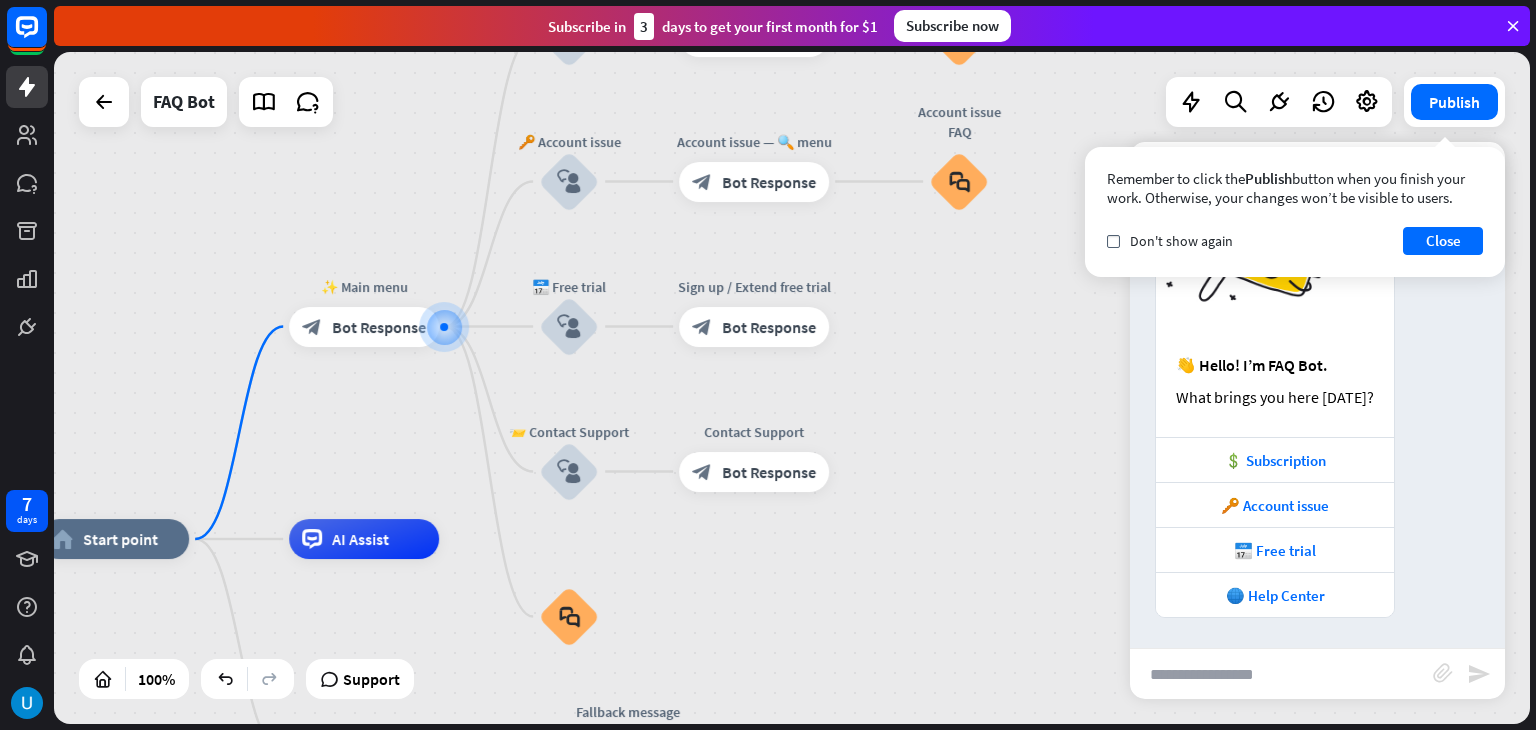 drag, startPoint x: 398, startPoint y: 540, endPoint x: 583, endPoint y: 198, distance: 388.8303 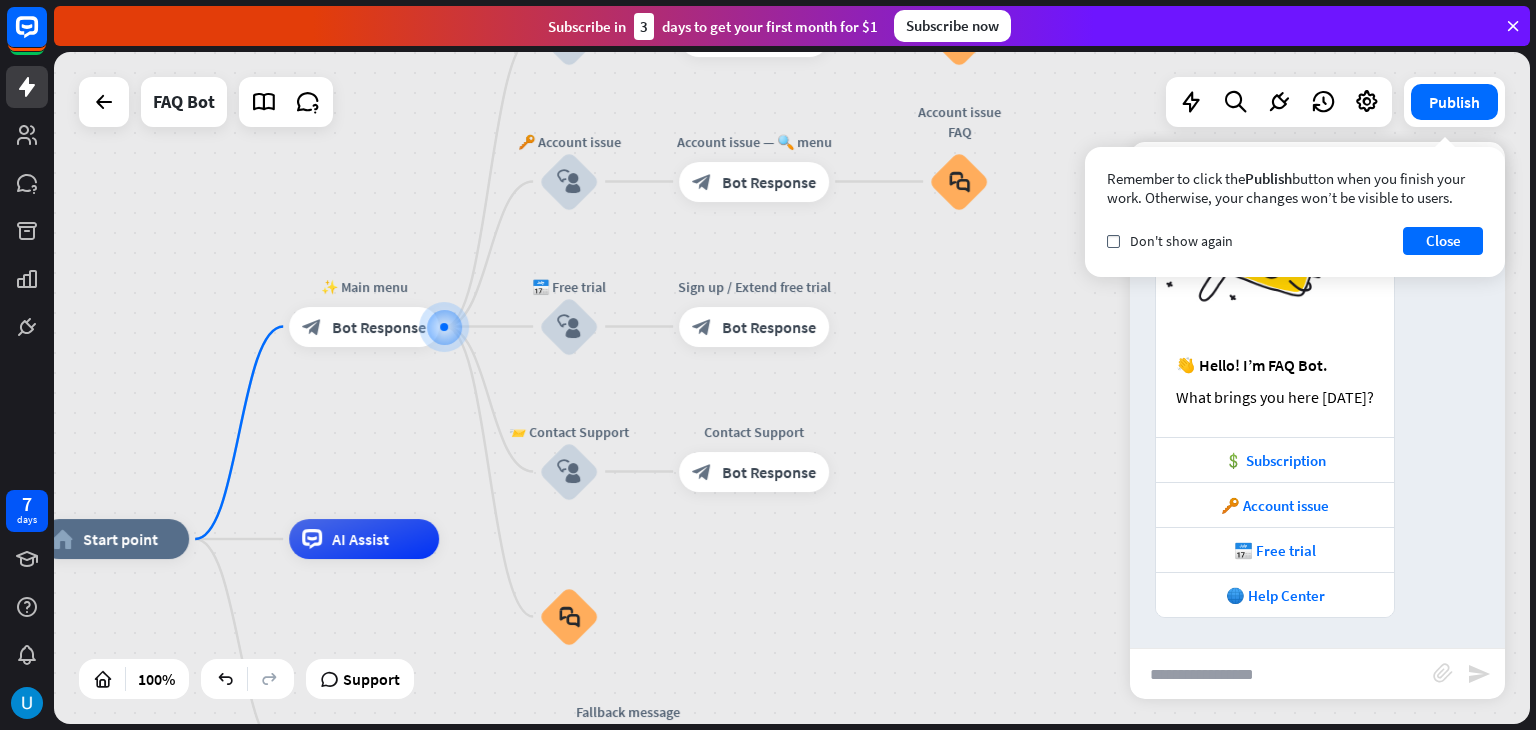 click on "home_2   Start point                 ✨ Main menu   block_bot_response   Bot Response                     💲 Subscription   block_user_input                 Subscription plan — 🔍 menu   block_bot_response   Bot Response                 Subscription plan FAQ   block_faq                 🔑 Account issue   block_user_input                 Account issue — 🔍 menu   block_bot_response   Bot Response                 Account issue FAQ   block_faq                 📅 Free trial   block_user_input                 Sign up / Extend free trial   block_bot_response   Bot Response                 📨 Contact Support   block_user_input                 Contact Support   block_bot_response   Bot Response                   block_faq                     AI Assist                   block_fallback   Default fallback                 Fallback message   block_bot_response   Bot Response" at bounding box center [792, 388] 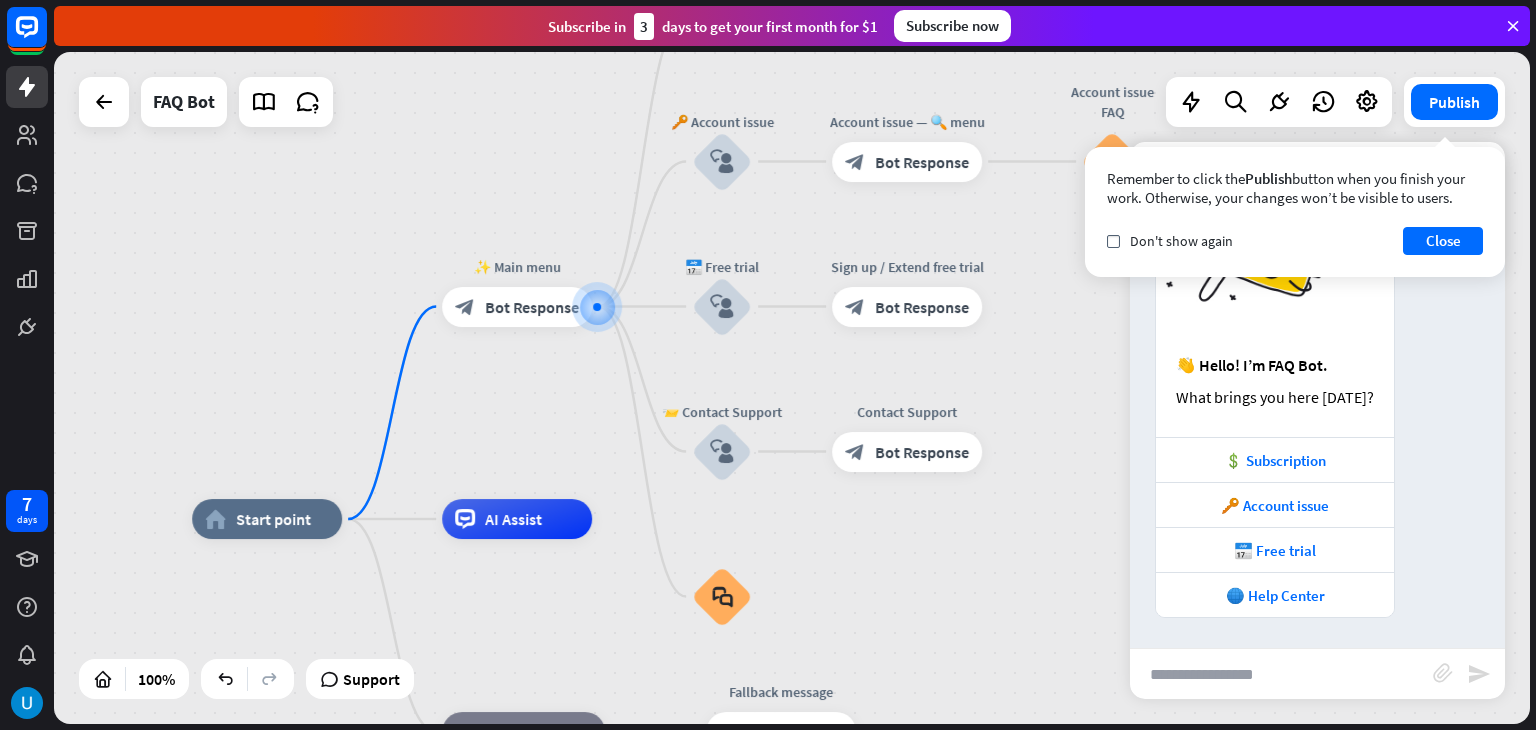 drag, startPoint x: 712, startPoint y: 601, endPoint x: 623, endPoint y: 598, distance: 89.050545 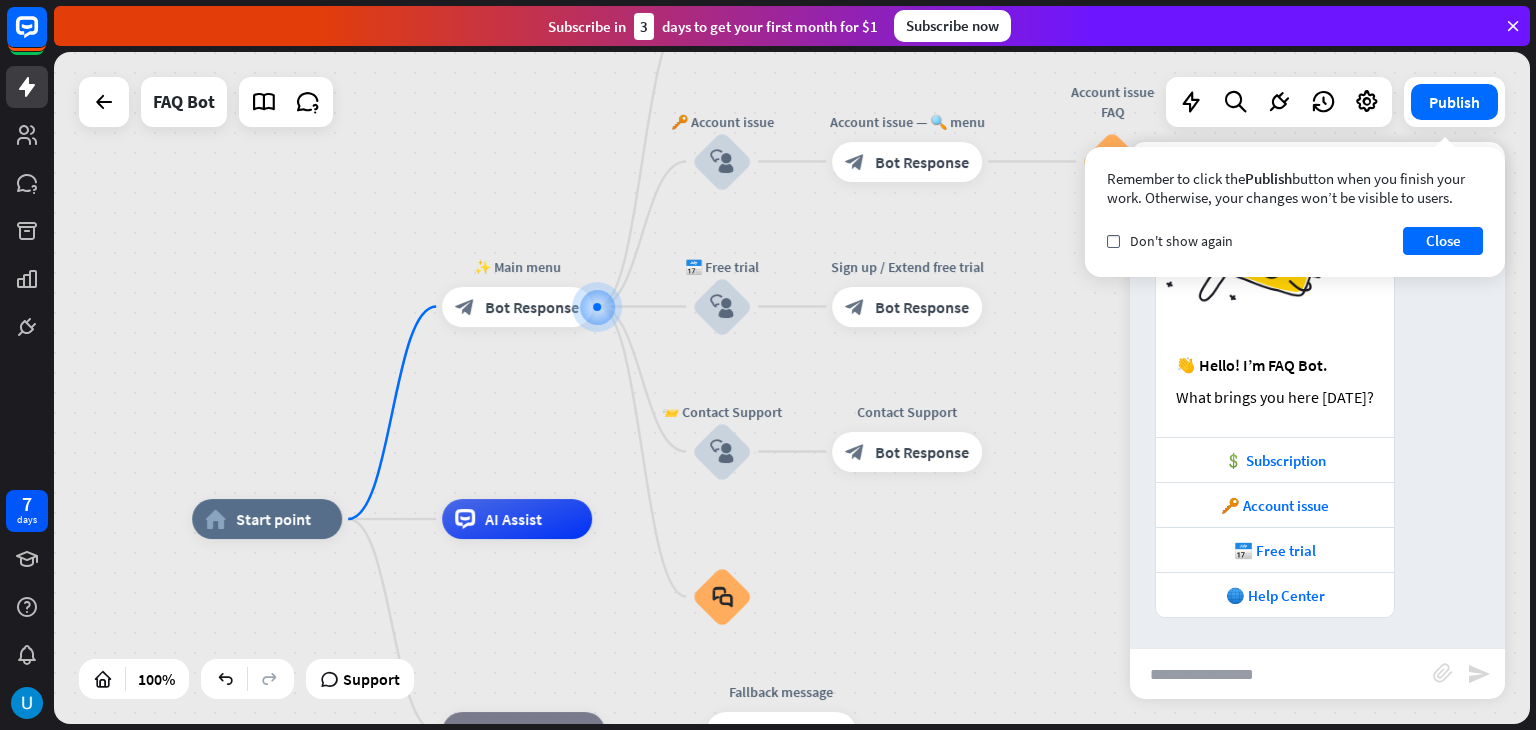 click on "home_2   Start point                 ✨ Main menu   block_bot_response   Bot Response                     💲 Subscription   block_user_input                 Subscription plan — 🔍 menu   block_bot_response   Bot Response                 Subscription plan FAQ   block_faq                 🔑 Account issue   block_user_input                 Account issue — 🔍 menu   block_bot_response   Bot Response                 Account issue FAQ   block_faq                 📅 Free trial   block_user_input                 Sign up / Extend free trial   block_bot_response   Bot Response                 📨 Contact Support   block_user_input                 Contact Support   block_bot_response   Bot Response                   block_faq                     AI Assist                   block_fallback   Default fallback                 Fallback message   block_bot_response   Bot Response" at bounding box center [930, 855] 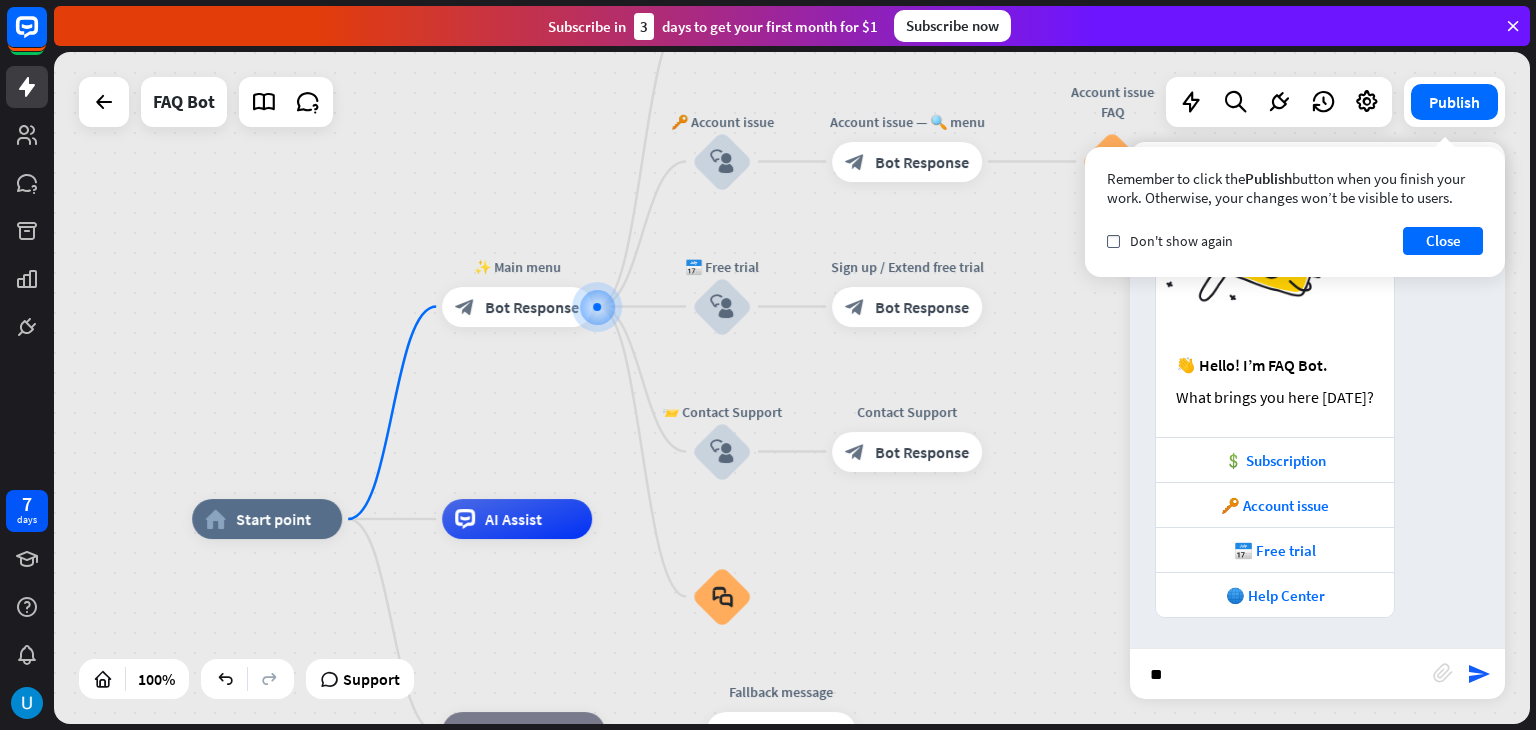 type on "*" 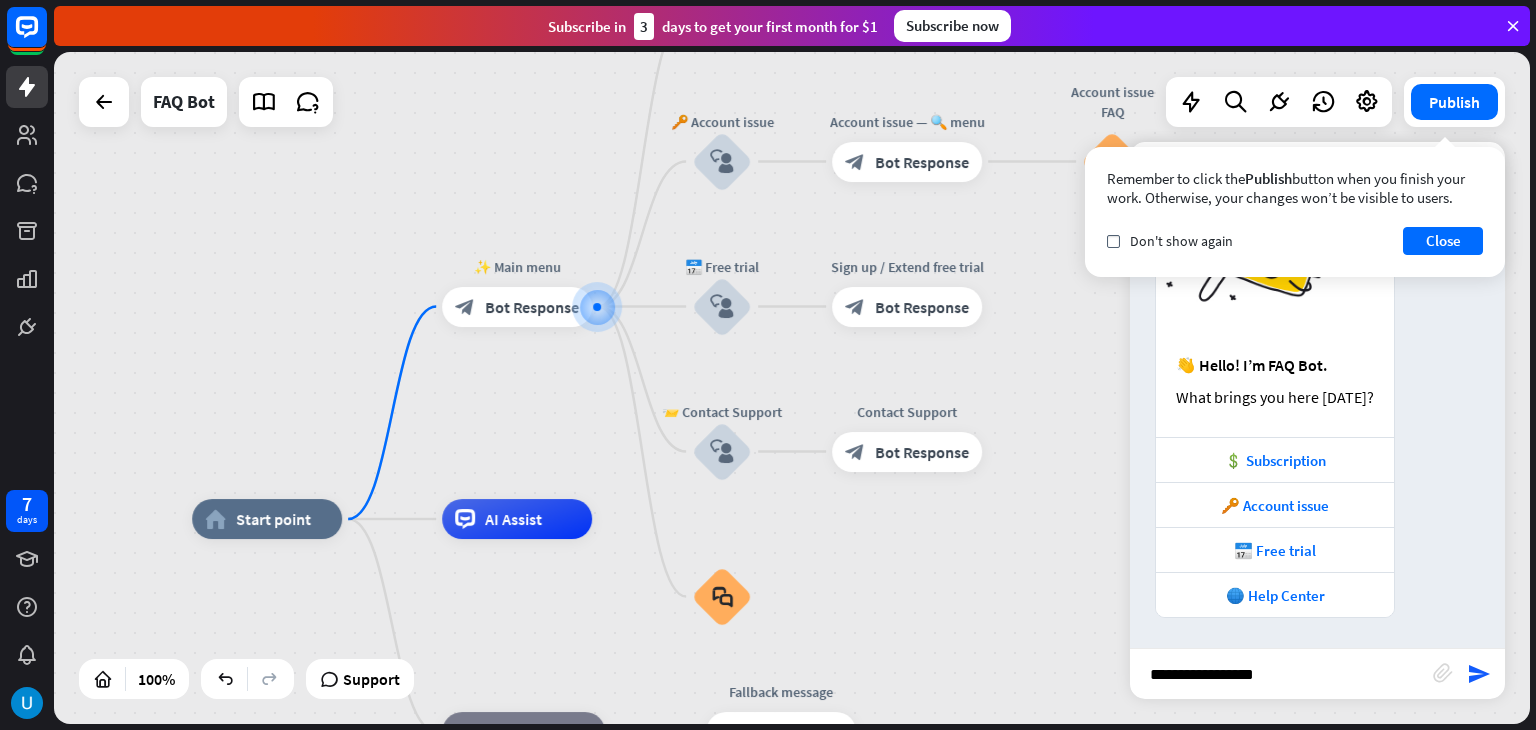 type on "**********" 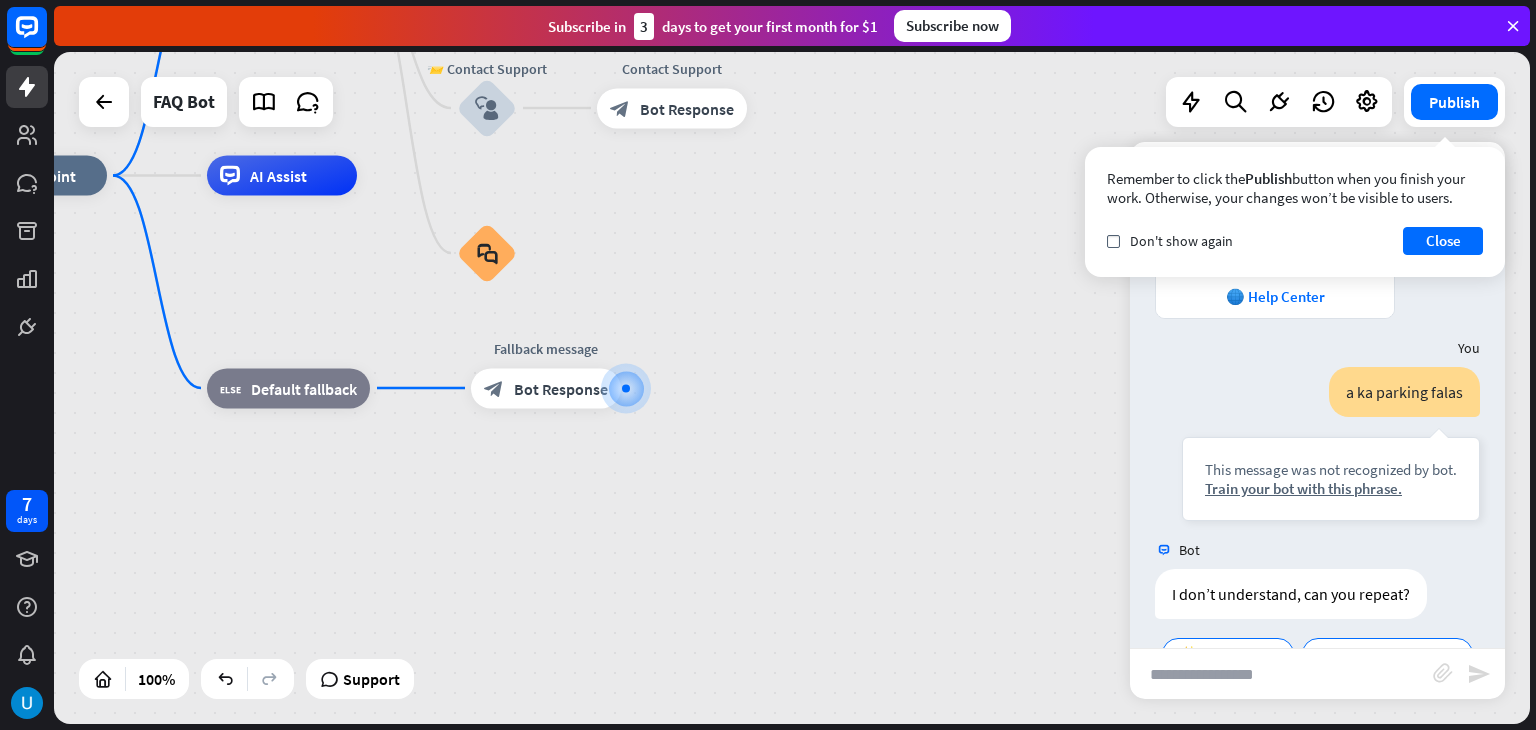 scroll, scrollTop: 522, scrollLeft: 0, axis: vertical 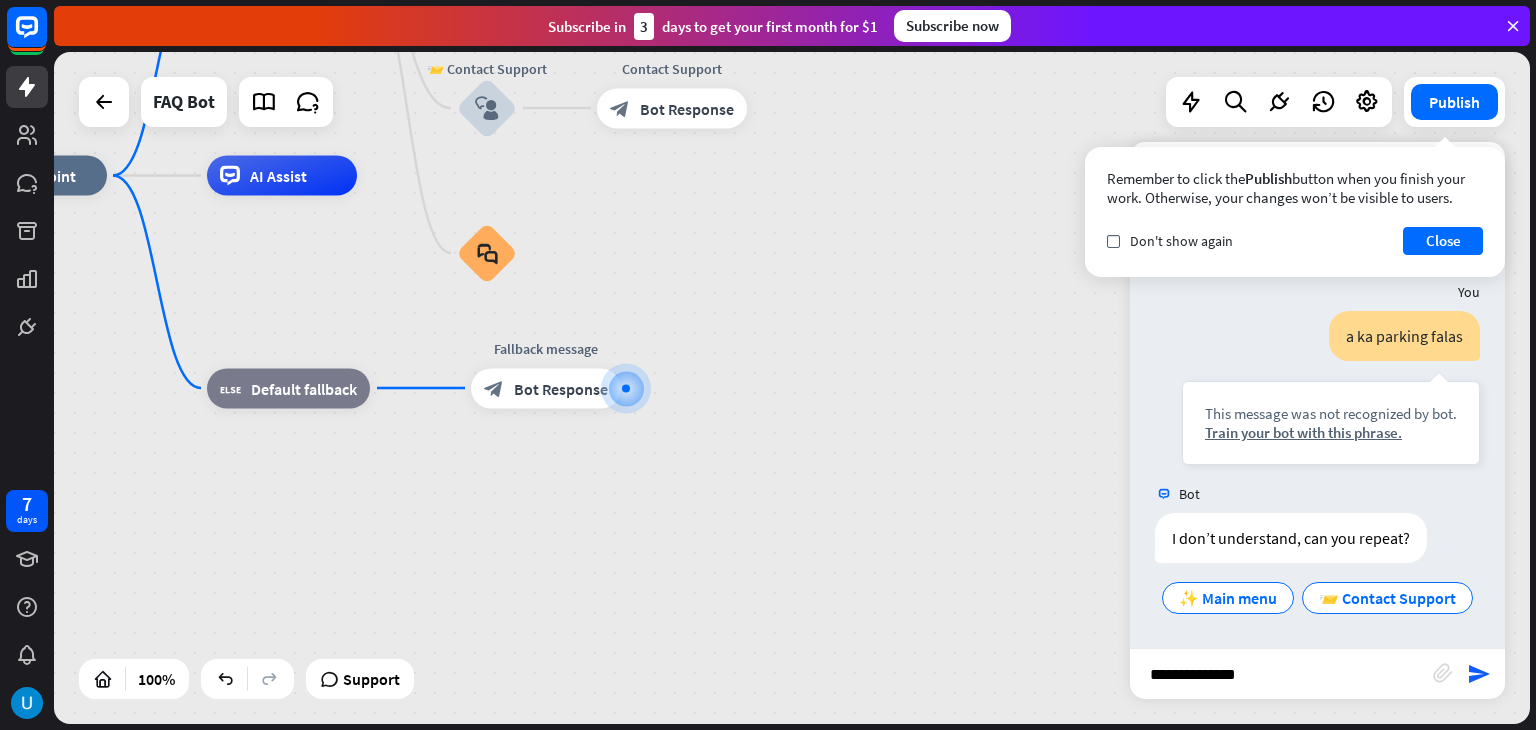 type on "**********" 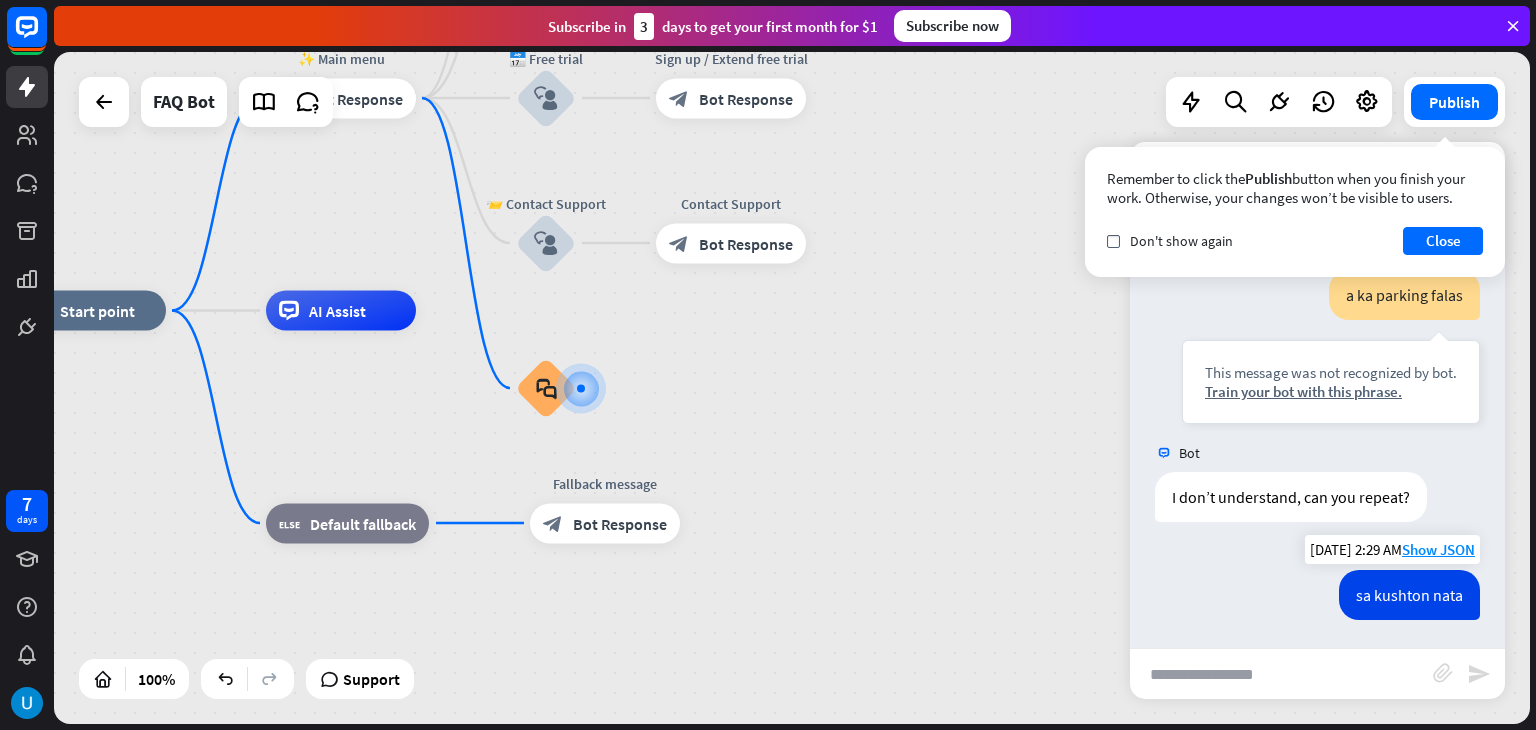 scroll, scrollTop: 525, scrollLeft: 0, axis: vertical 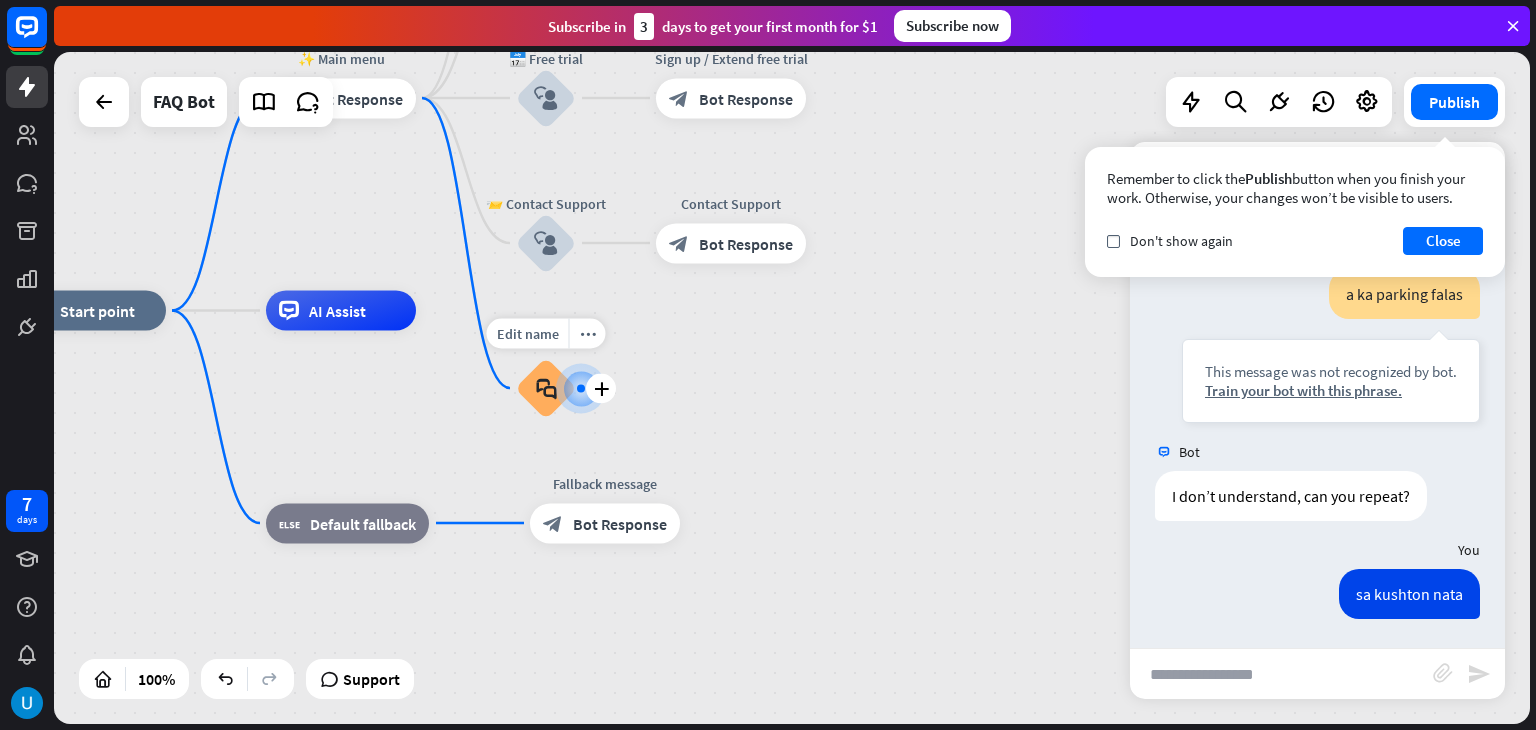 click at bounding box center (581, 388) 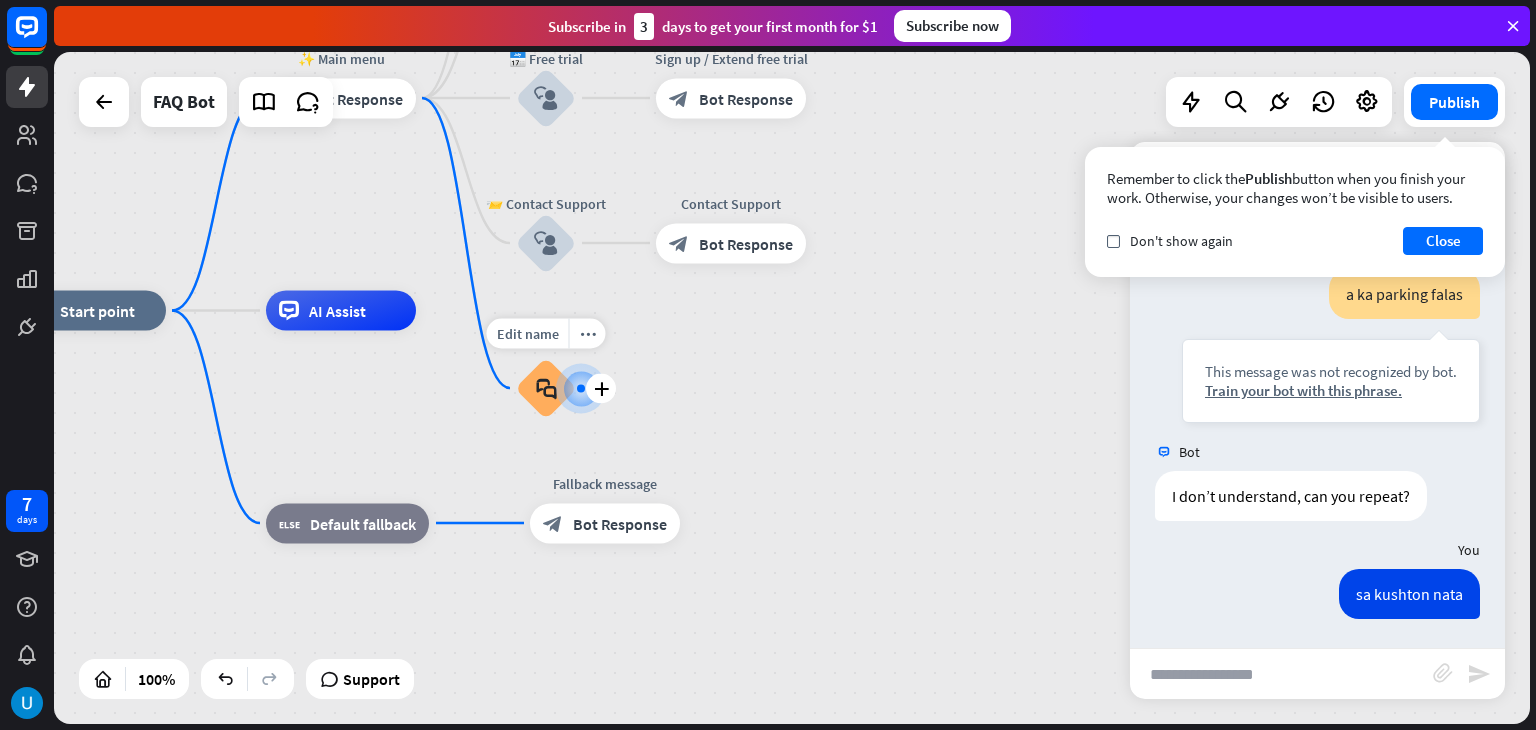 click at bounding box center (581, 388) 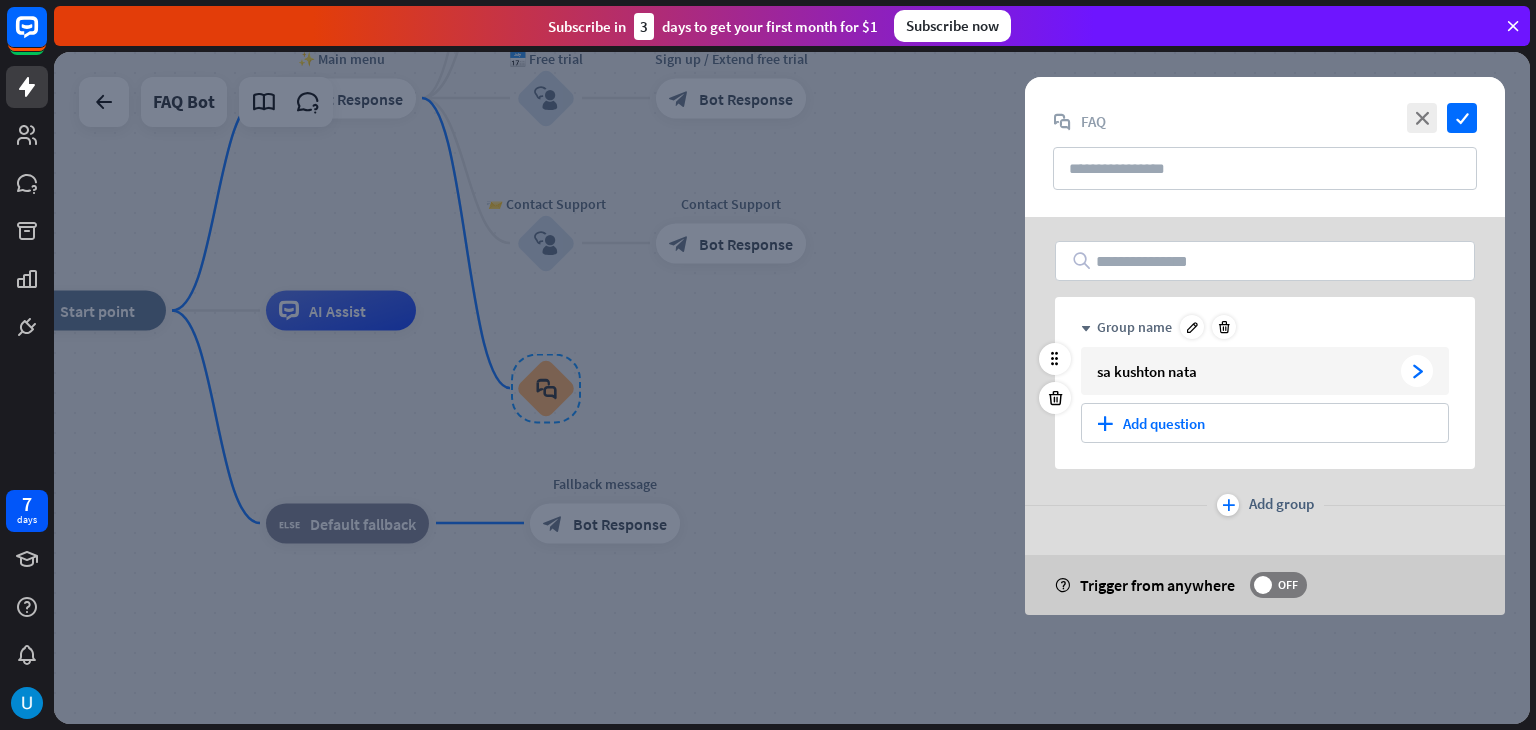 click on "sa kushton nata" at bounding box center (1245, 371) 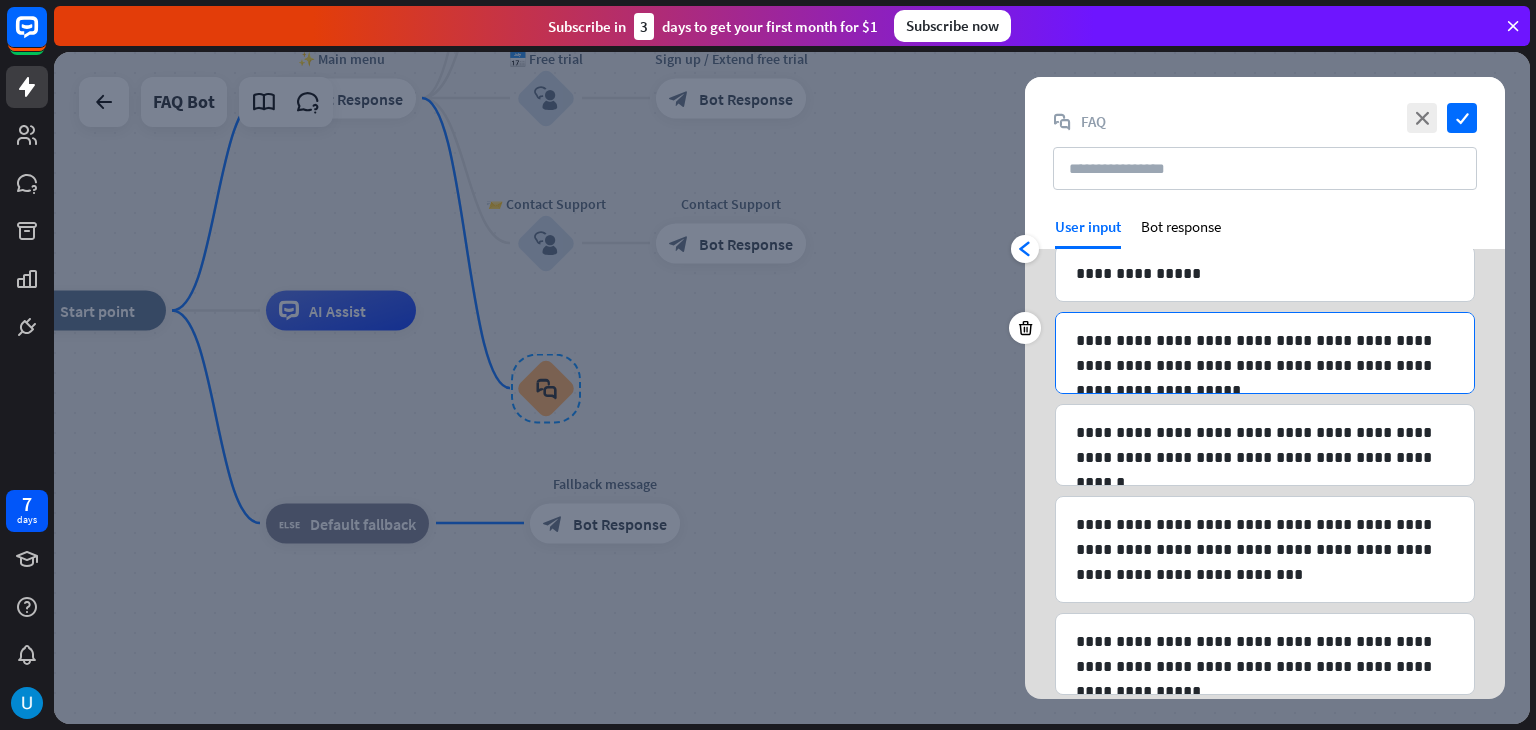 scroll, scrollTop: 100, scrollLeft: 0, axis: vertical 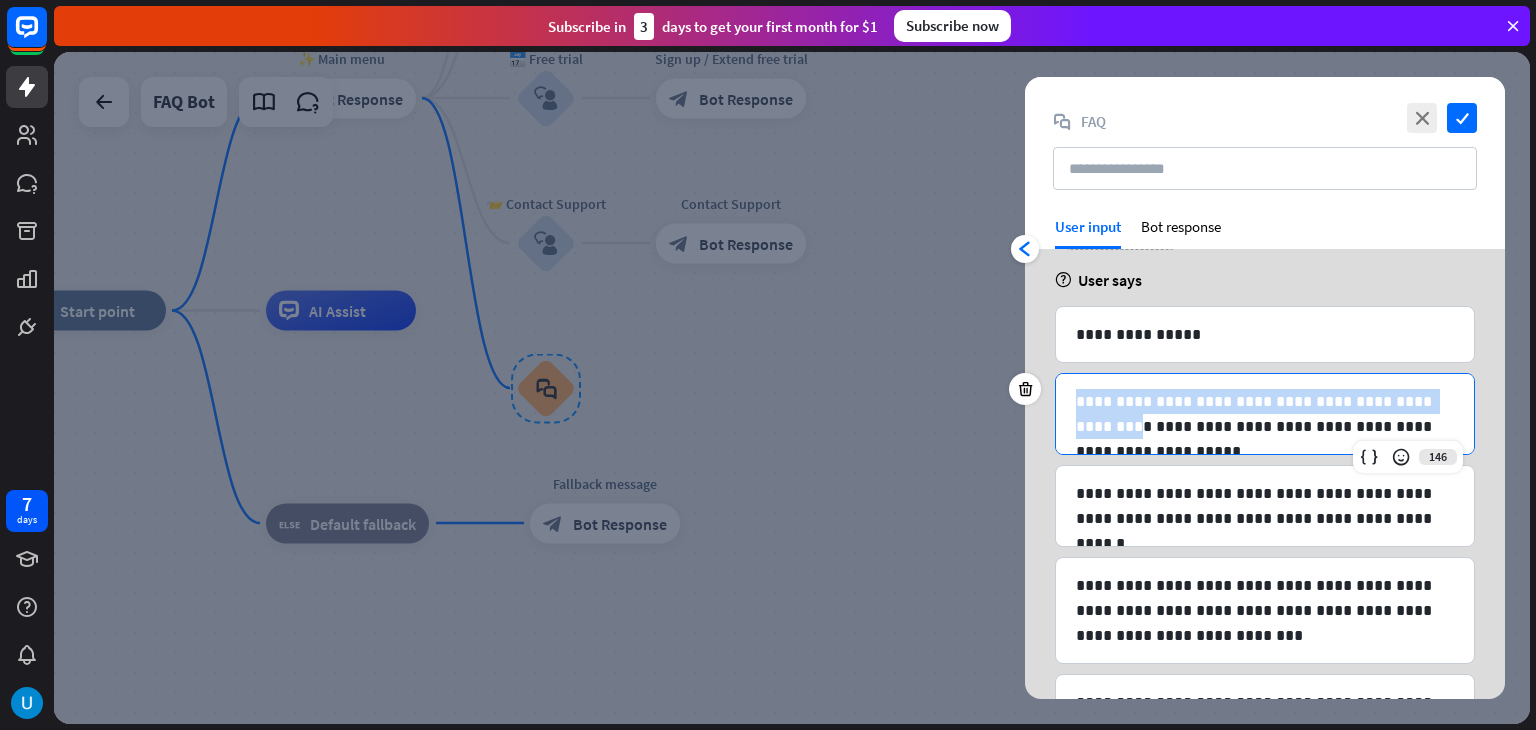 drag, startPoint x: 1398, startPoint y: 389, endPoint x: 1072, endPoint y: 389, distance: 326 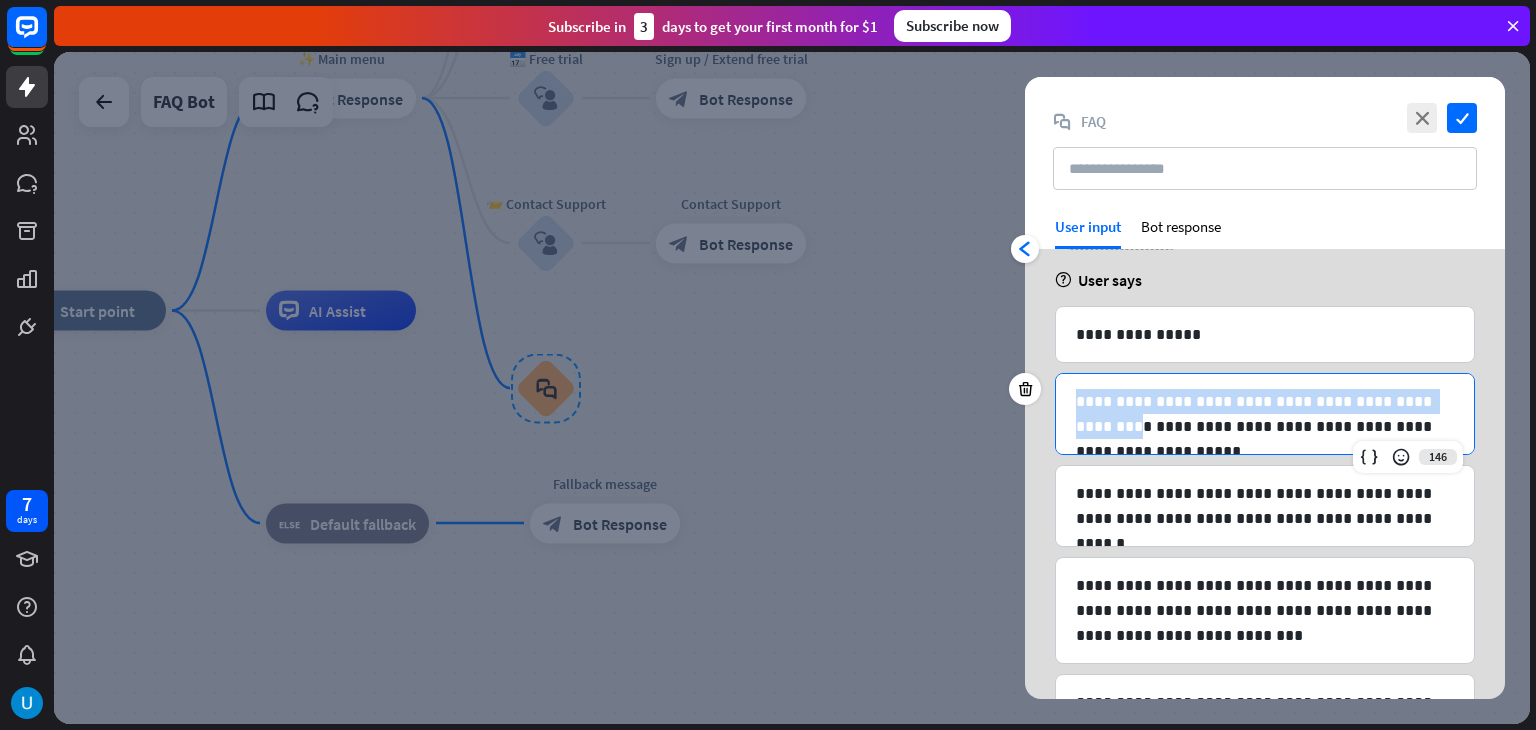 click on "**********" at bounding box center [1265, 414] 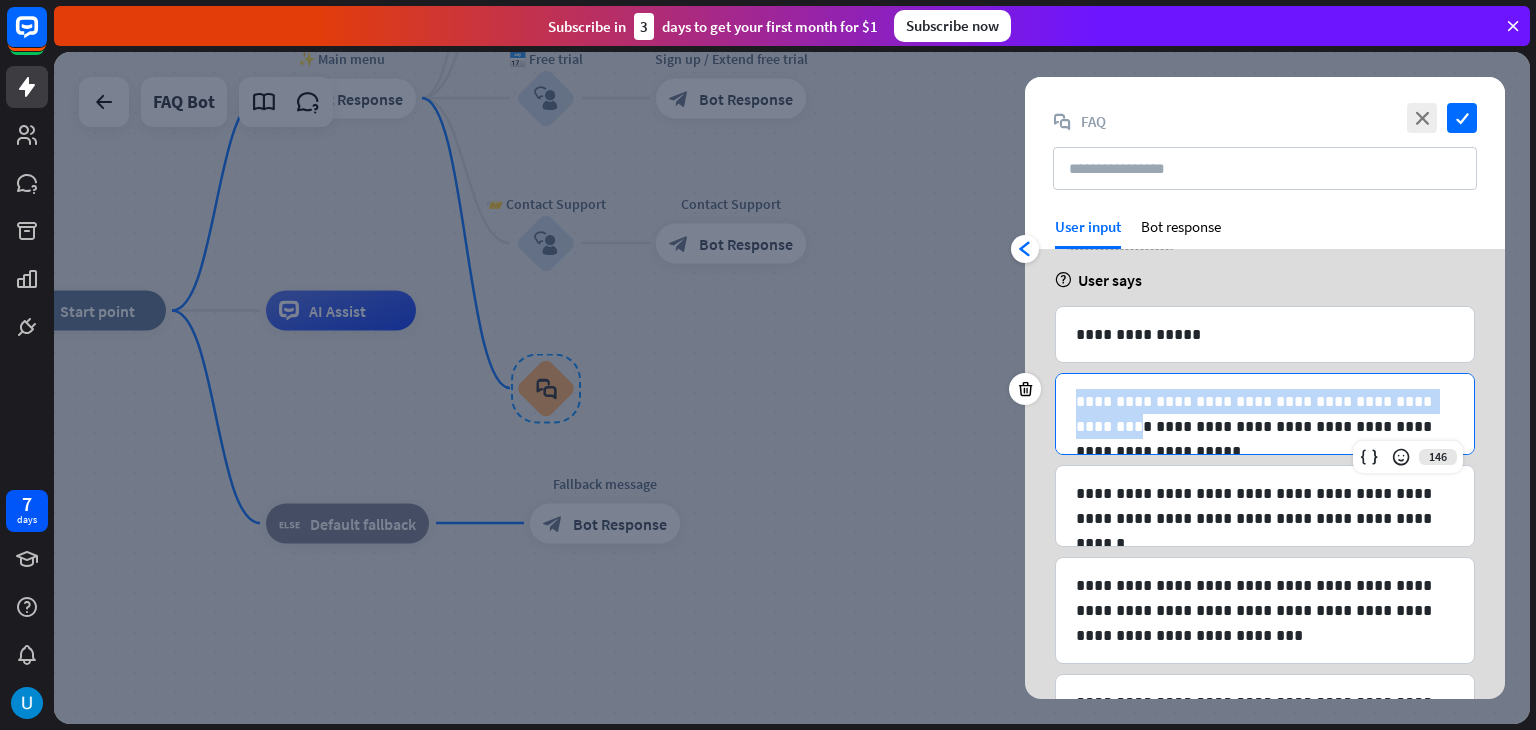copy on "**********" 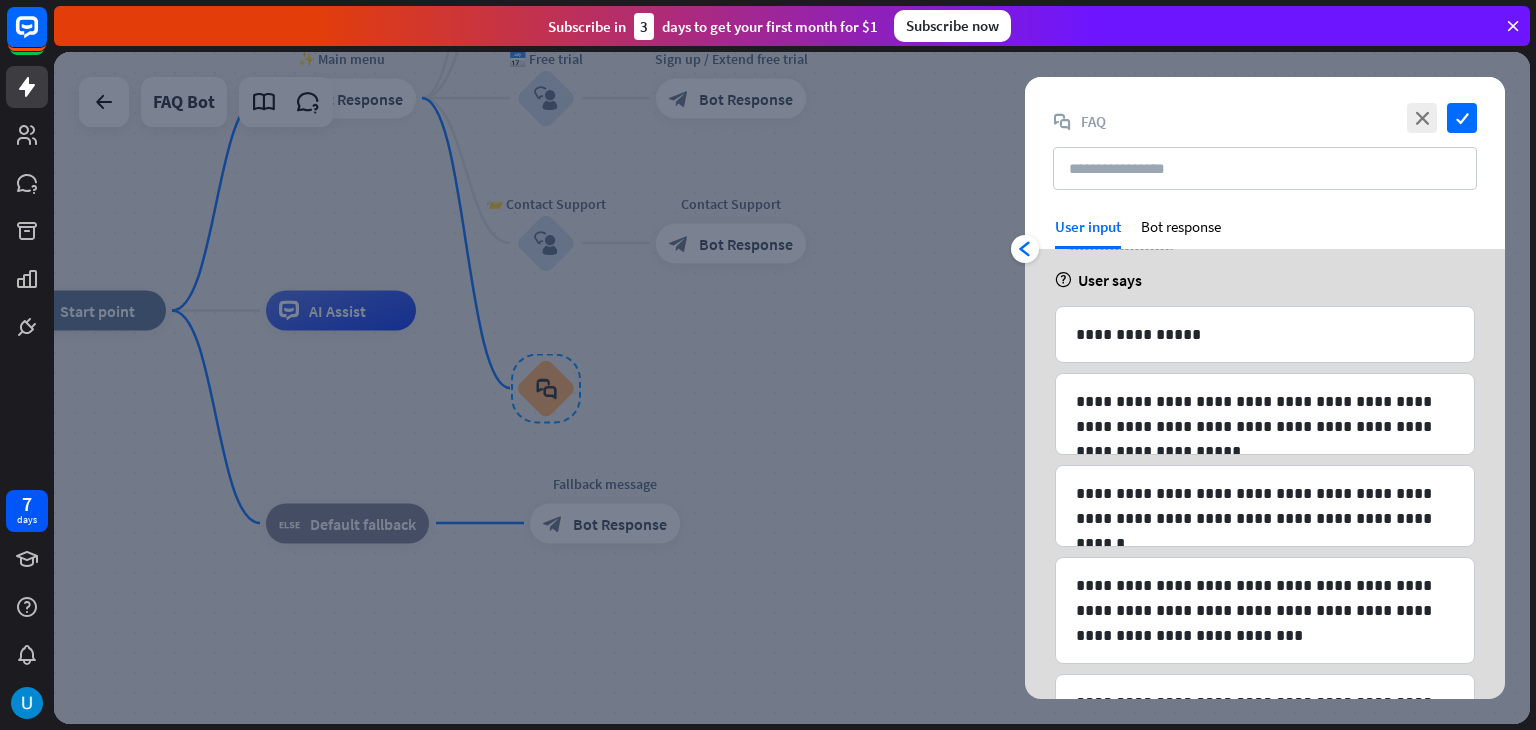 click at bounding box center (792, 388) 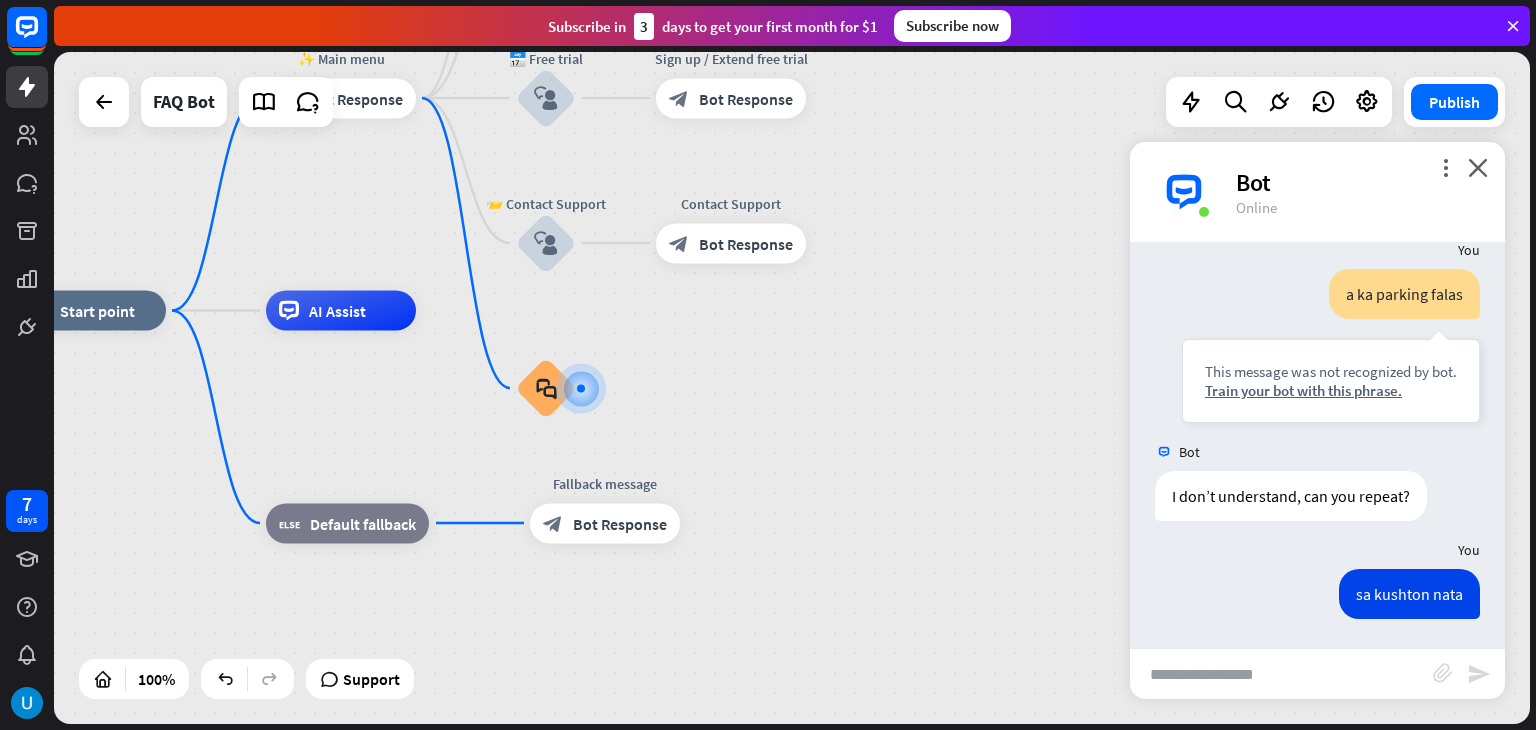 click at bounding box center (1281, 674) 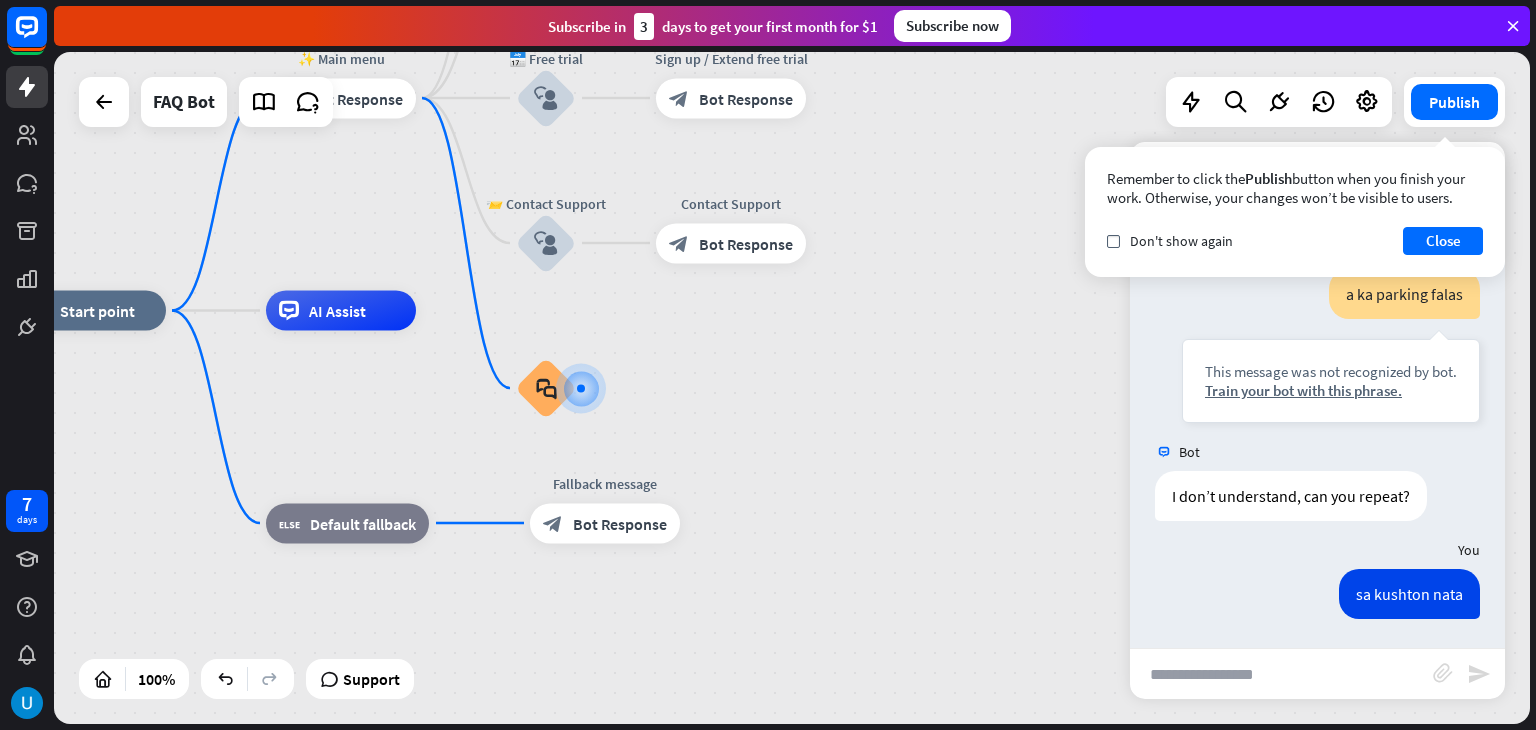 paste on "**********" 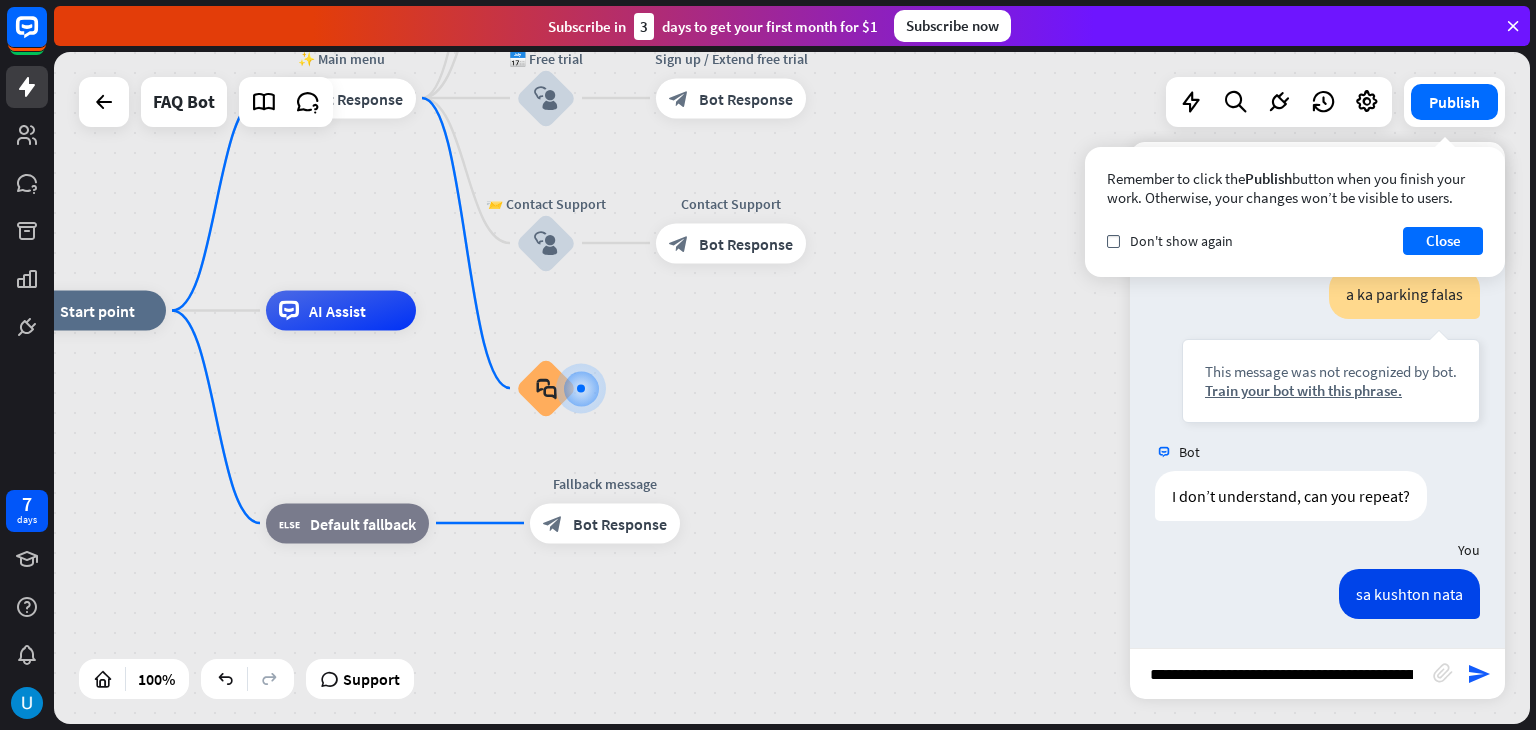 scroll, scrollTop: 0, scrollLeft: 58, axis: horizontal 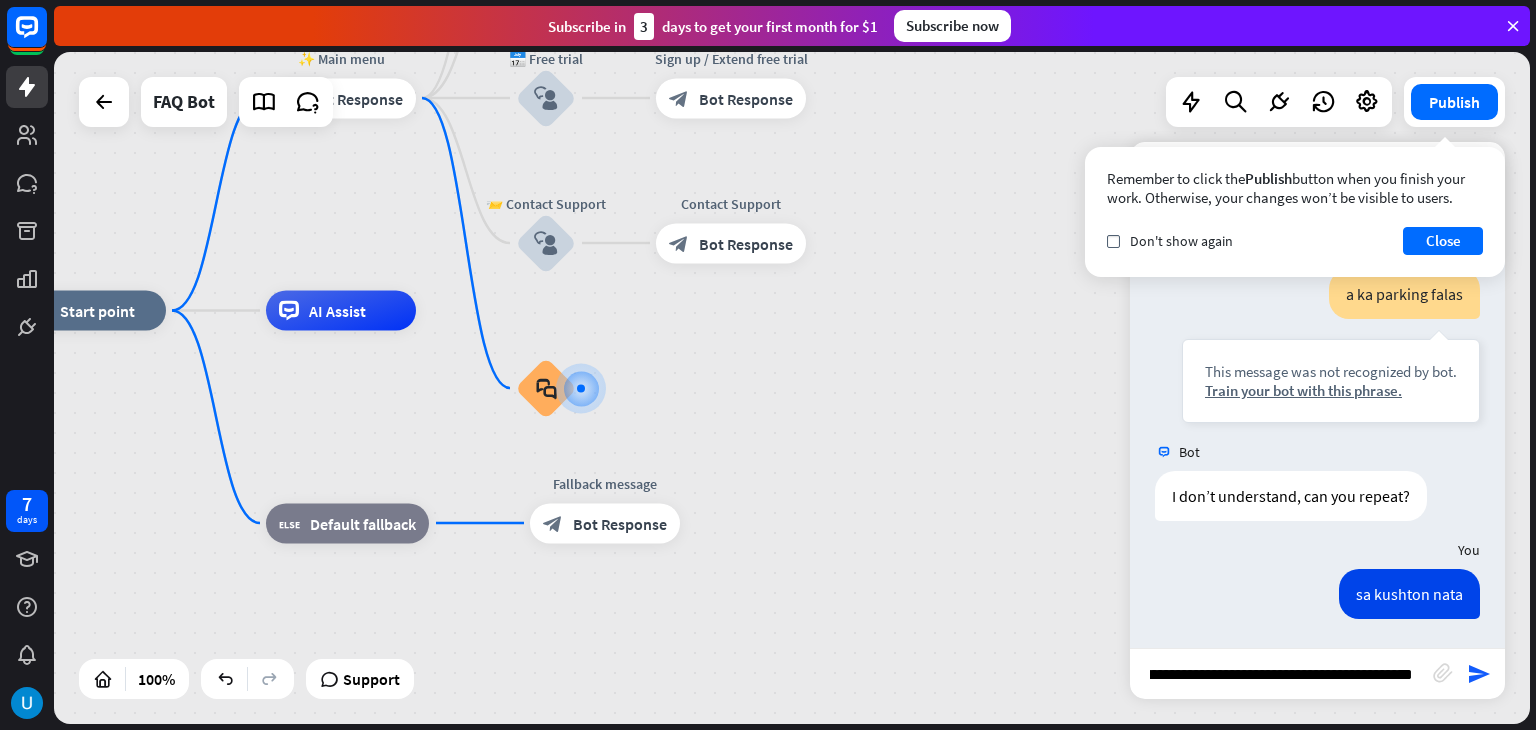type on "**********" 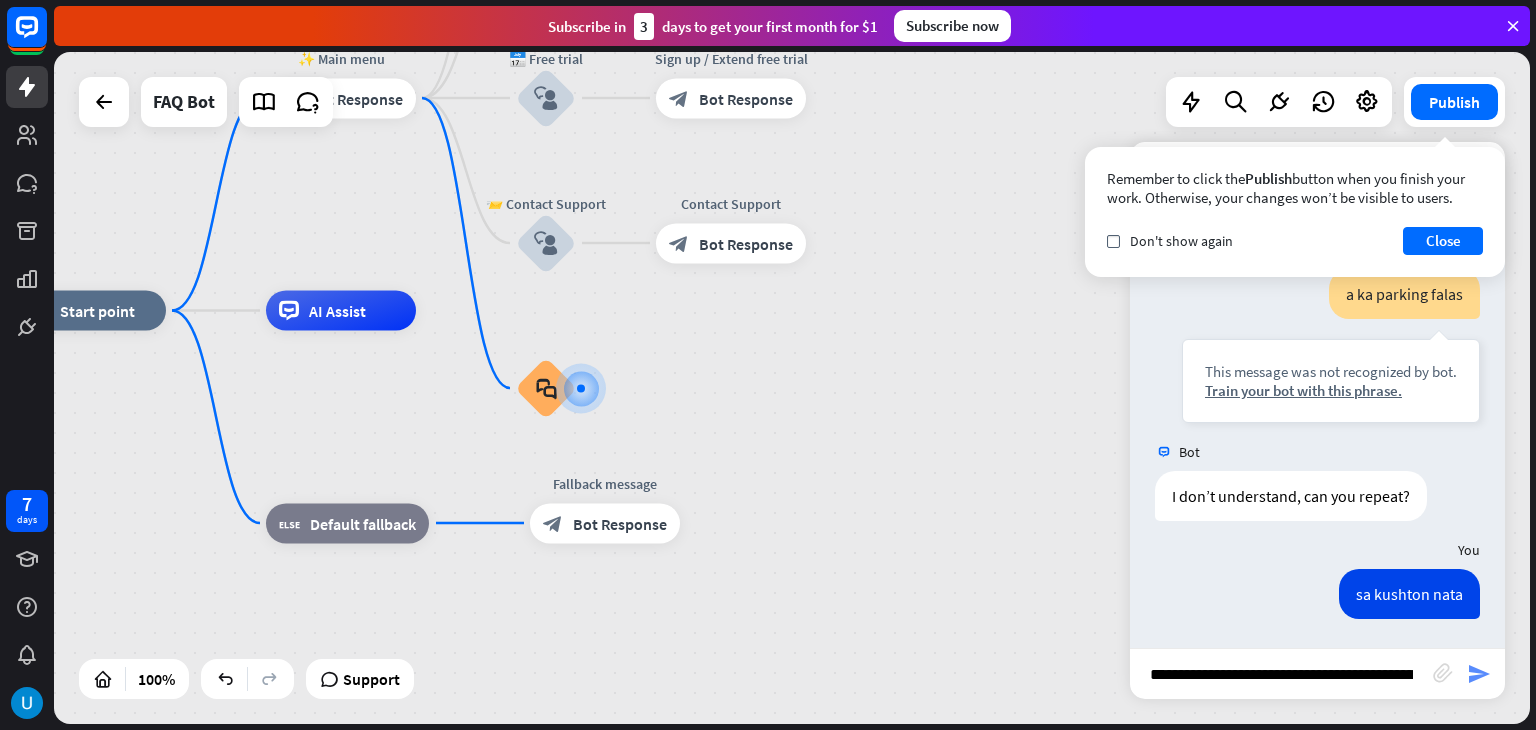 click on "send" at bounding box center [1479, 674] 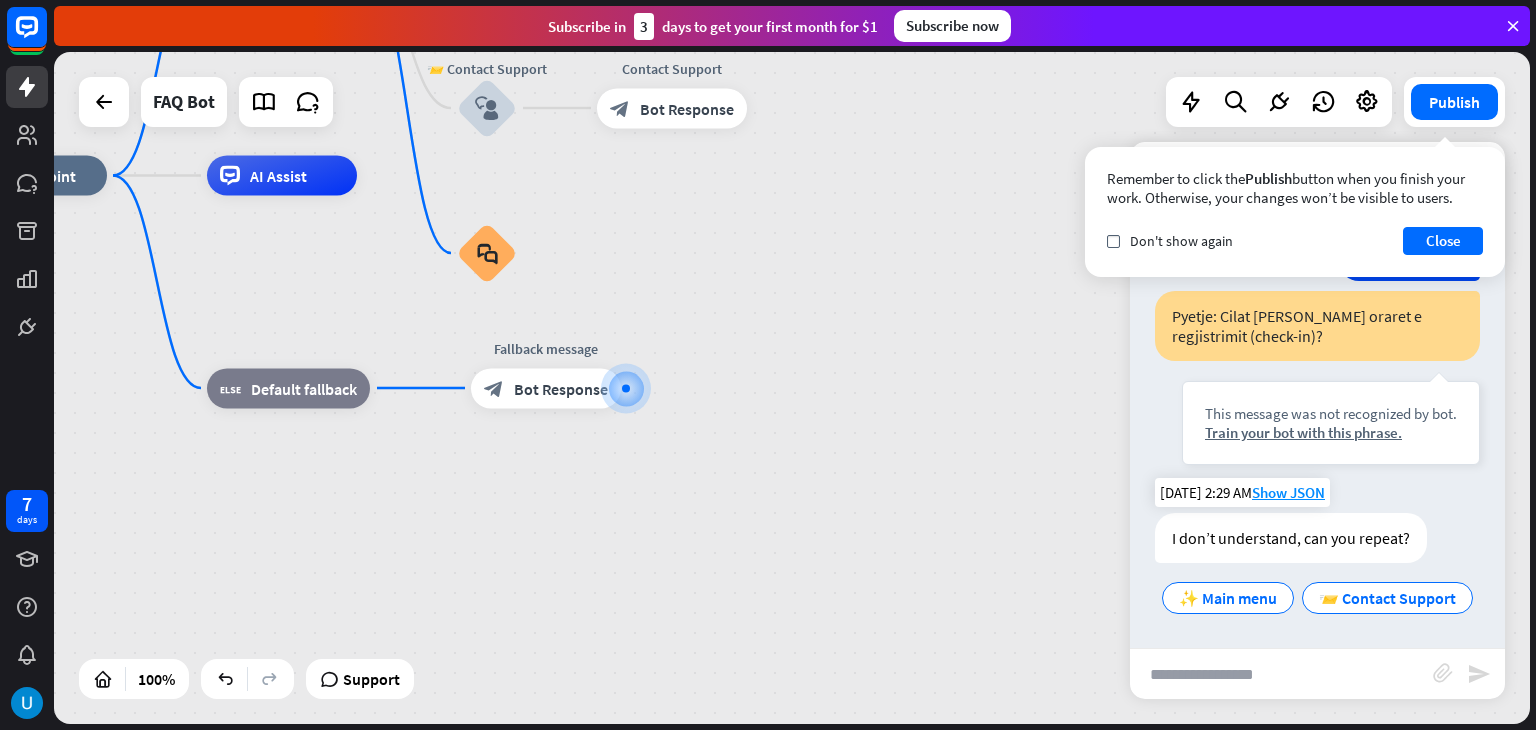 scroll, scrollTop: 802, scrollLeft: 0, axis: vertical 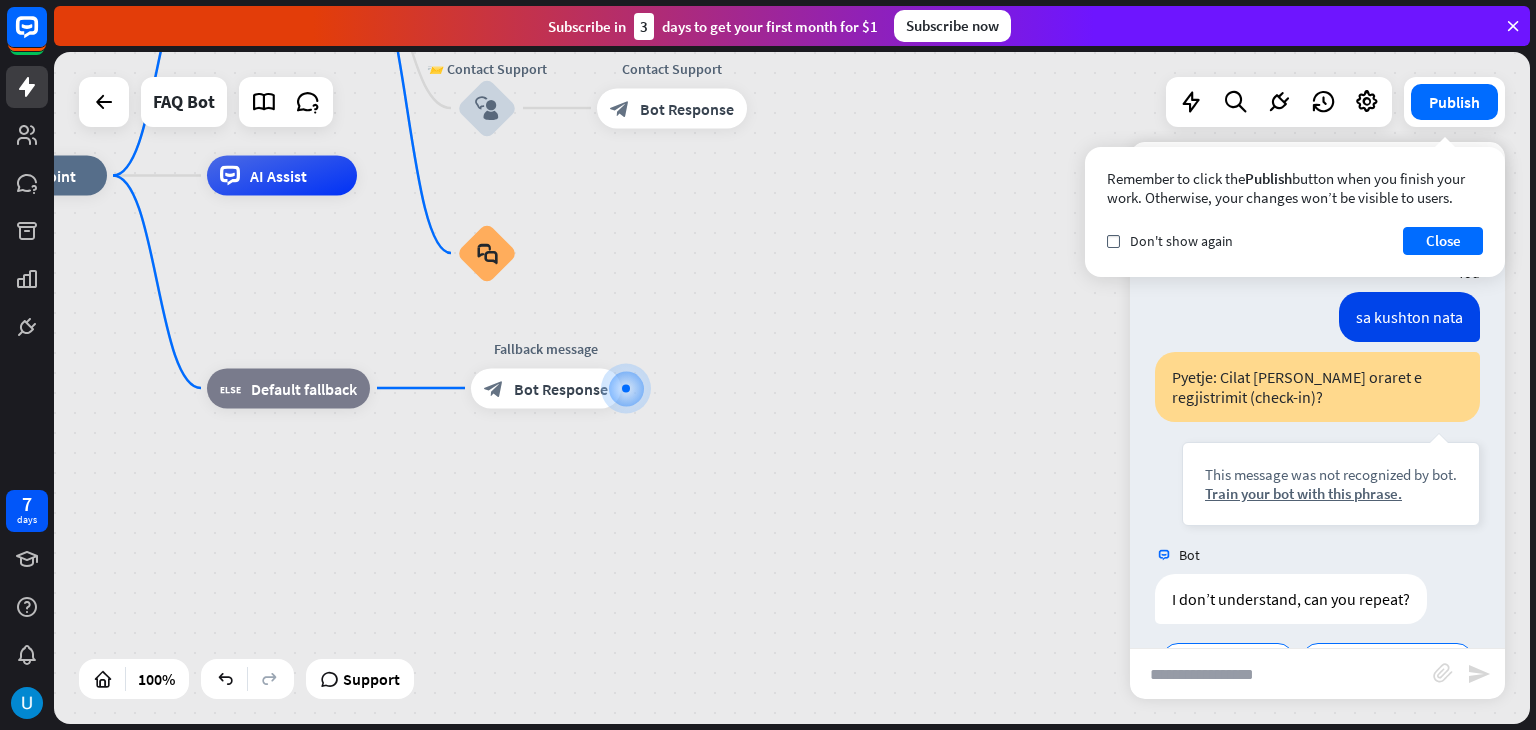 paste on "**********" 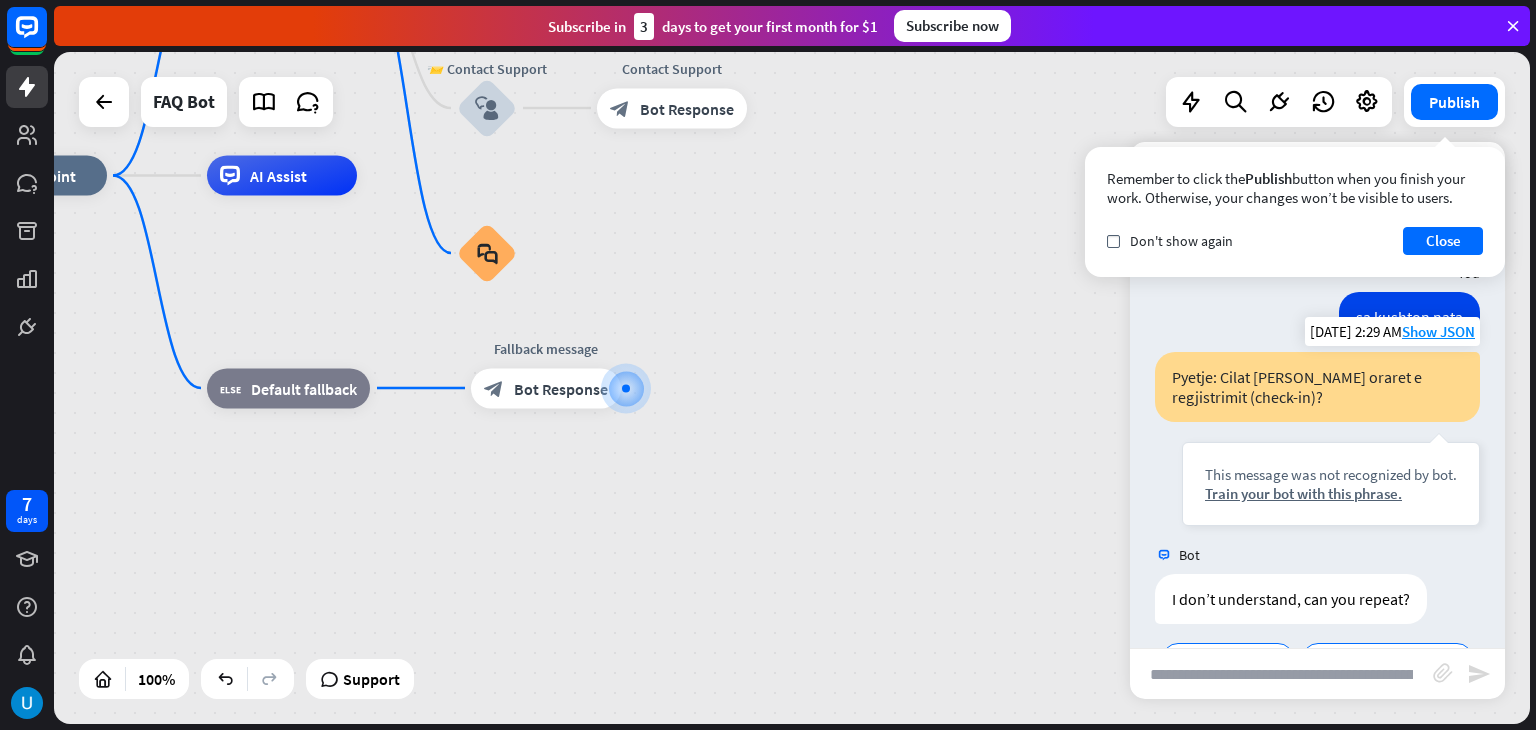 scroll, scrollTop: 0, scrollLeft: 58, axis: horizontal 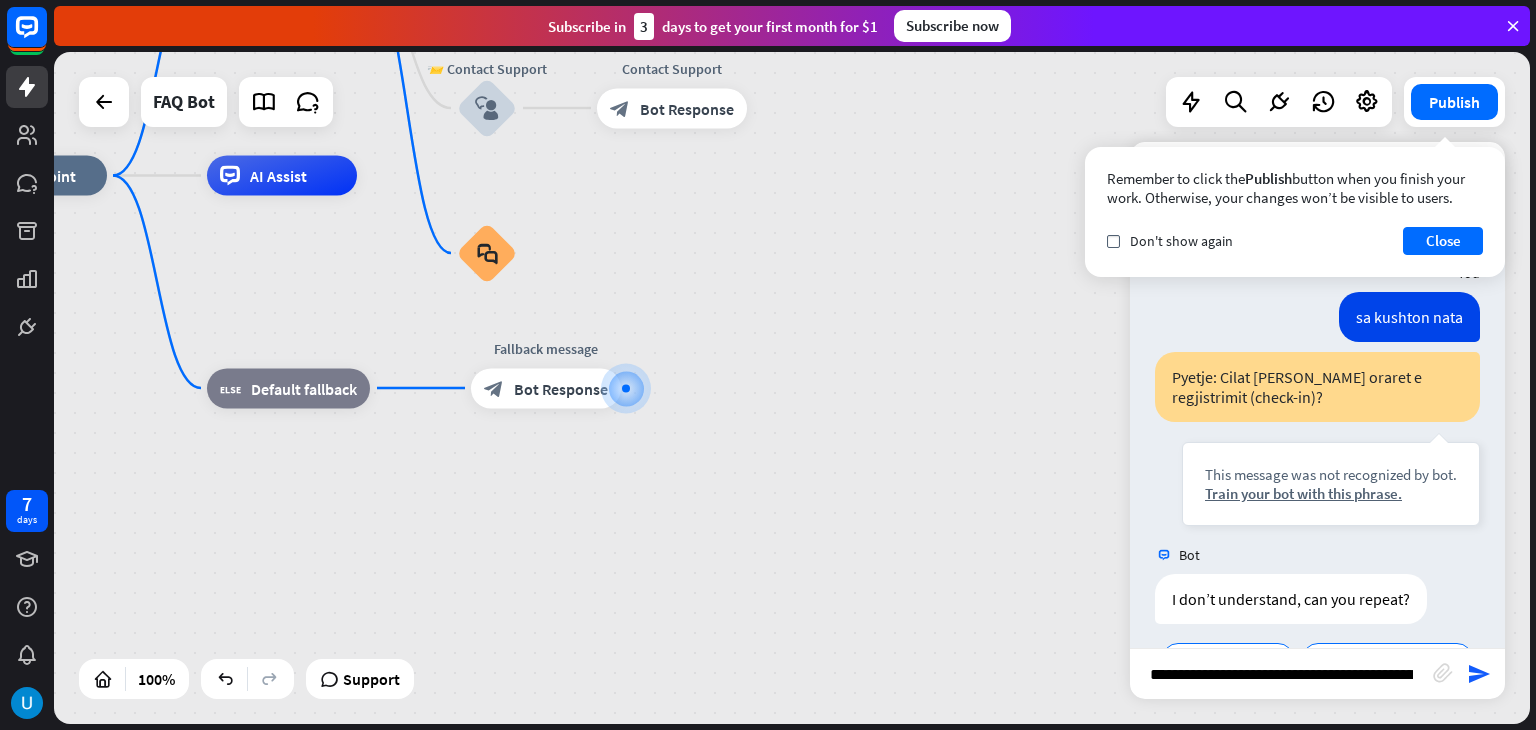 drag, startPoint x: 1176, startPoint y: 666, endPoint x: 1137, endPoint y: 700, distance: 51.739735 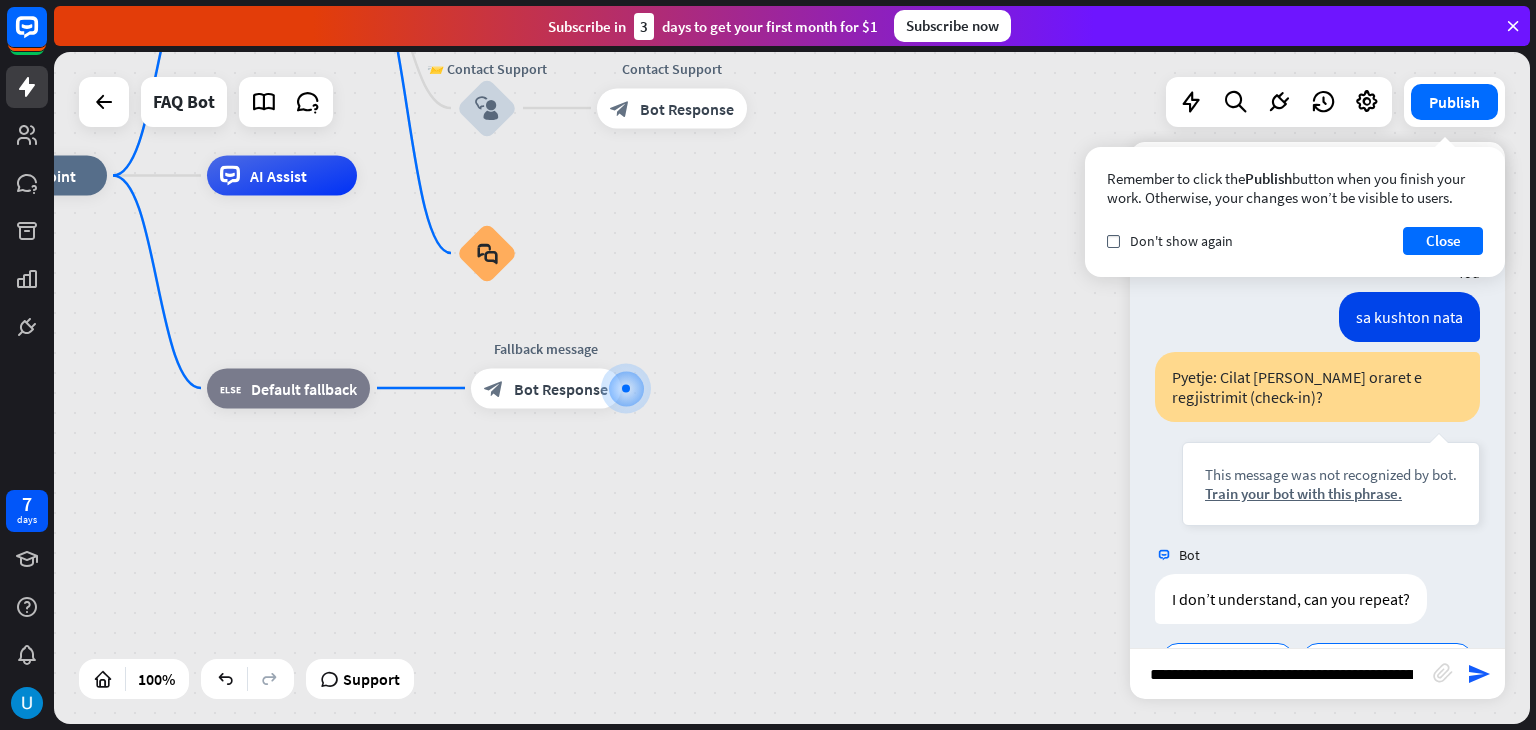 click on "**********" at bounding box center (1281, 674) 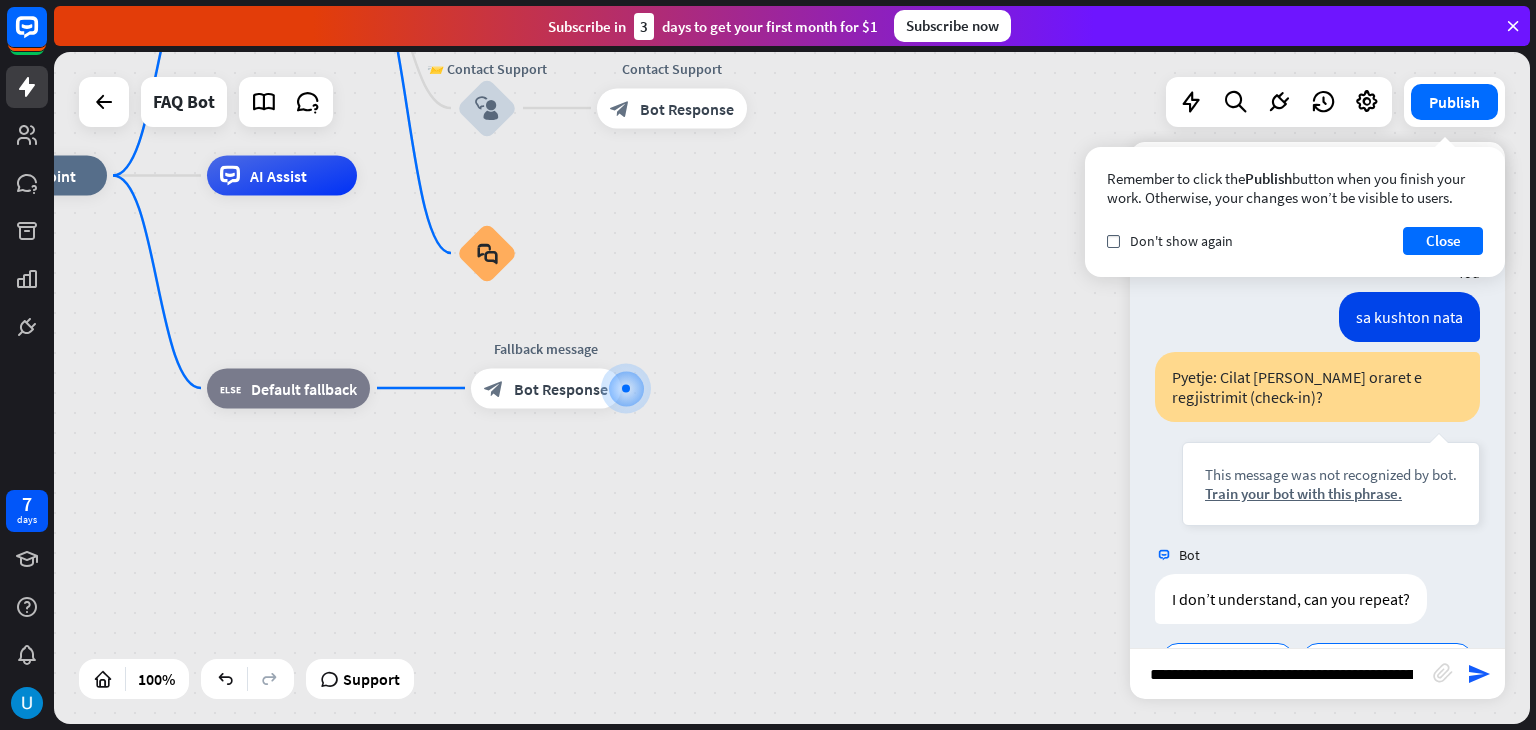 type 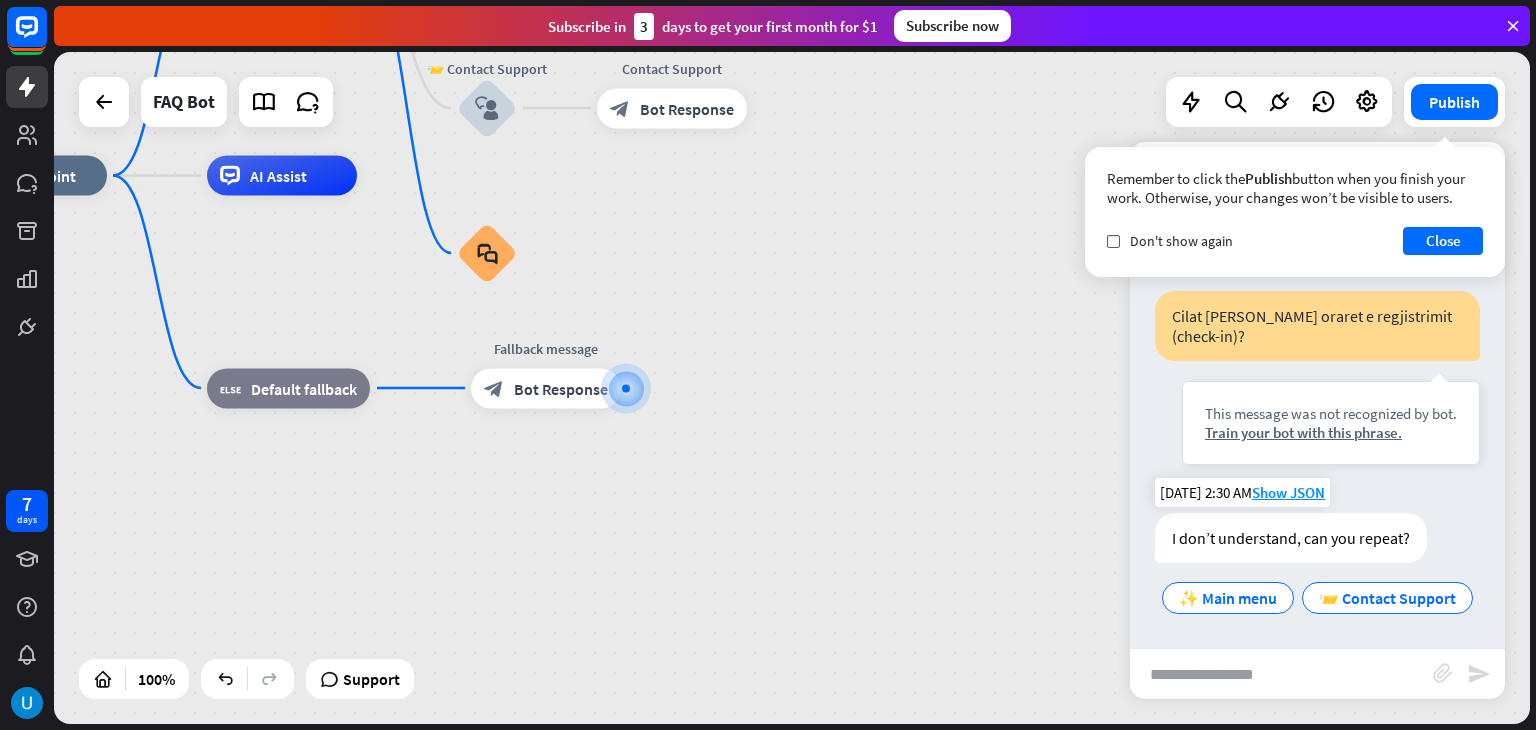 scroll, scrollTop: 1200, scrollLeft: 0, axis: vertical 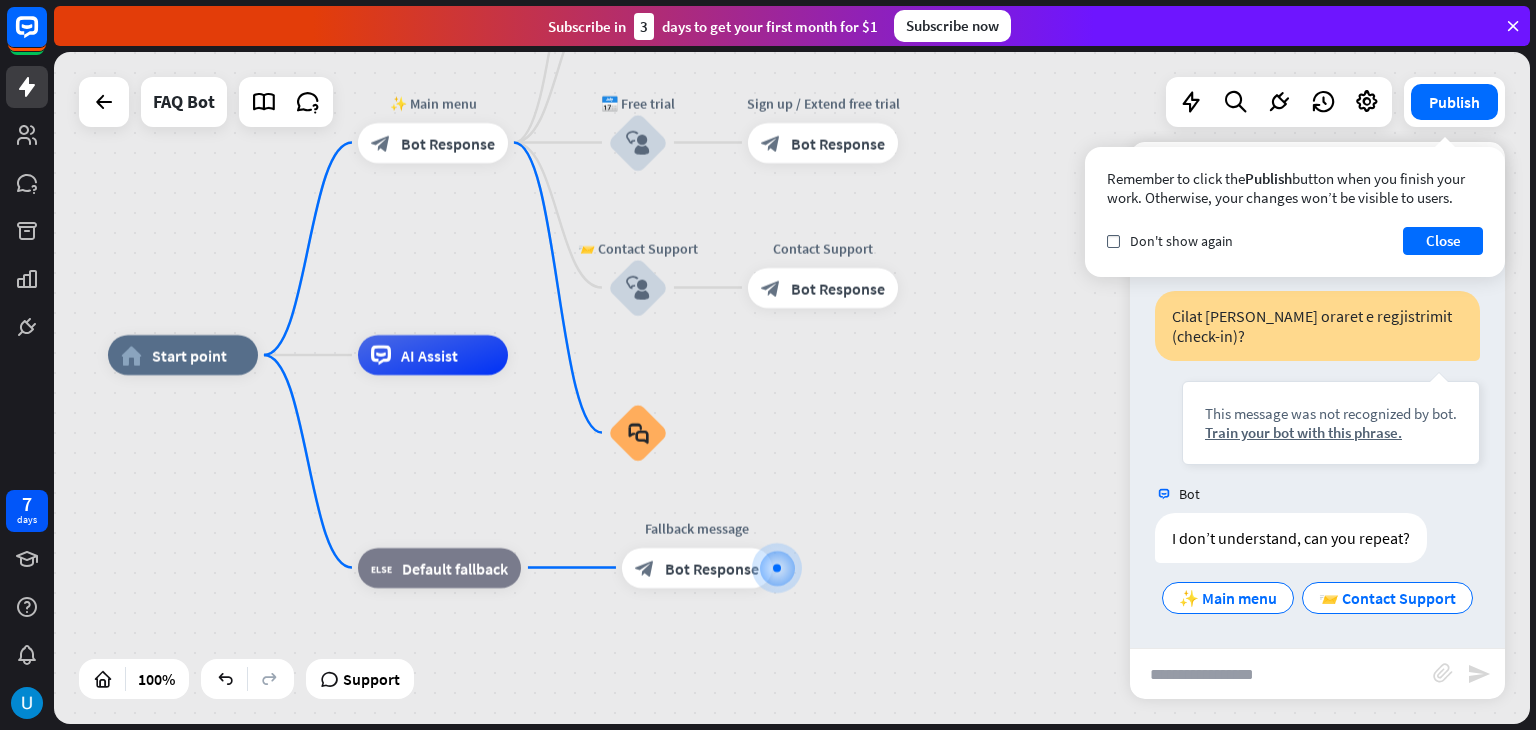 drag, startPoint x: 690, startPoint y: 305, endPoint x: 798, endPoint y: 503, distance: 225.53935 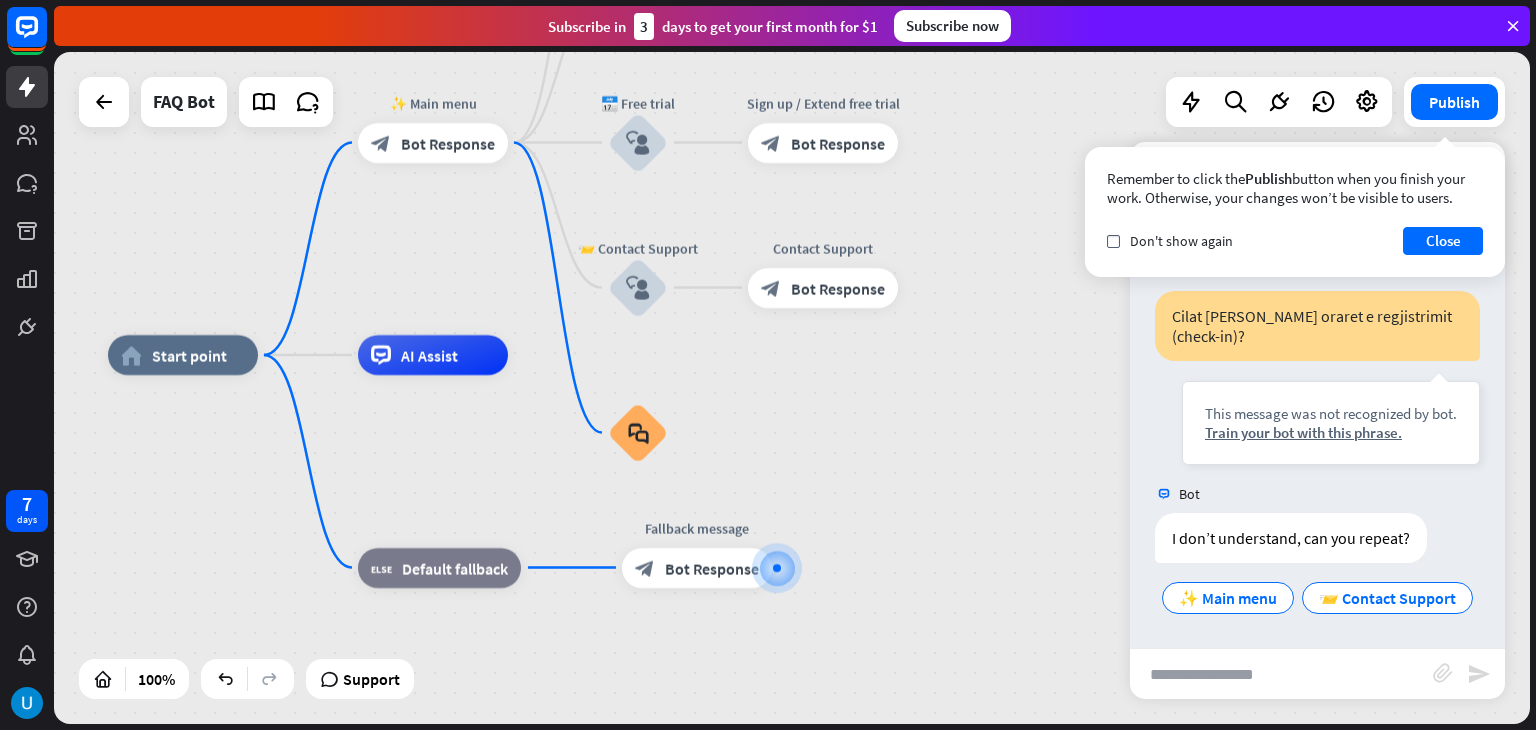 click on "home_2   Start point                 ✨ Main menu   block_bot_response   Bot Response                 💲 Subscription   block_user_input                 Subscription plan — 🔍 menu   block_bot_response   Bot Response                 Subscription plan FAQ   block_faq                 🔑 Account issue   block_user_input                 Account issue — 🔍 menu   block_bot_response   Bot Response                 Account issue FAQ   block_faq                 📅 Free trial   block_user_input                 Sign up / Extend free trial   block_bot_response   Bot Response                 📨 Contact Support   block_user_input                 Contact Support   block_bot_response   Bot Response                   block_faq                     AI Assist                   block_fallback   Default fallback                 Fallback message   block_bot_response   Bot Response" at bounding box center (846, 691) 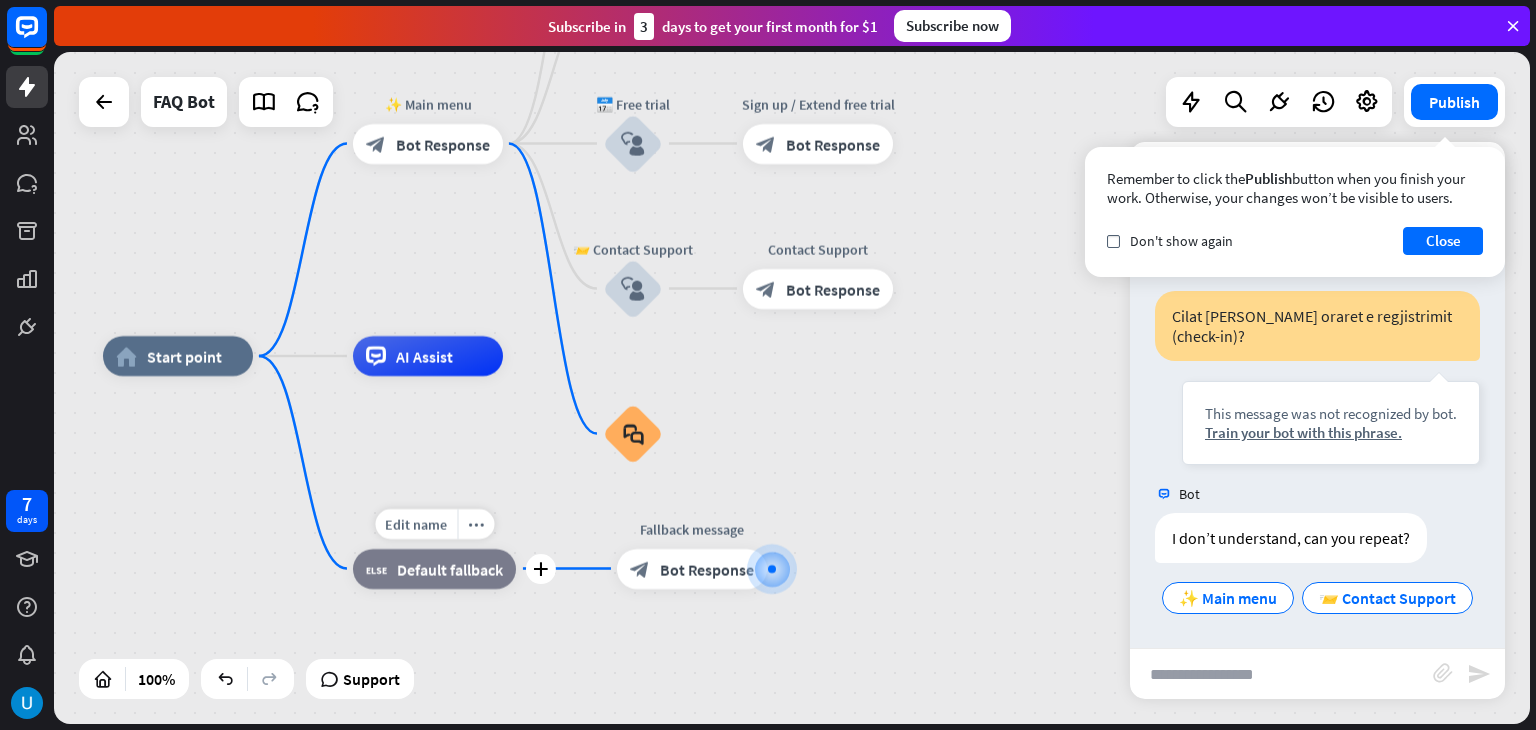 click on "Default fallback" at bounding box center (450, 569) 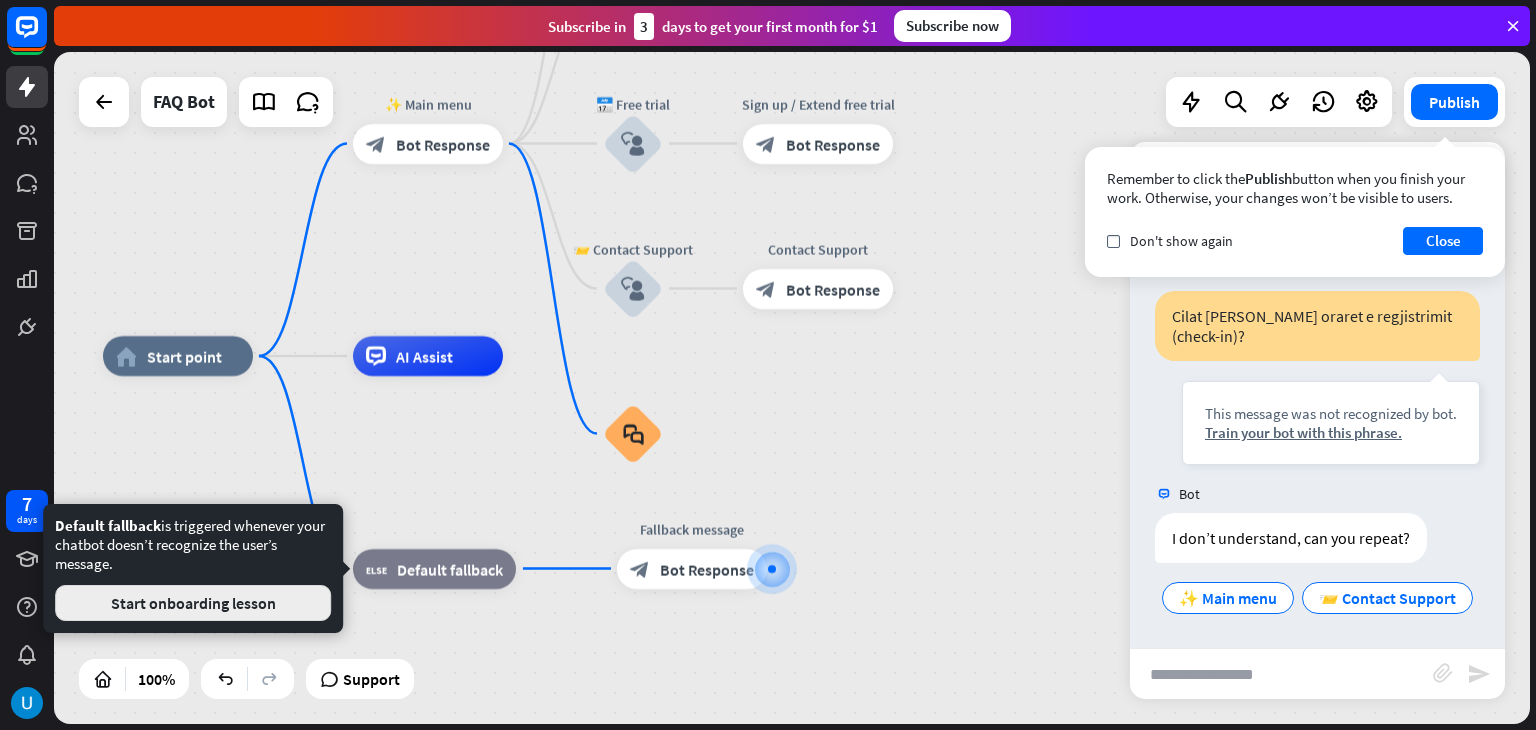 click on "Start onboarding lesson" at bounding box center (193, 603) 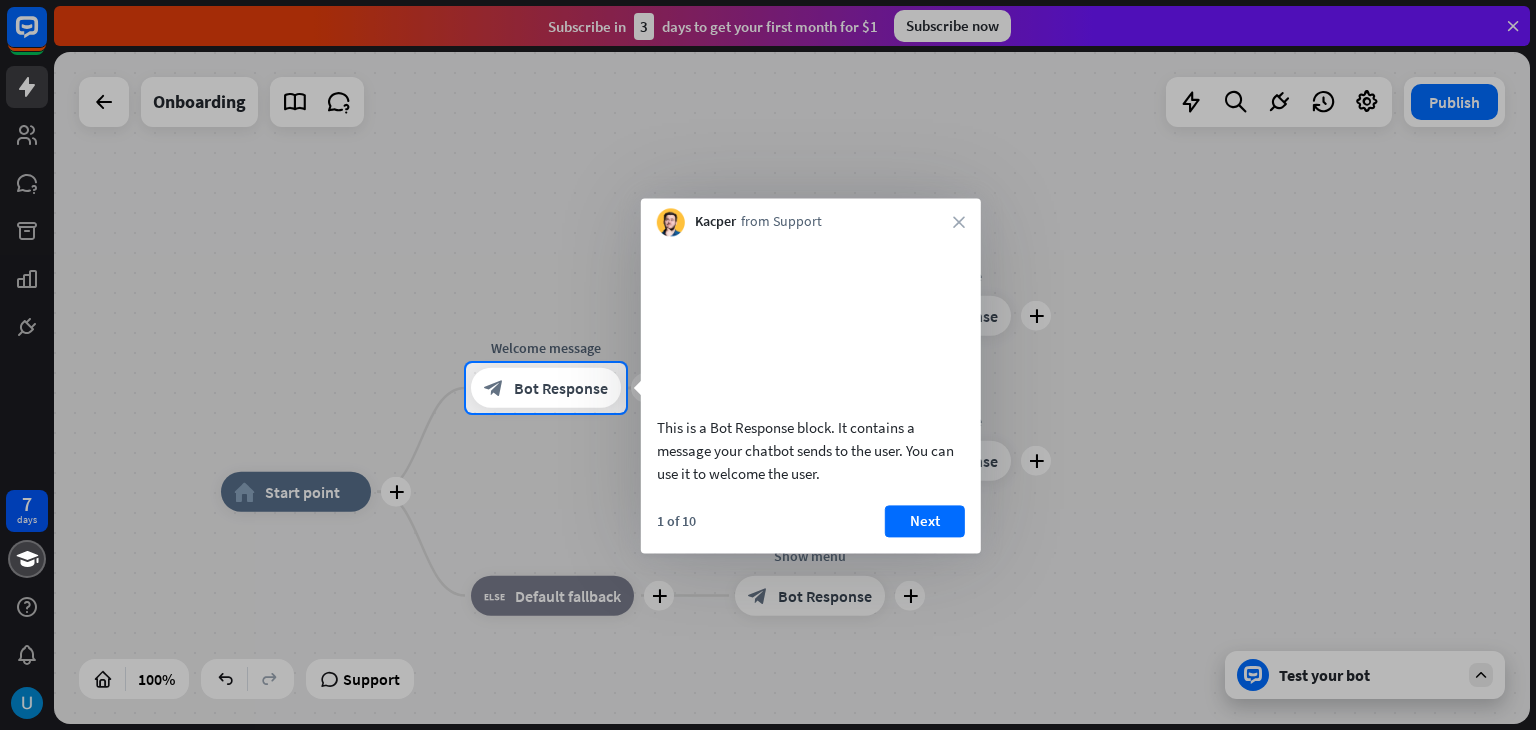 click at bounding box center [768, 181] 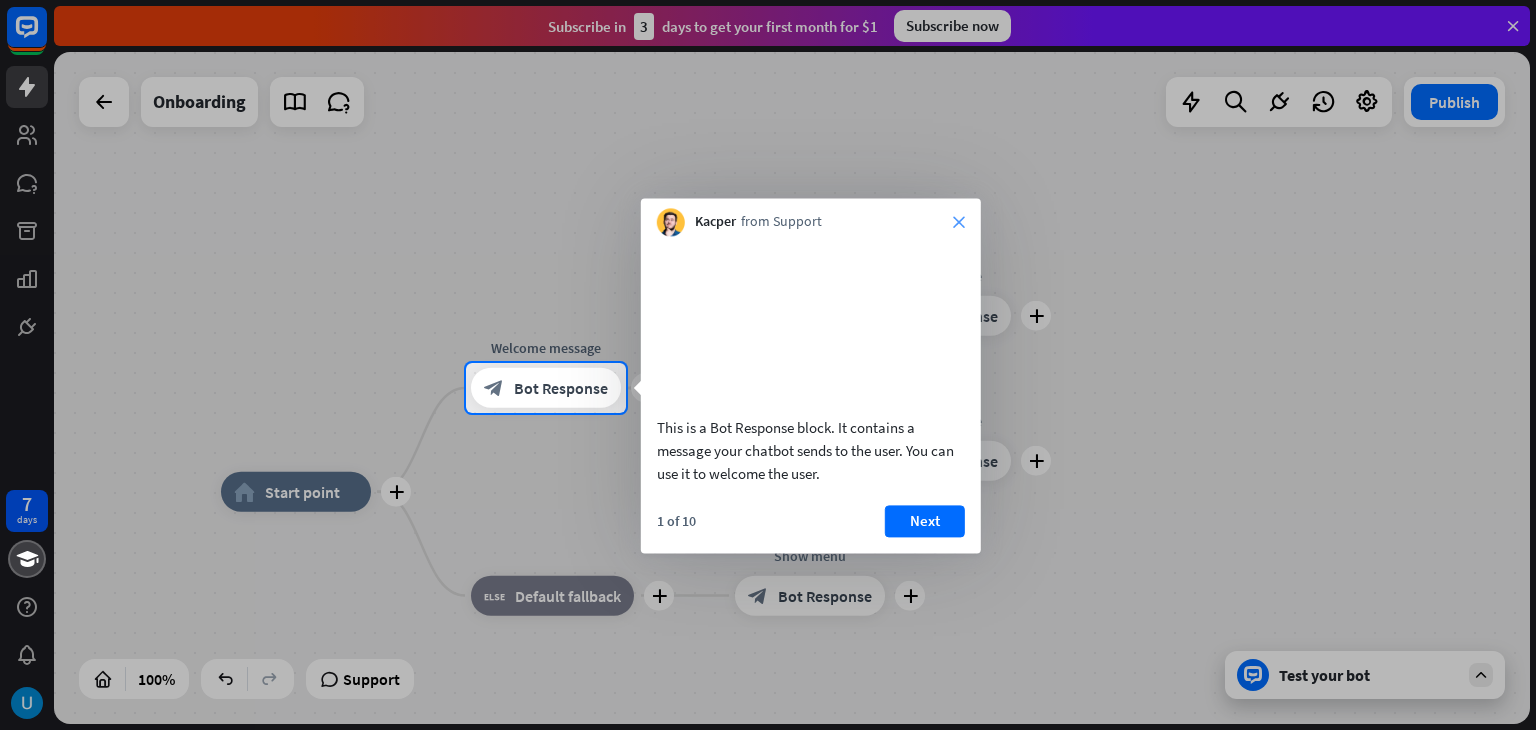 click on "close" at bounding box center [959, 222] 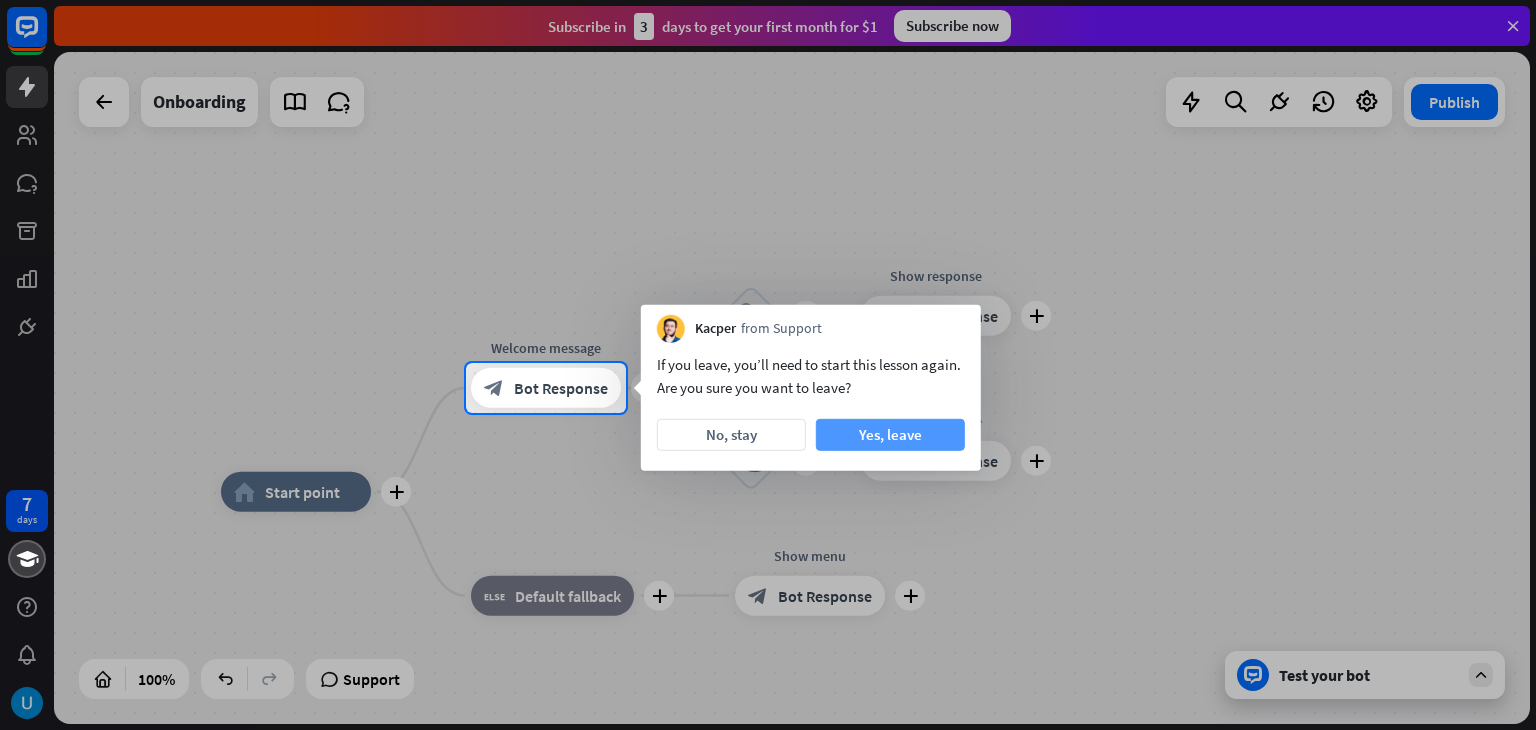 drag, startPoint x: 761, startPoint y: 431, endPoint x: 850, endPoint y: 433, distance: 89.02247 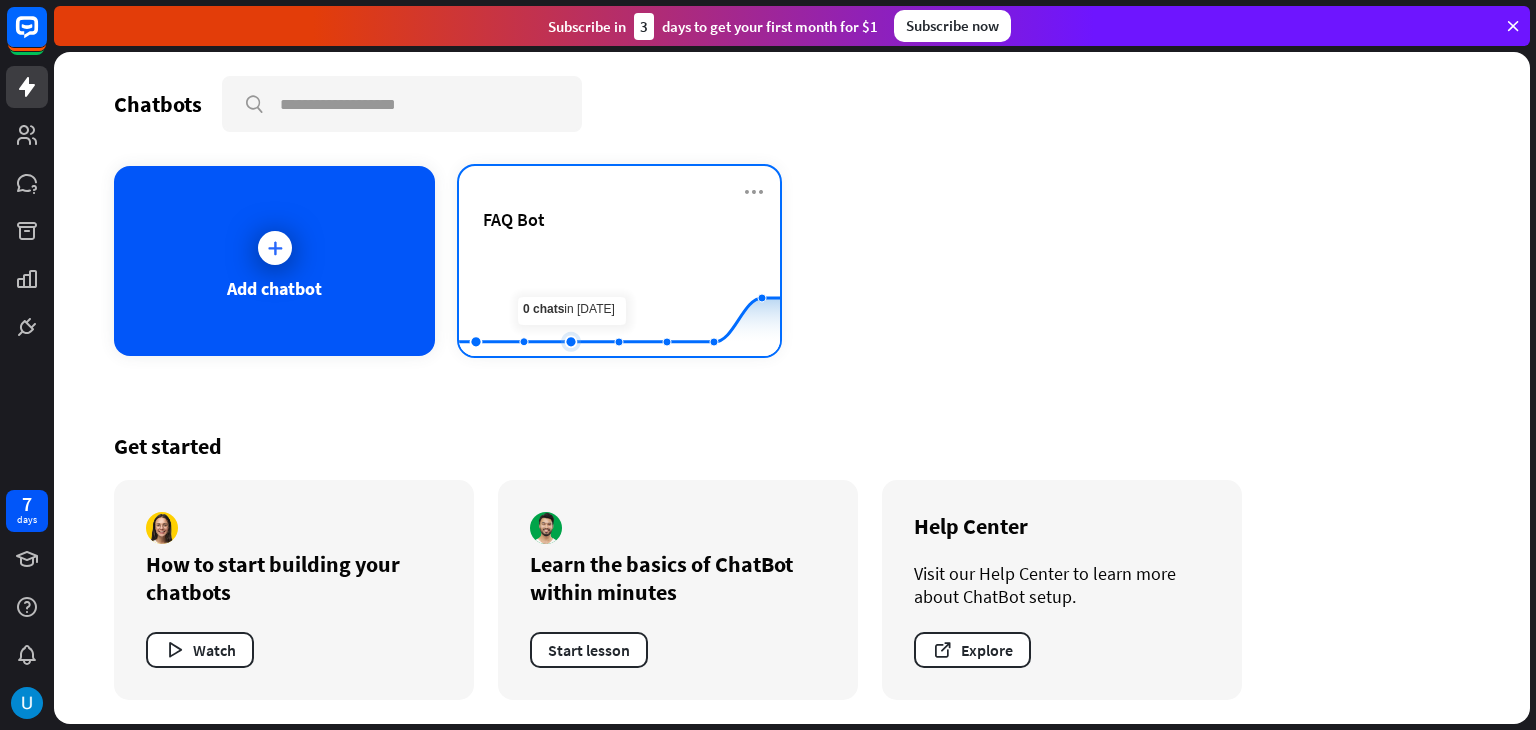 click 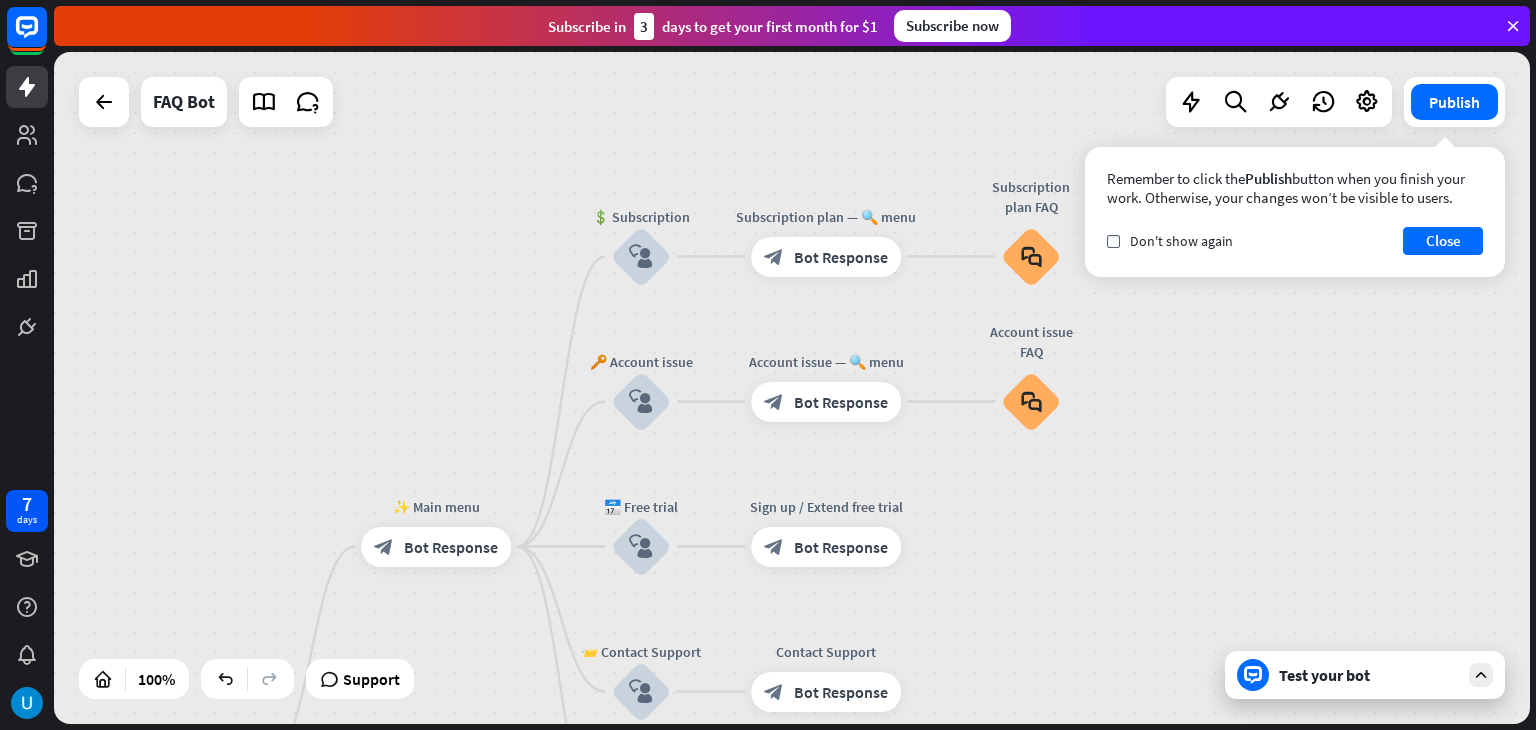 drag, startPoint x: 705, startPoint y: 317, endPoint x: 467, endPoint y: 688, distance: 440.7777 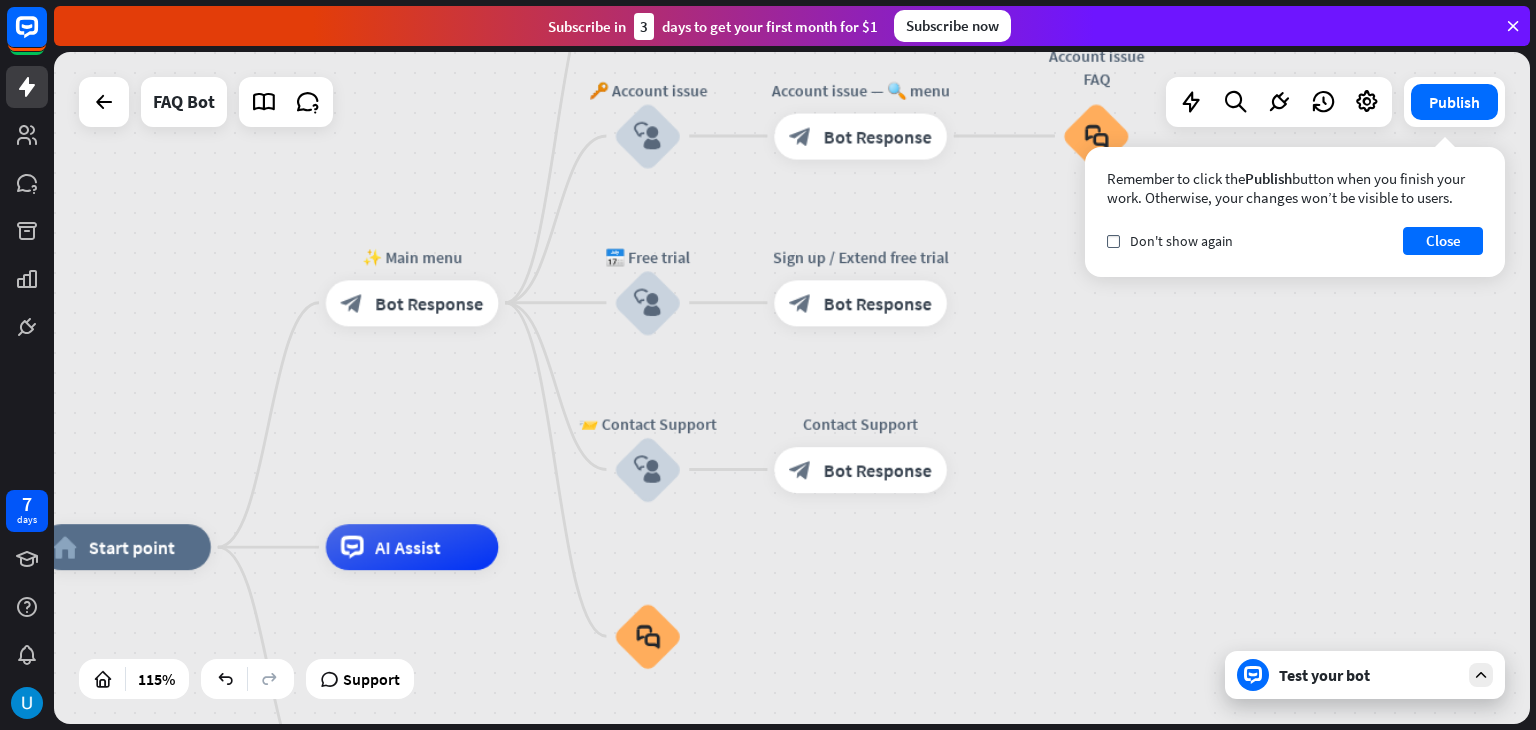 drag, startPoint x: 469, startPoint y: 407, endPoint x: 424, endPoint y: 234, distance: 178.75682 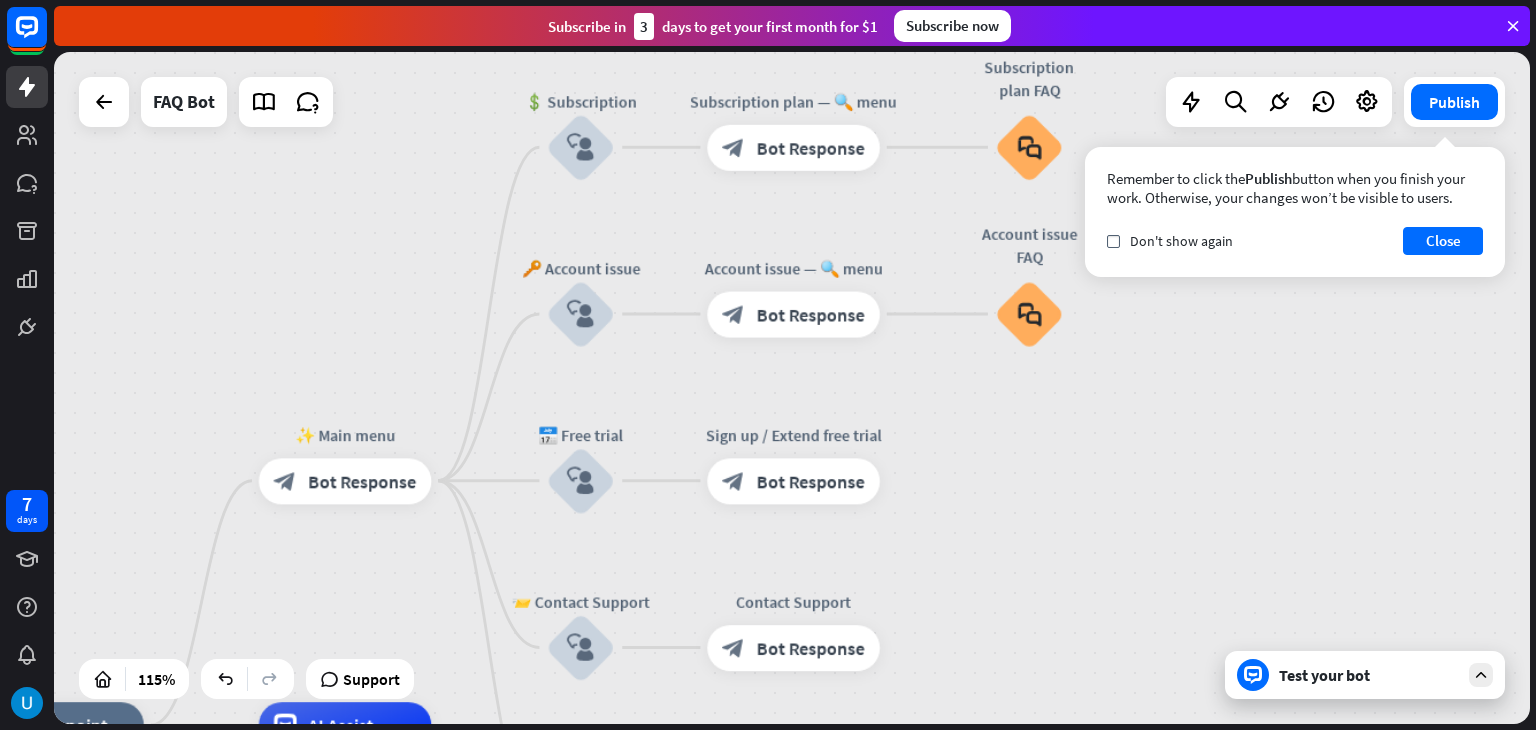 drag, startPoint x: 448, startPoint y: 226, endPoint x: 405, endPoint y: 323, distance: 106.10372 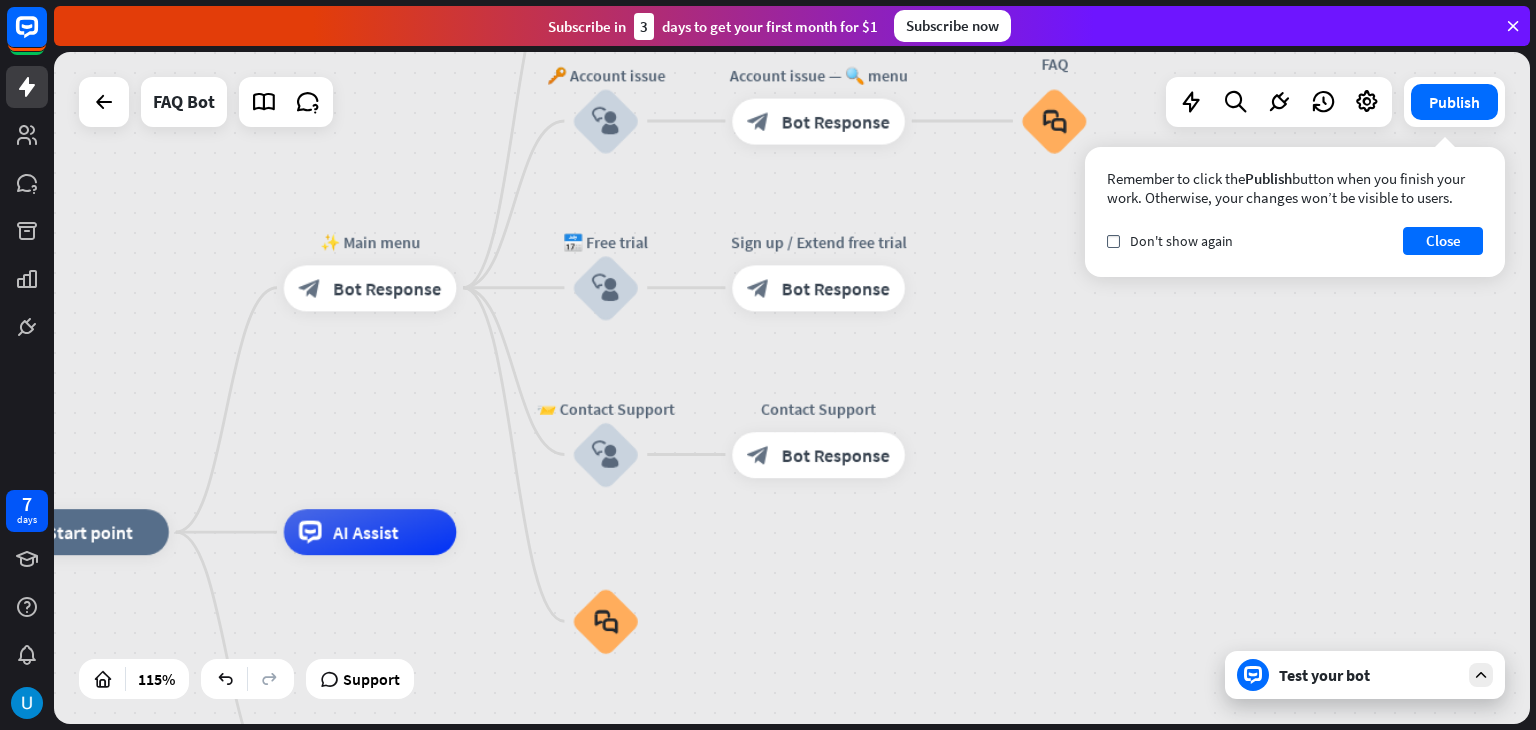 drag, startPoint x: 420, startPoint y: 322, endPoint x: 445, endPoint y: 57, distance: 266.17664 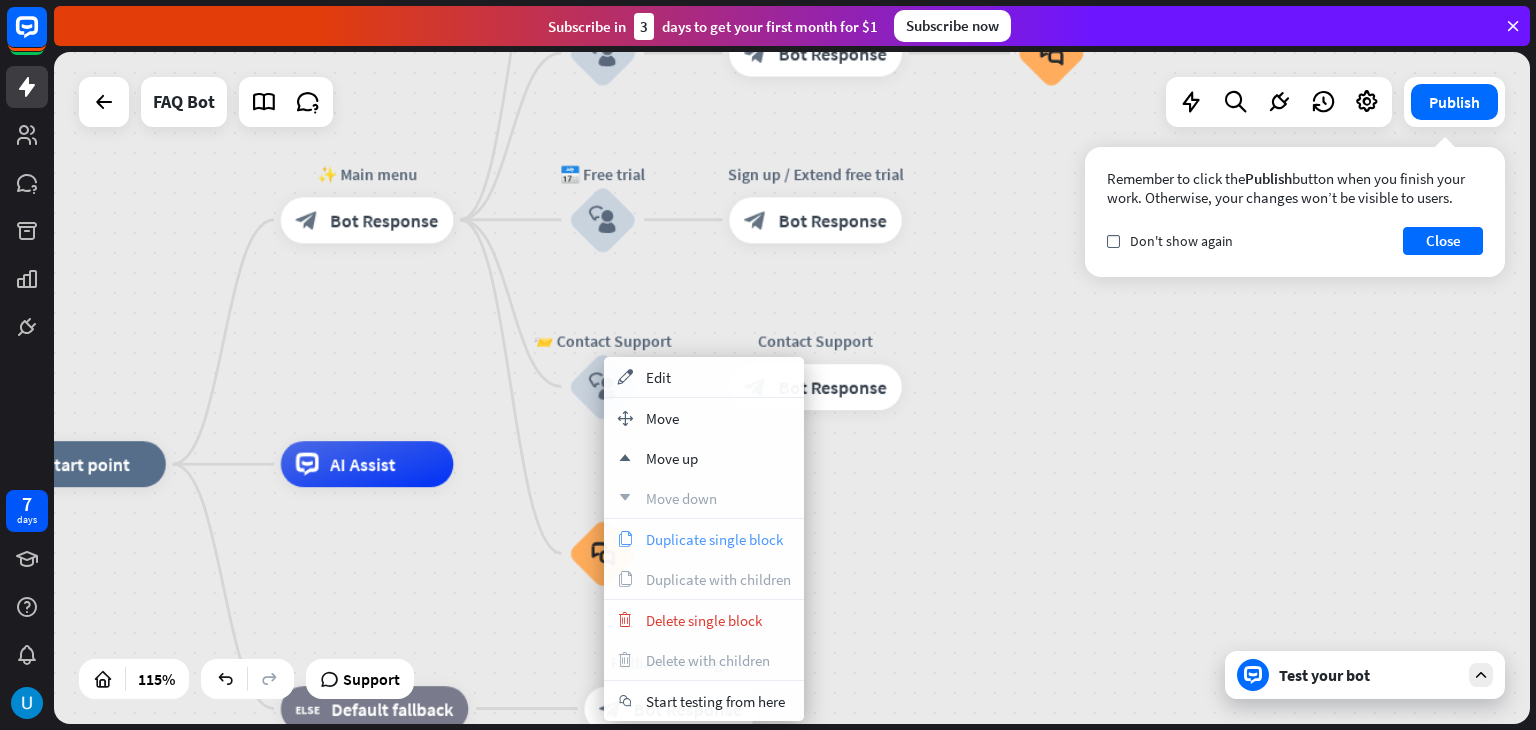 click on "copy" at bounding box center (625, 539) 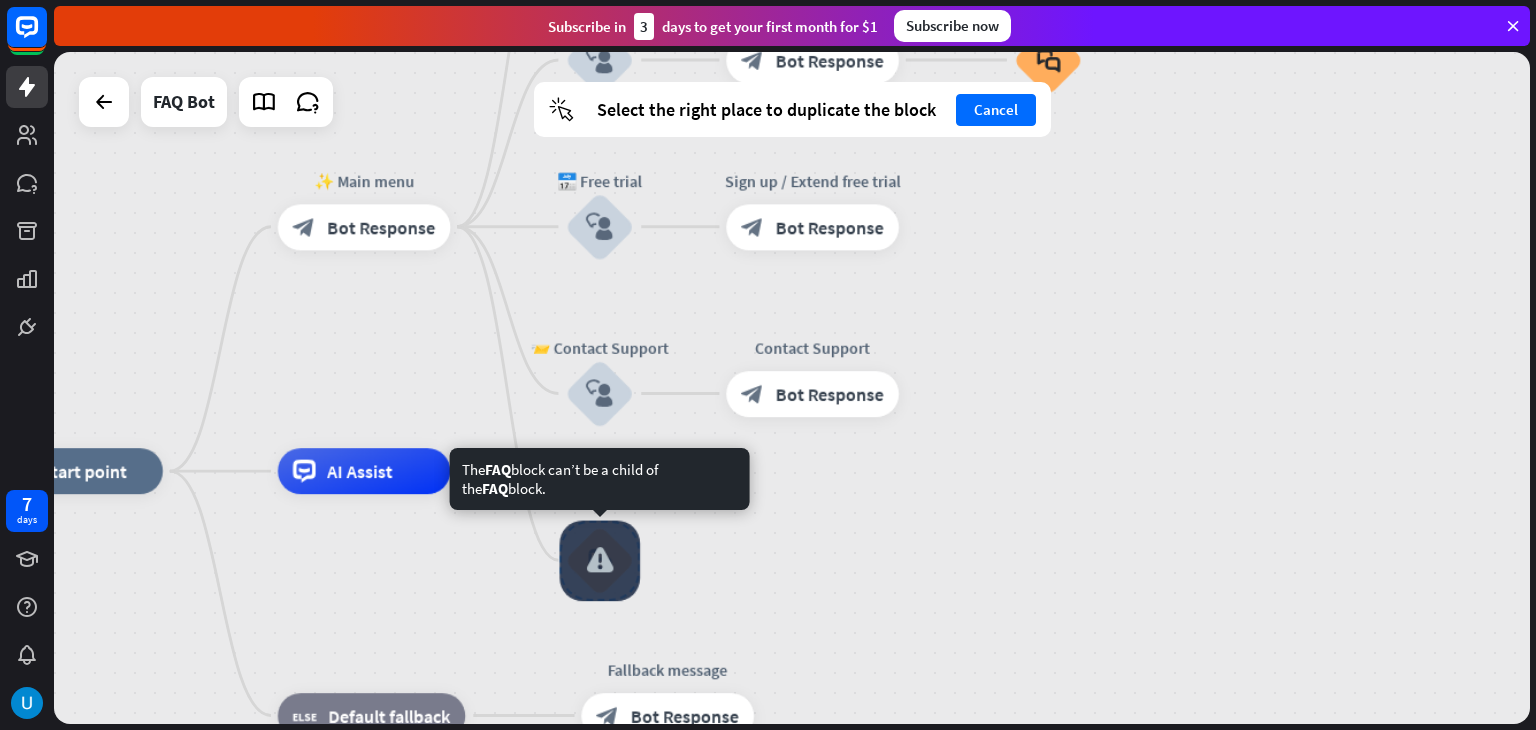 click at bounding box center (600, 560) 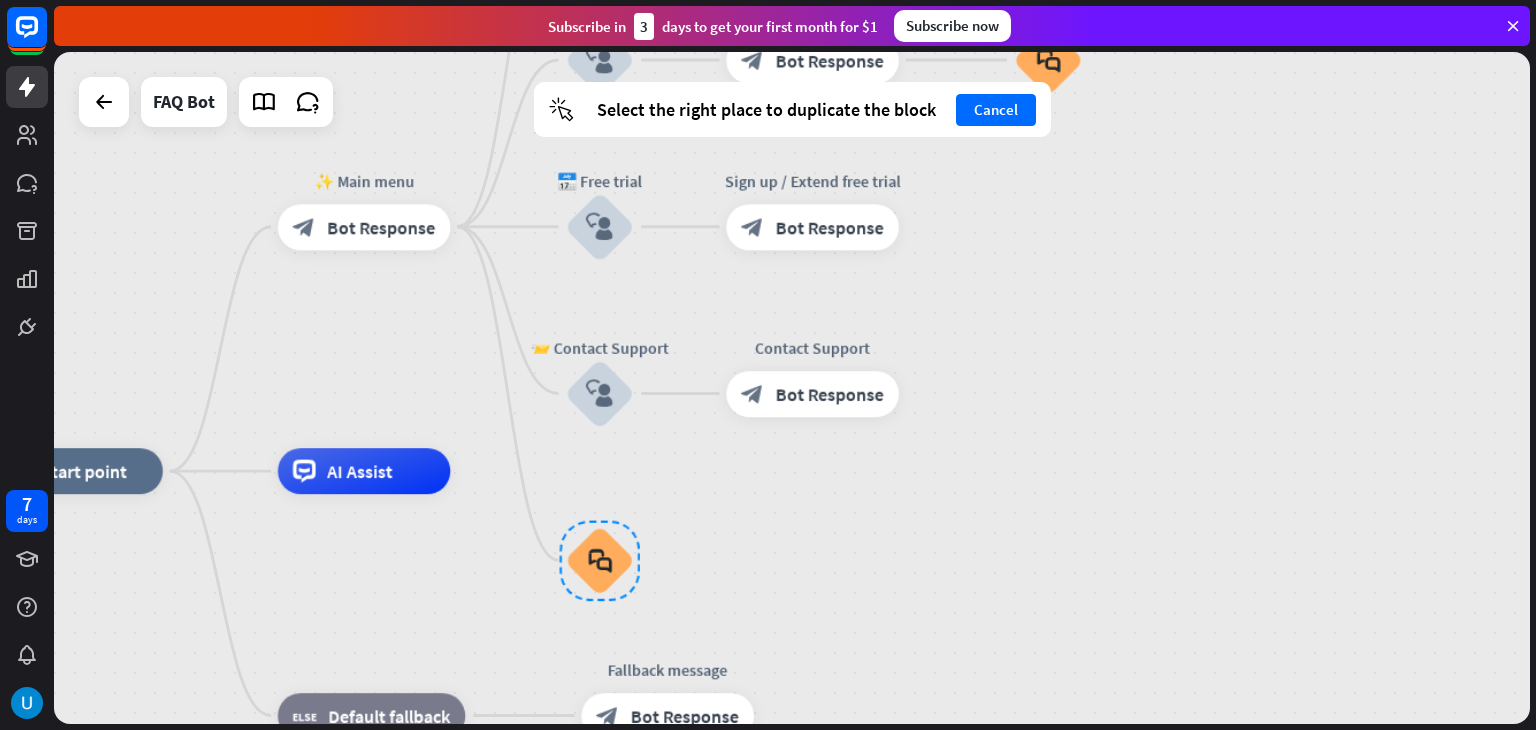 click on "home_2   Start point                 ✨ Main menu   block_bot_response   Bot Response                 💲 Subscription   block_user_input                 Subscription plan — 🔍 menu   block_bot_response   Bot Response                 Subscription plan FAQ   block_faq                 🔑 Account issue   block_user_input                 Account issue — 🔍 menu   block_bot_response   Bot Response                 Account issue FAQ   block_faq                 📅 Free trial   block_user_input                 Sign up / Extend free trial   block_bot_response   Bot Response                 📨 Contact Support   block_user_input                 Contact Support   block_bot_response   Bot Response                   block_faq                     AI Assist                   block_fallback   Default fallback                 Fallback message   block_bot_response   Bot Response" at bounding box center (838, 857) 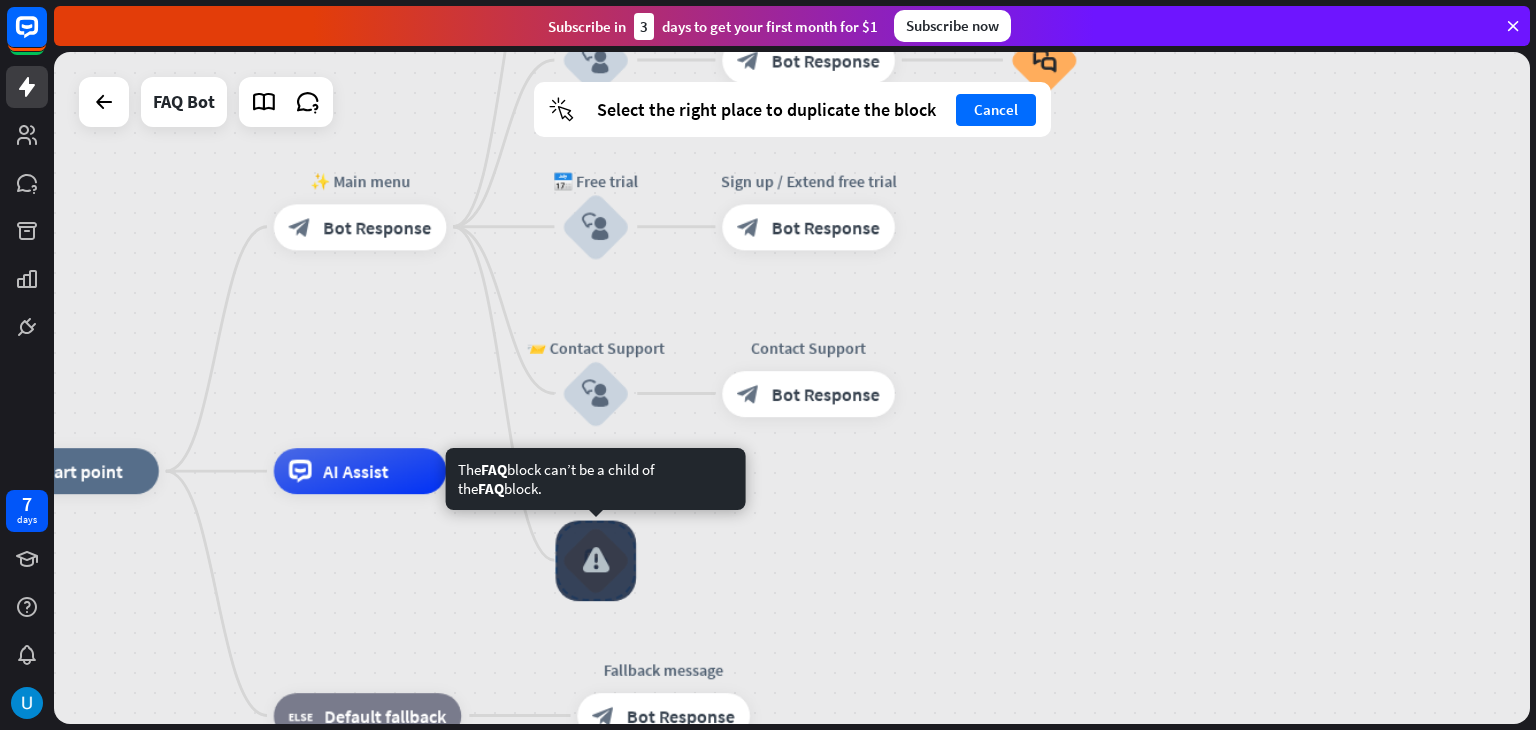 drag, startPoint x: 596, startPoint y: 564, endPoint x: 584, endPoint y: 565, distance: 12.0415945 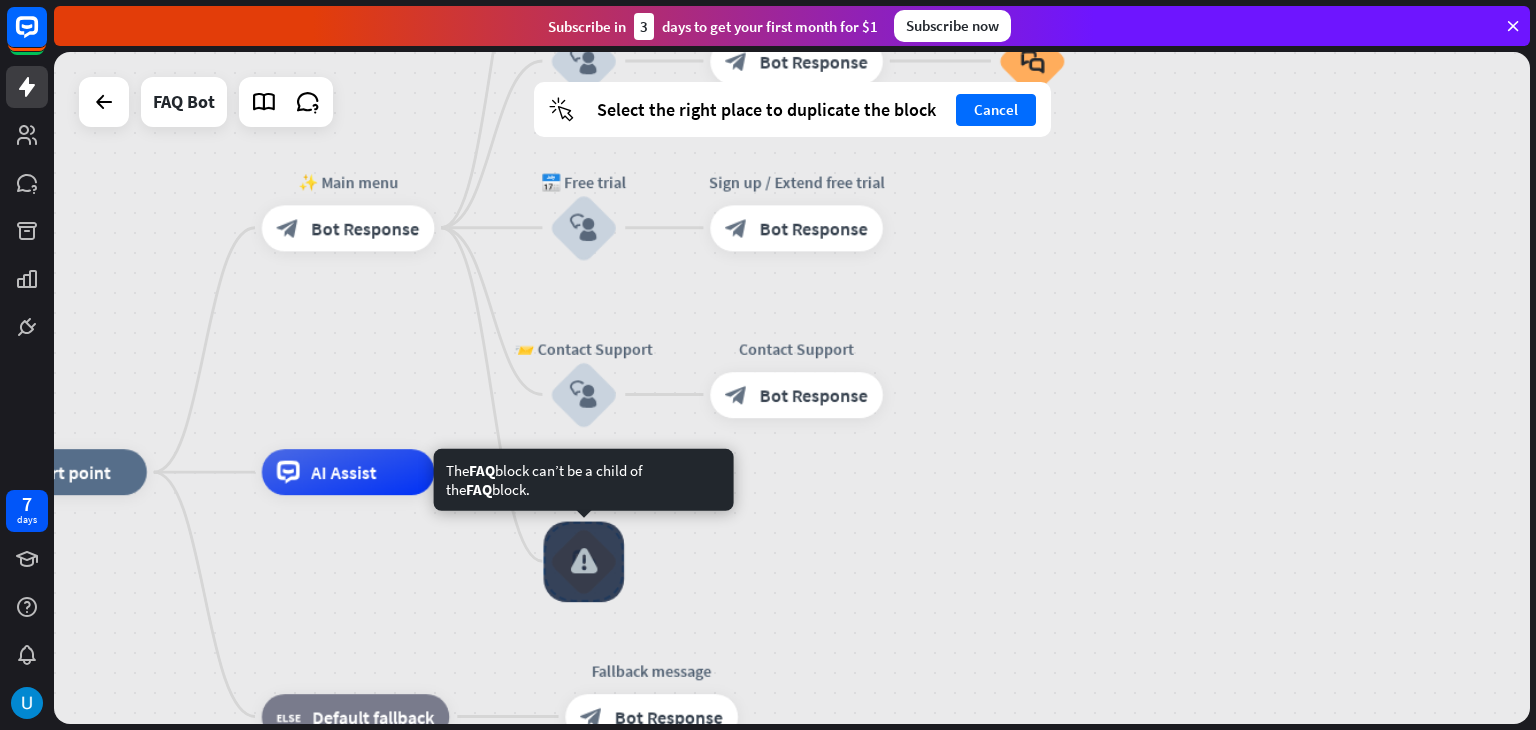 click on "block_faq" at bounding box center [583, 561] 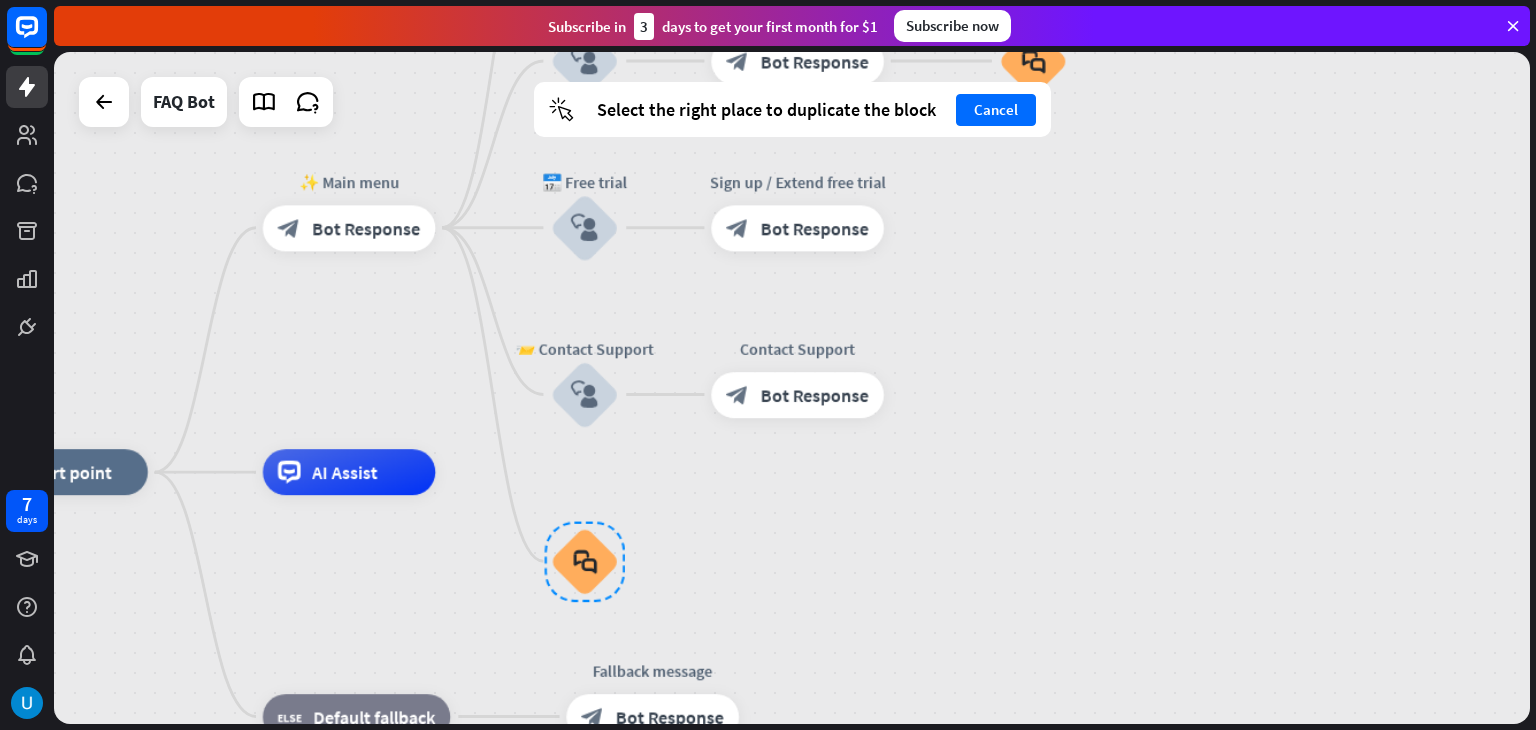 click on "home_2   Start point                 ✨ Main menu   block_bot_response   Bot Response                 💲 Subscription   block_user_input                 Subscription plan — 🔍 menu   block_bot_response   Bot Response                 Subscription plan FAQ   block_faq                 🔑 Account issue   block_user_input                 Account issue — 🔍 menu   block_bot_response   Bot Response                 Account issue FAQ   block_faq                 📅 Free trial   block_user_input                 Sign up / Extend free trial   block_bot_response   Bot Response                 📨 Contact Support   block_user_input                 Contact Support   block_bot_response   Bot Response                   block_faq                     AI Assist                   block_fallback   Default fallback                 Fallback message   block_bot_response   Bot Response" at bounding box center (823, 858) 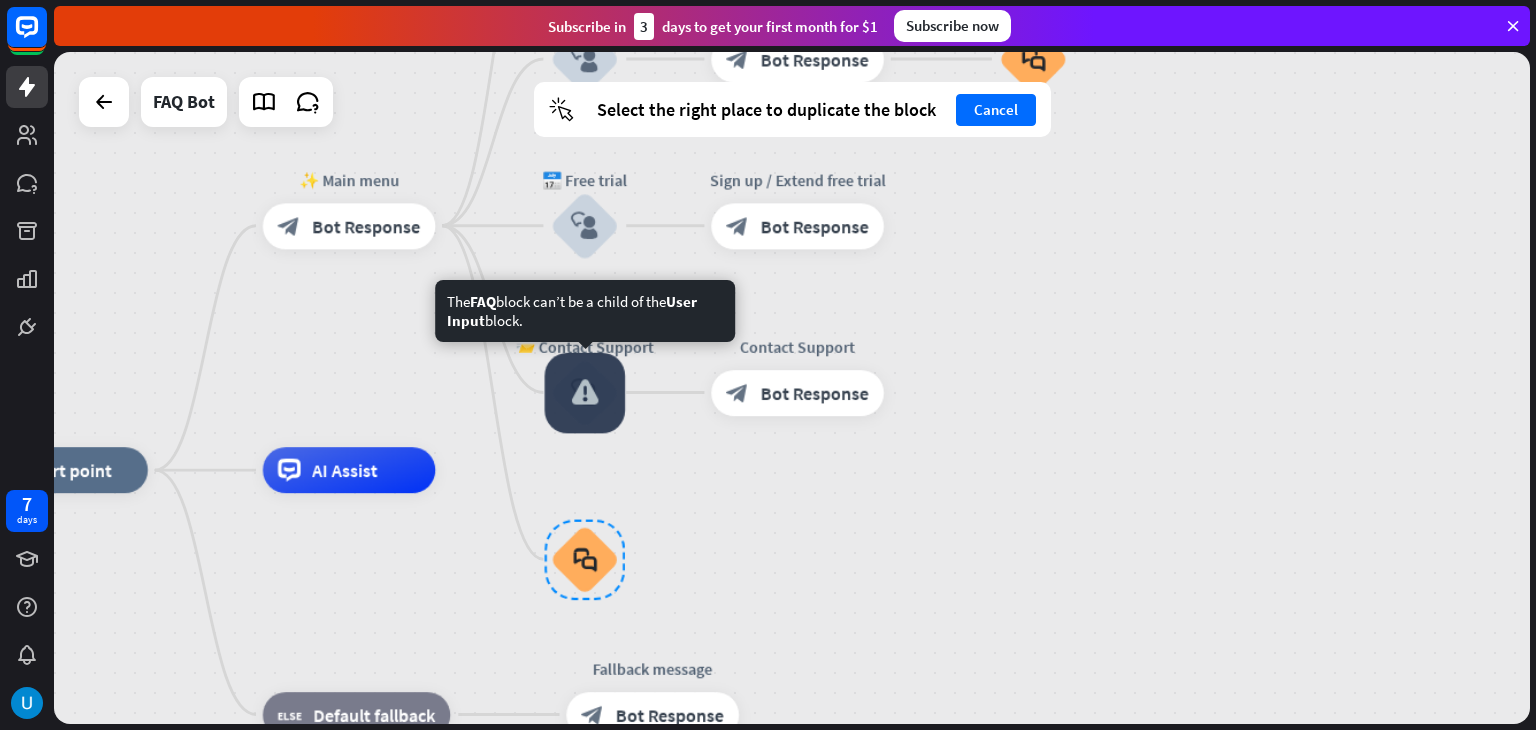 click at bounding box center [585, 392] 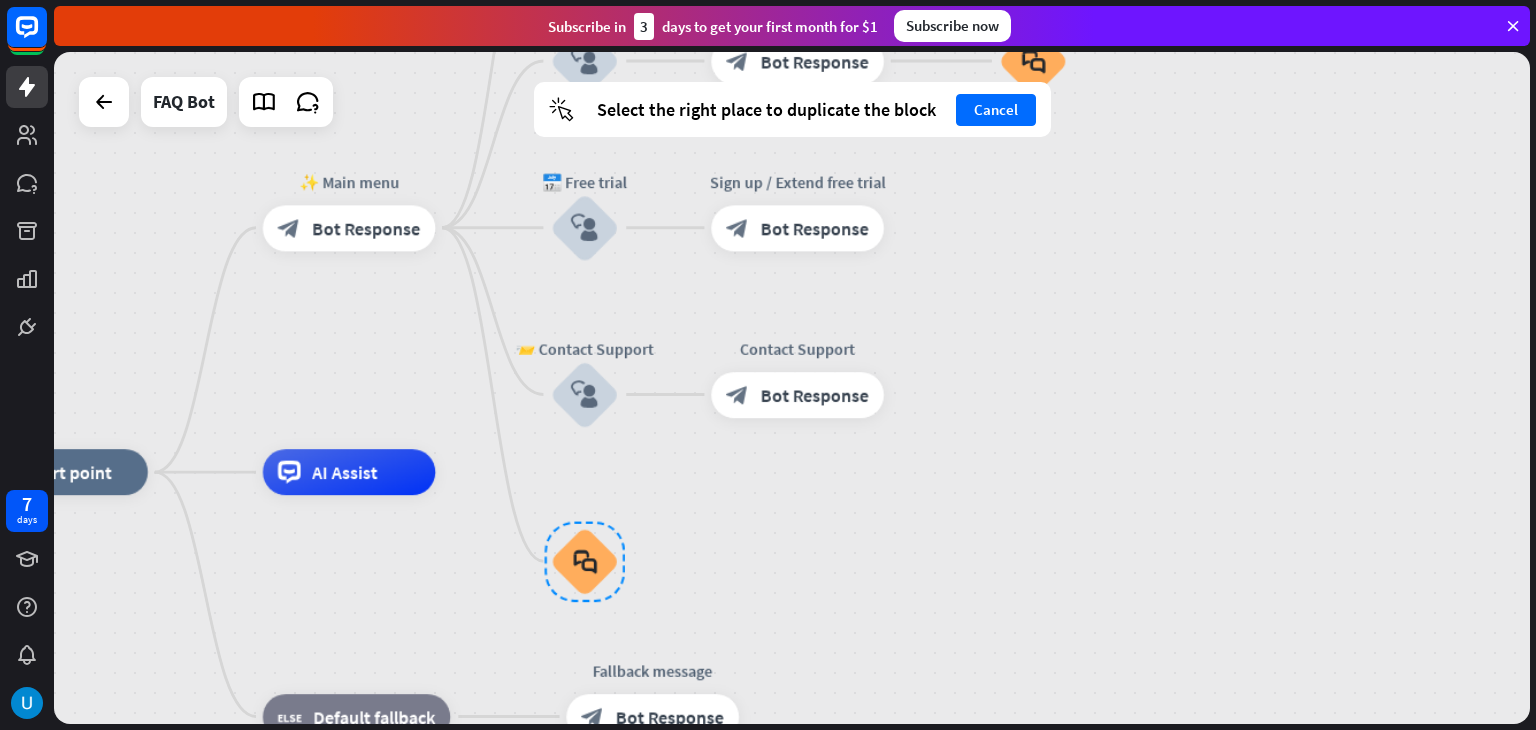 click on "home_2   Start point                 ✨ Main menu   block_bot_response   Bot Response                 💲 Subscription   block_user_input                 Subscription plan — 🔍 menu   block_bot_response   Bot Response                 Subscription plan FAQ   block_faq                 🔑 Account issue   block_user_input                 Account issue — 🔍 menu   block_bot_response   Bot Response                 Account issue FAQ   block_faq                 📅 Free trial   block_user_input                 Sign up / Extend free trial   block_bot_response   Bot Response                 📨 Contact Support   block_user_input                 Contact Support   block_bot_response   Bot Response                   block_faq                     AI Assist                   block_fallback   Default fallback                 Fallback message   block_bot_response   Bot Response" at bounding box center (823, 858) 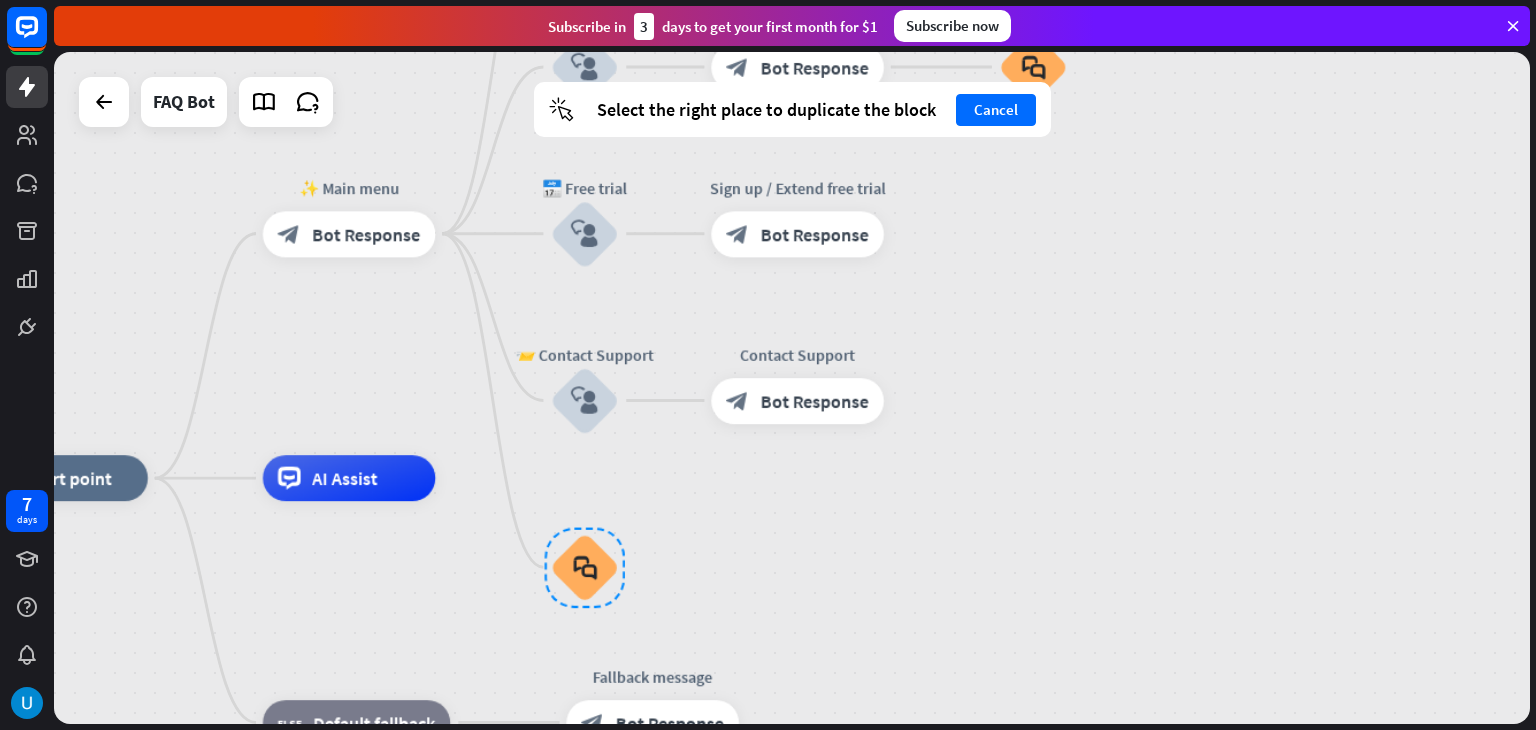 click on "home_2   Start point                 ✨ Main menu   block_bot_response   Bot Response                 💲 Subscription   block_user_input                 Subscription plan — 🔍 menu   block_bot_response   Bot Response                 Subscription plan FAQ   block_faq                 🔑 Account issue   block_user_input                 Account issue — 🔍 menu   block_bot_response   Bot Response                 Account issue FAQ   block_faq                 📅 Free trial   block_user_input                 Sign up / Extend free trial   block_bot_response   Bot Response                 📨 Contact Support   block_user_input                 Contact Support   block_bot_response   Bot Response                   block_faq                     AI Assist                   block_fallback   Default fallback                 Fallback message   block_bot_response   Bot Response" at bounding box center (823, 864) 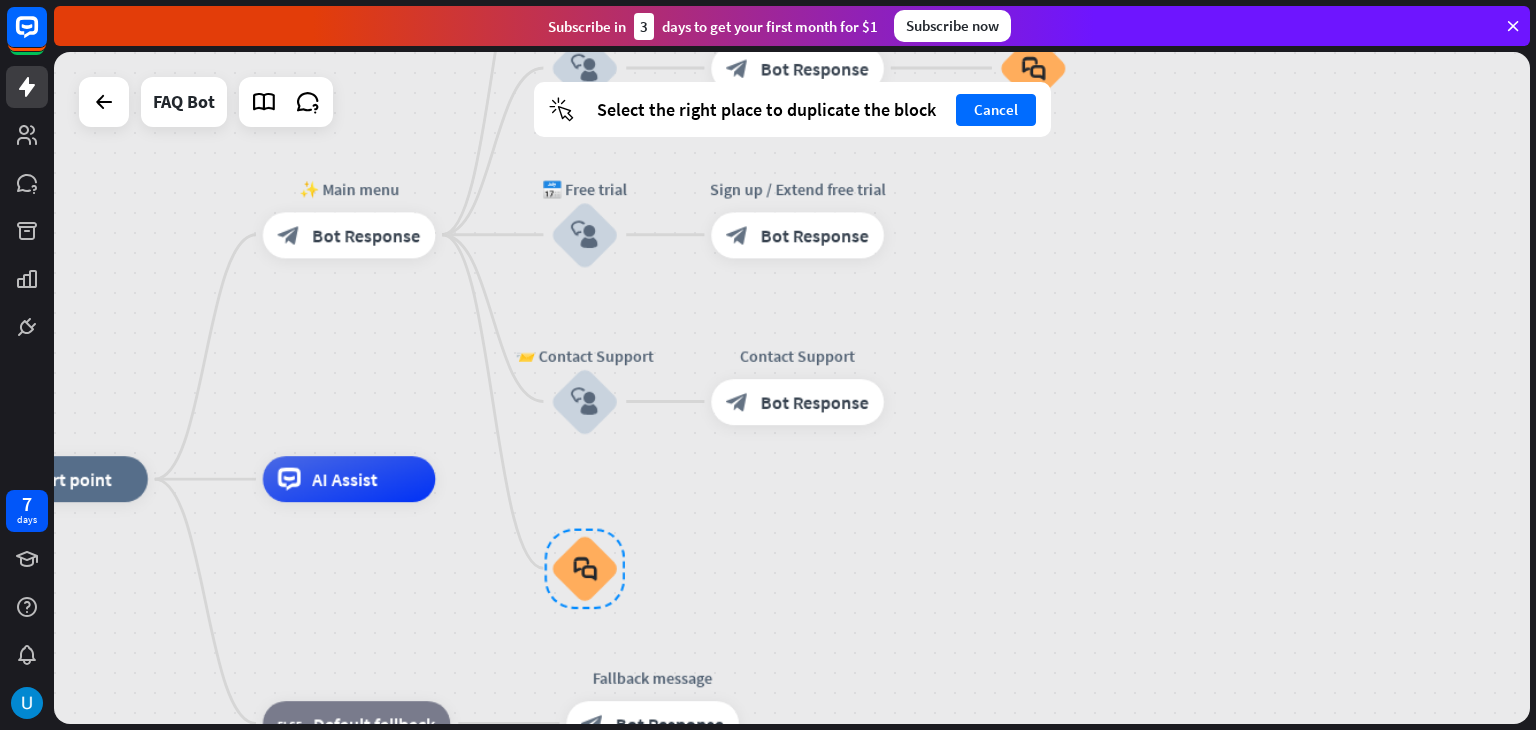 drag, startPoint x: 591, startPoint y: 554, endPoint x: 500, endPoint y: 636, distance: 122.494896 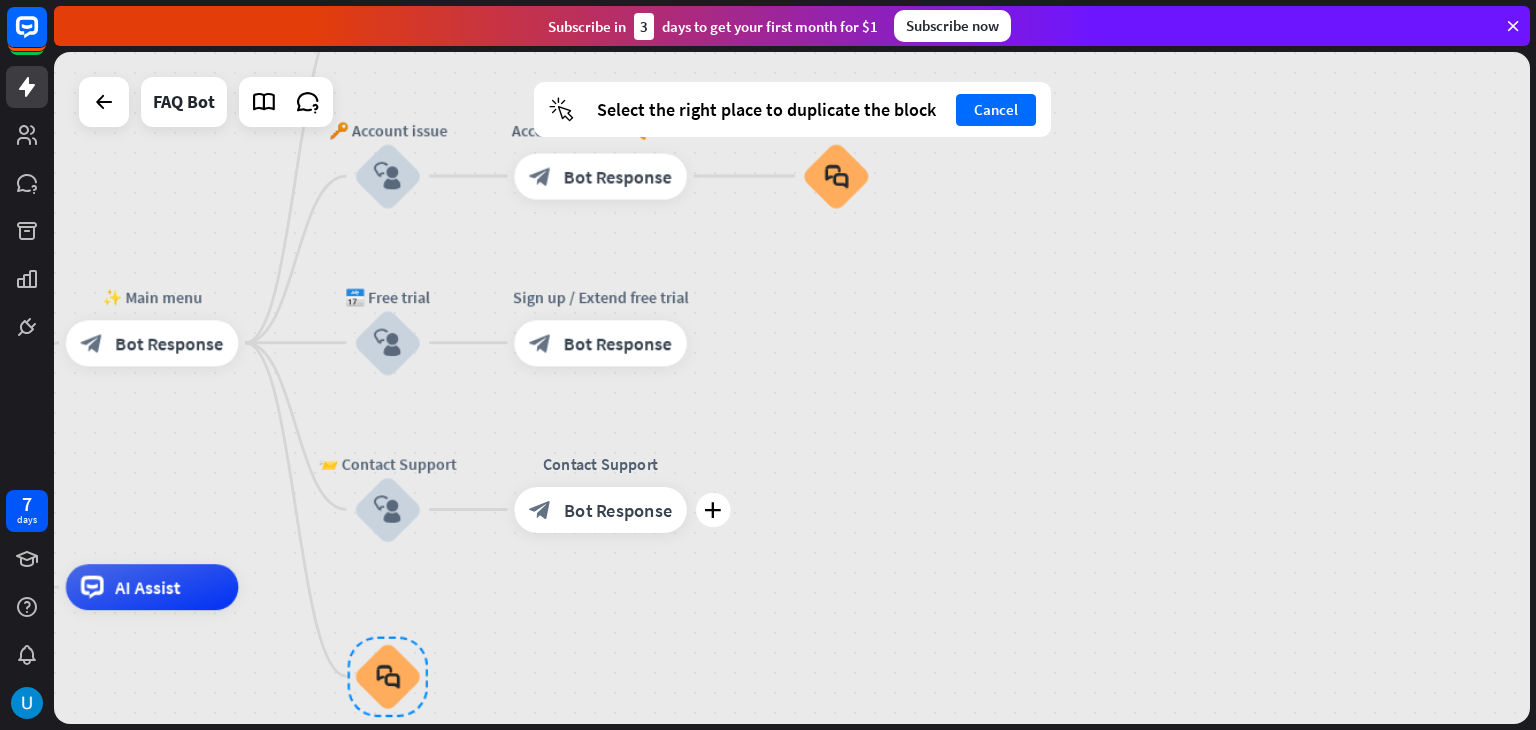 click on "plus     Contact Support   block_bot_response   Bot Response" at bounding box center [600, 509] 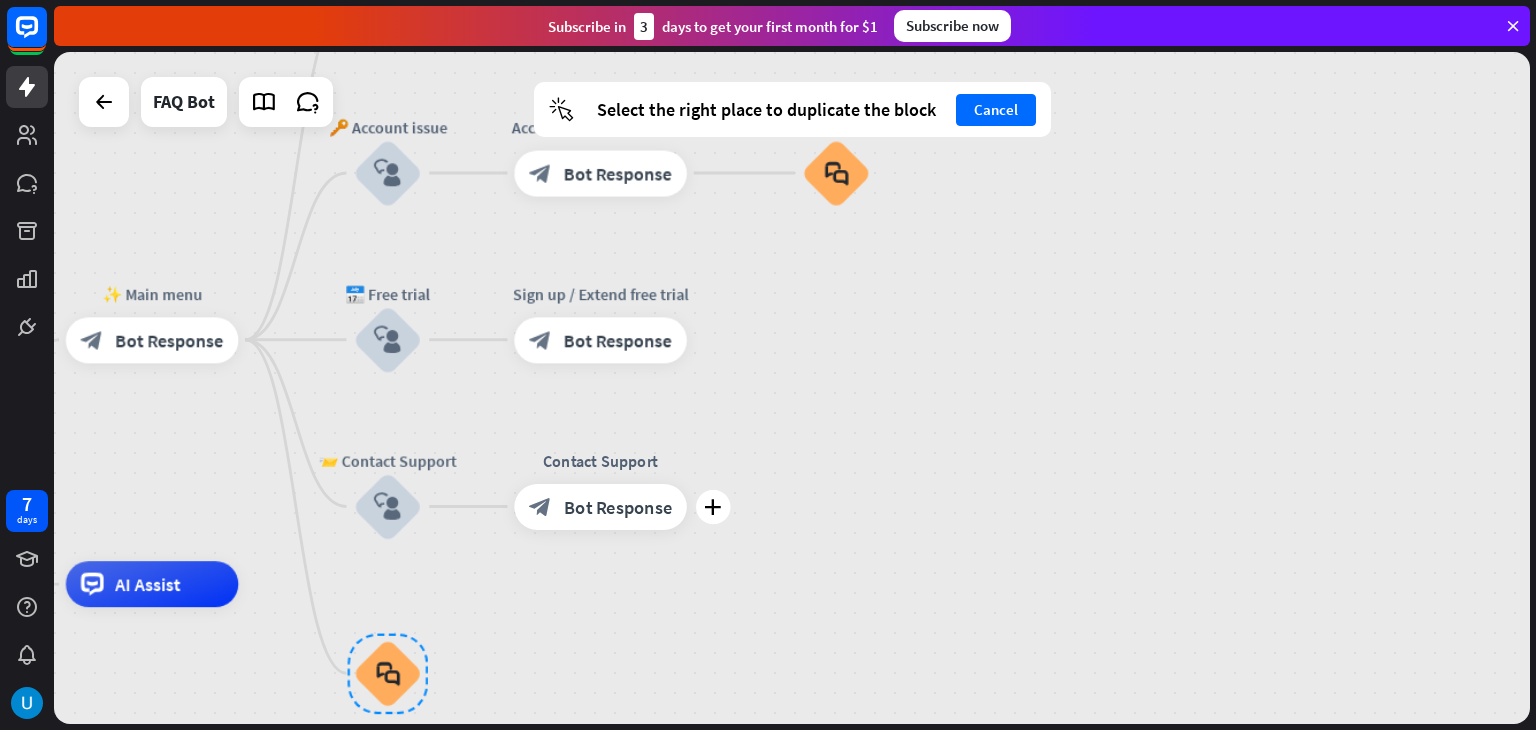 click on "Bot Response" at bounding box center [618, 506] 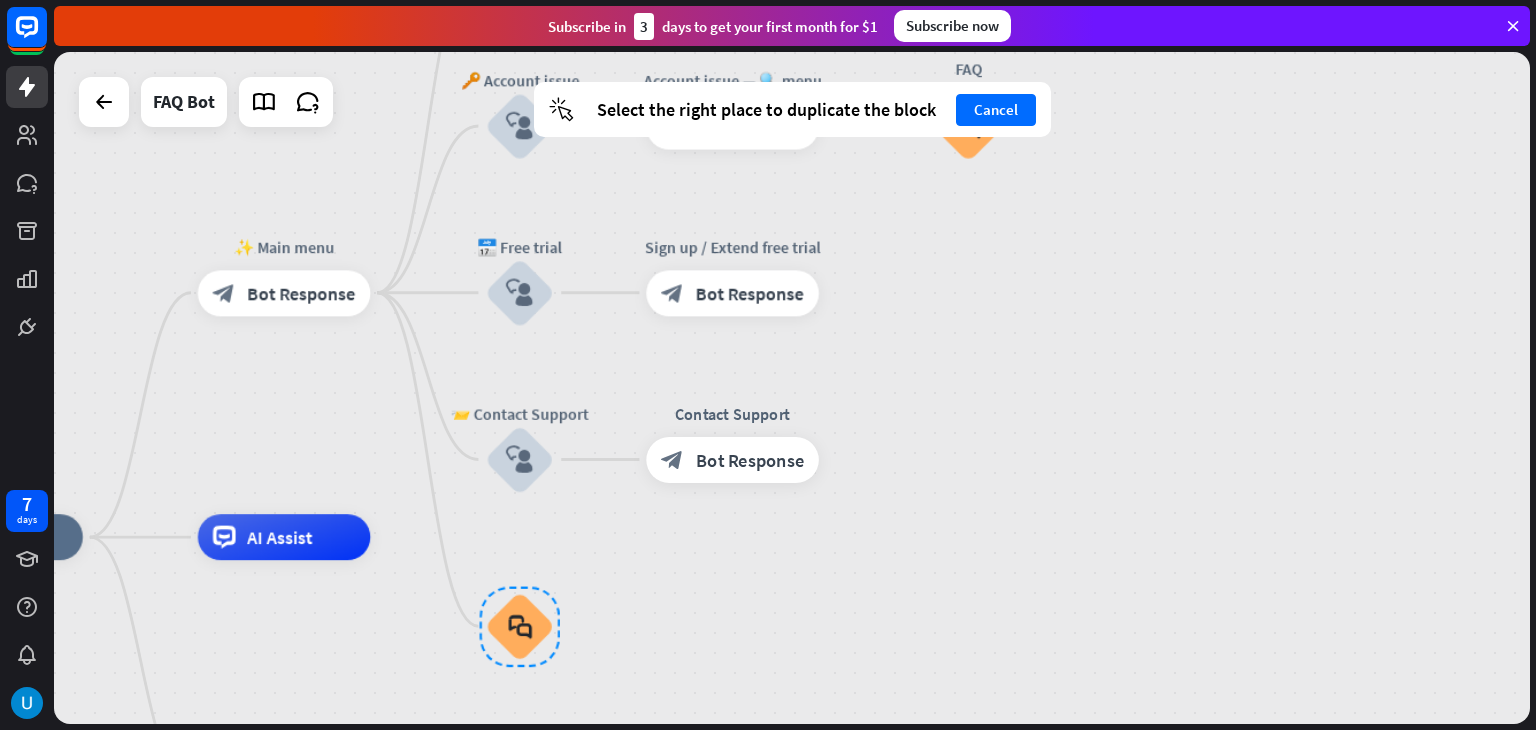drag, startPoint x: 492, startPoint y: 589, endPoint x: 624, endPoint y: 542, distance: 140.11781 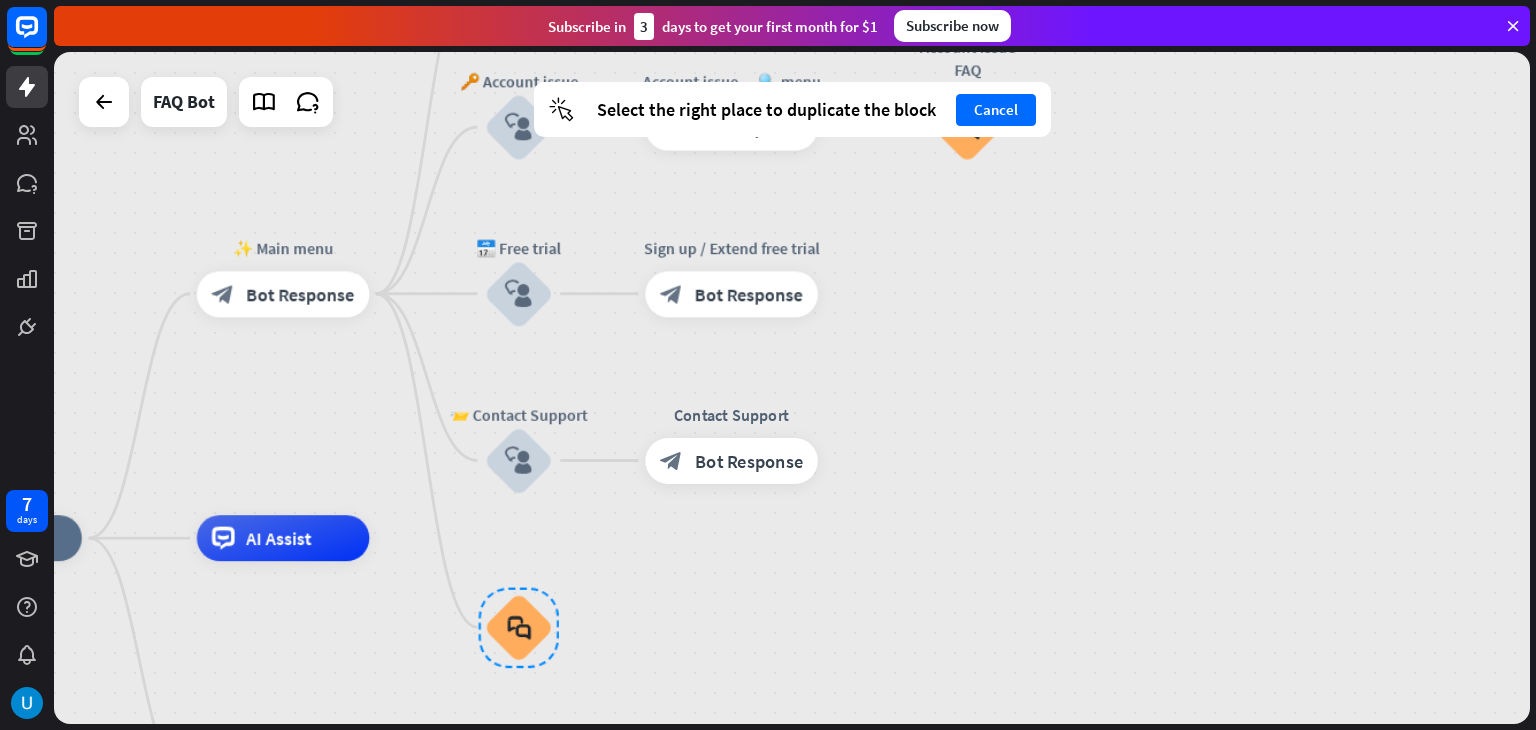 click on "home_2   Start point                 ✨ Main menu   block_bot_response   Bot Response                 💲 Subscription   block_user_input                 Subscription plan — 🔍 menu   block_bot_response   Bot Response                 Subscription plan FAQ   block_faq                 🔑 Account issue   block_user_input                 Account issue — 🔍 menu   block_bot_response   Bot Response                 Account issue FAQ   block_faq                 📅 Free trial   block_user_input                 Sign up / Extend free trial   block_bot_response   Bot Response                 📨 Contact Support   block_user_input                 Contact Support   block_bot_response   Bot Response                   block_faq                     AI Assist                   block_fallback   Default fallback                 Fallback message   block_bot_response   Bot Response" at bounding box center [757, 924] 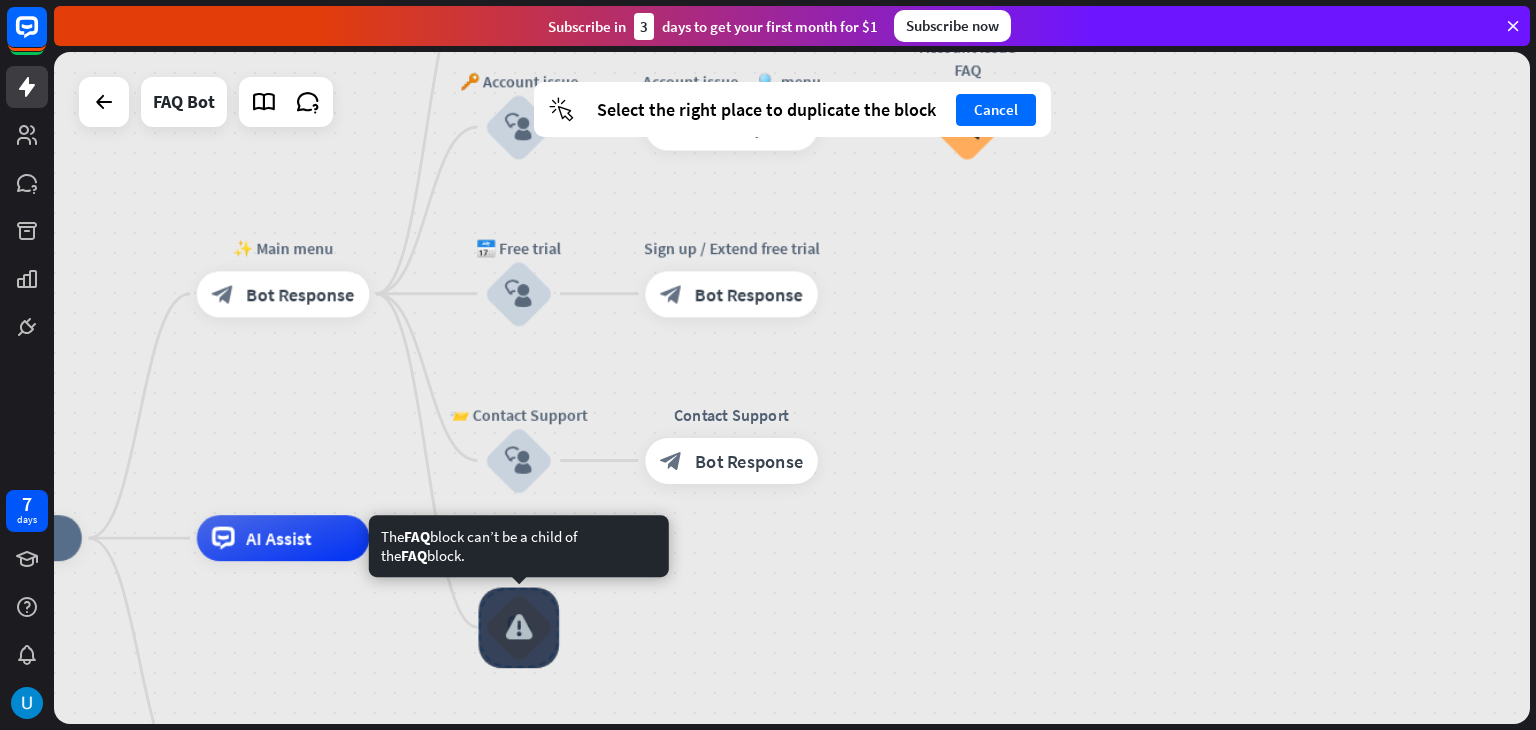click at bounding box center [519, 627] 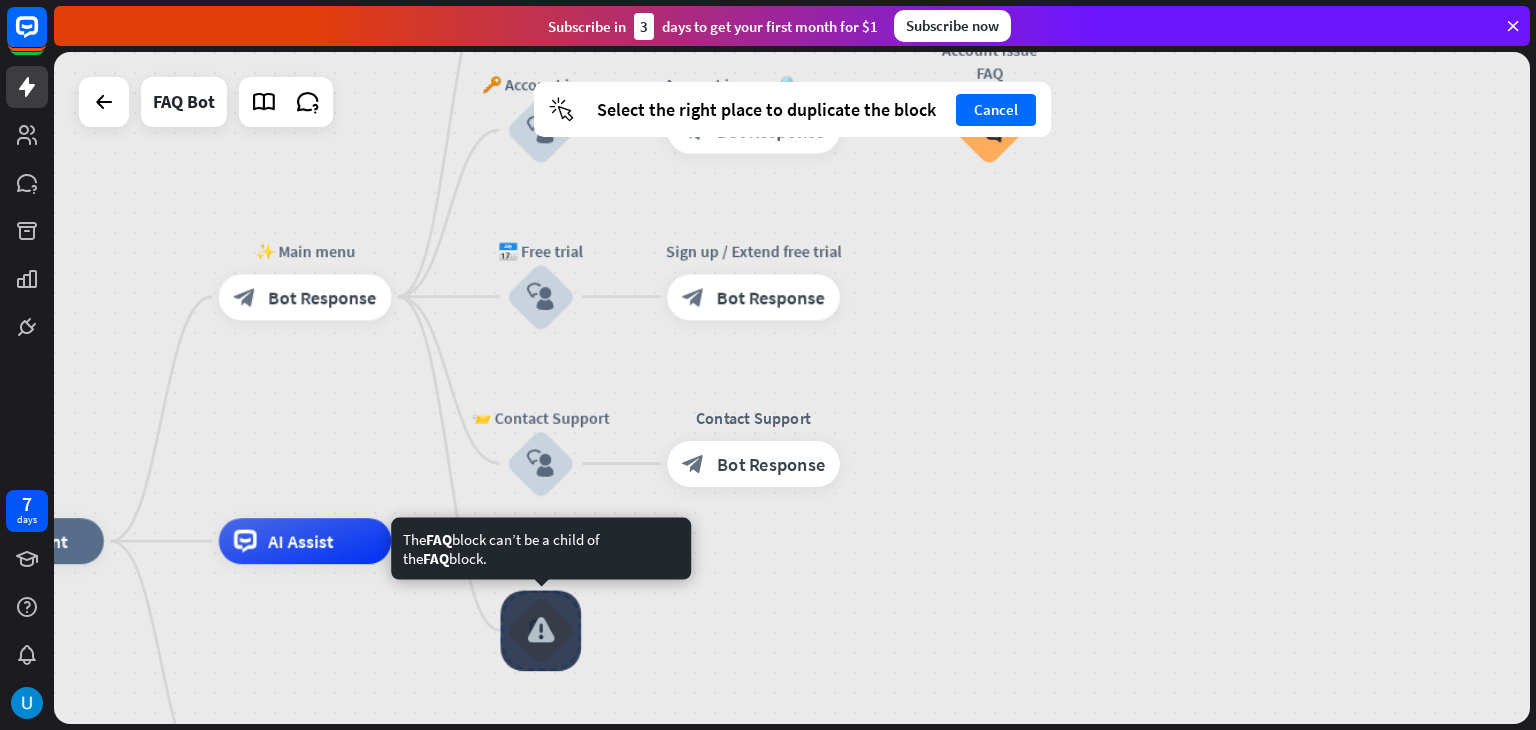 drag, startPoint x: 560, startPoint y: 624, endPoint x: 706, endPoint y: 617, distance: 146.16771 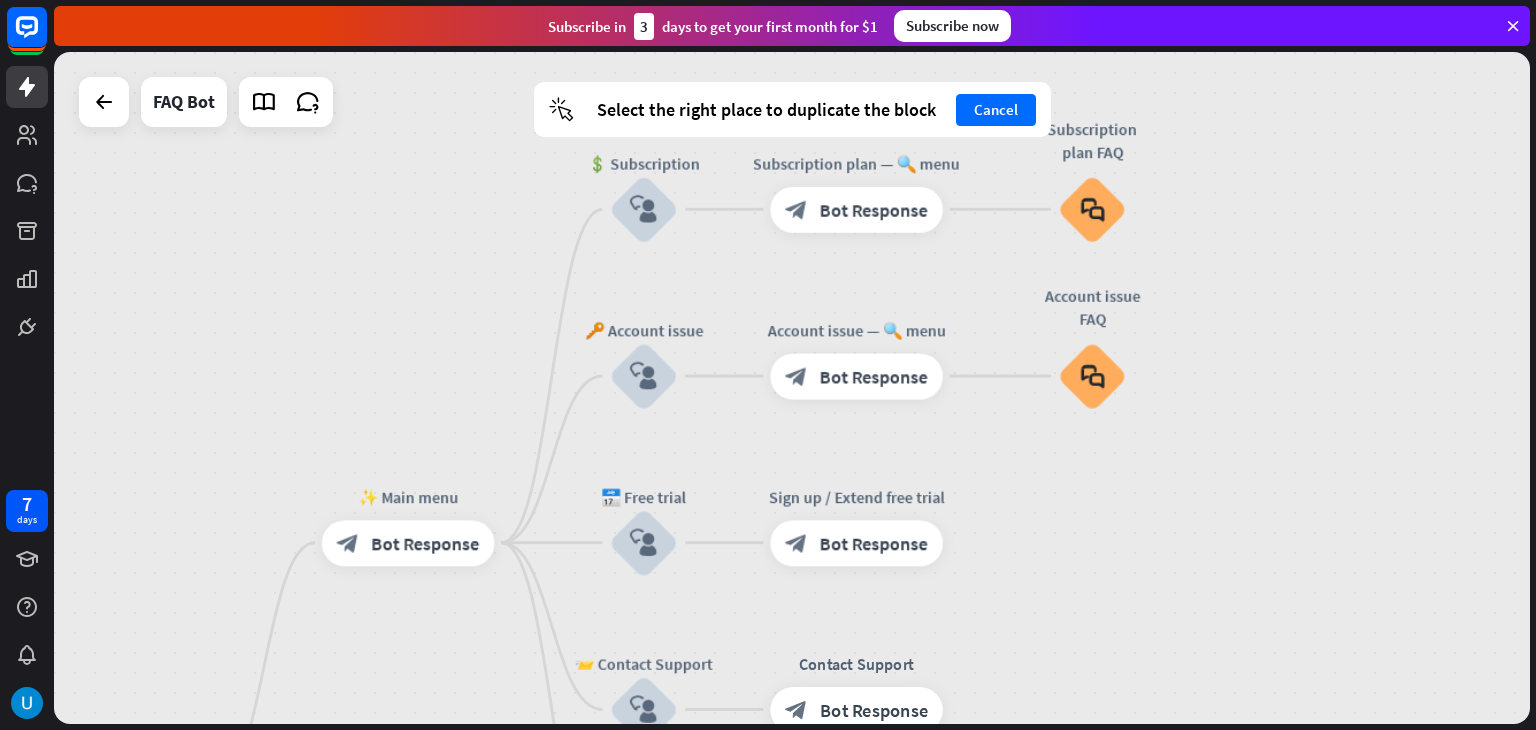 drag, startPoint x: 430, startPoint y: 73, endPoint x: 509, endPoint y: 357, distance: 294.78296 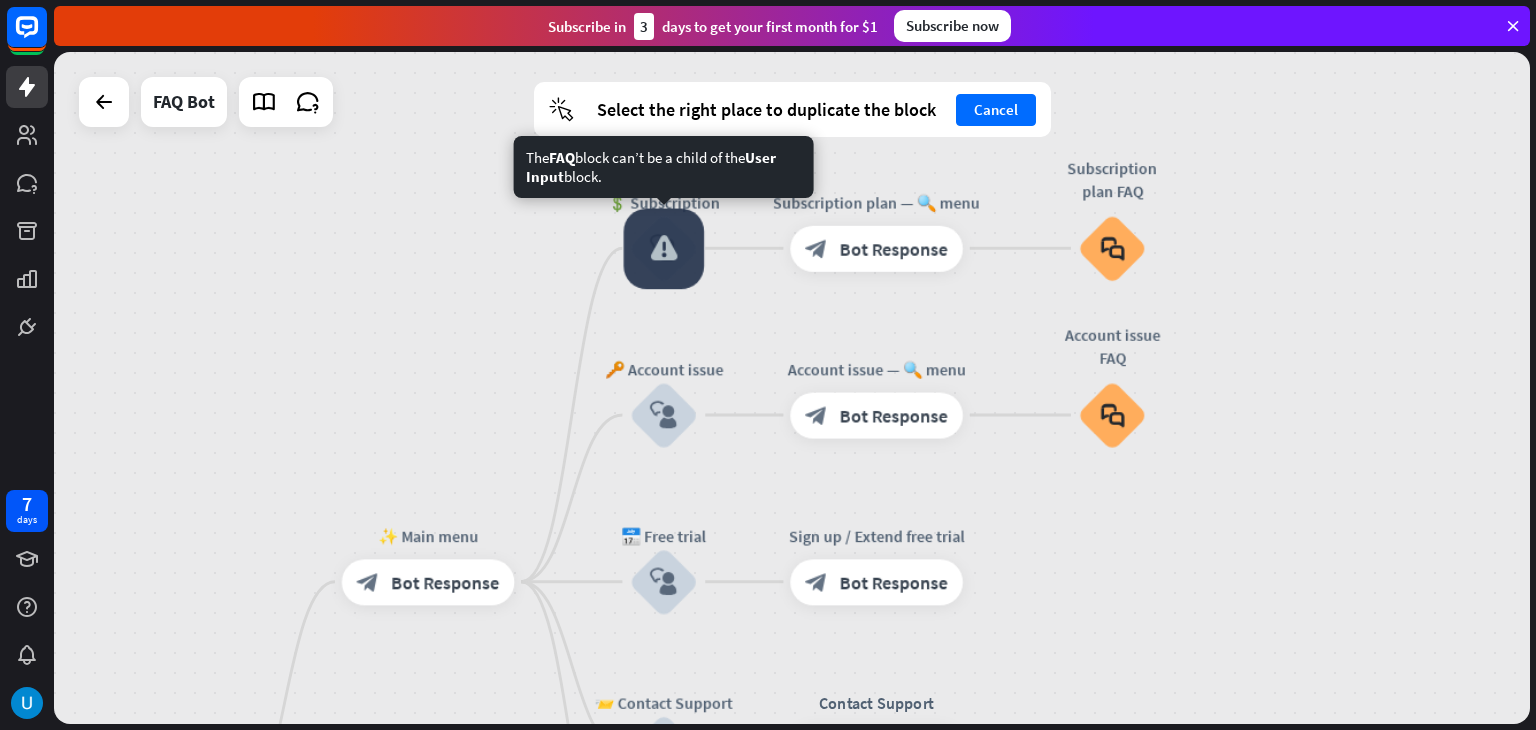 click at bounding box center (664, 248) 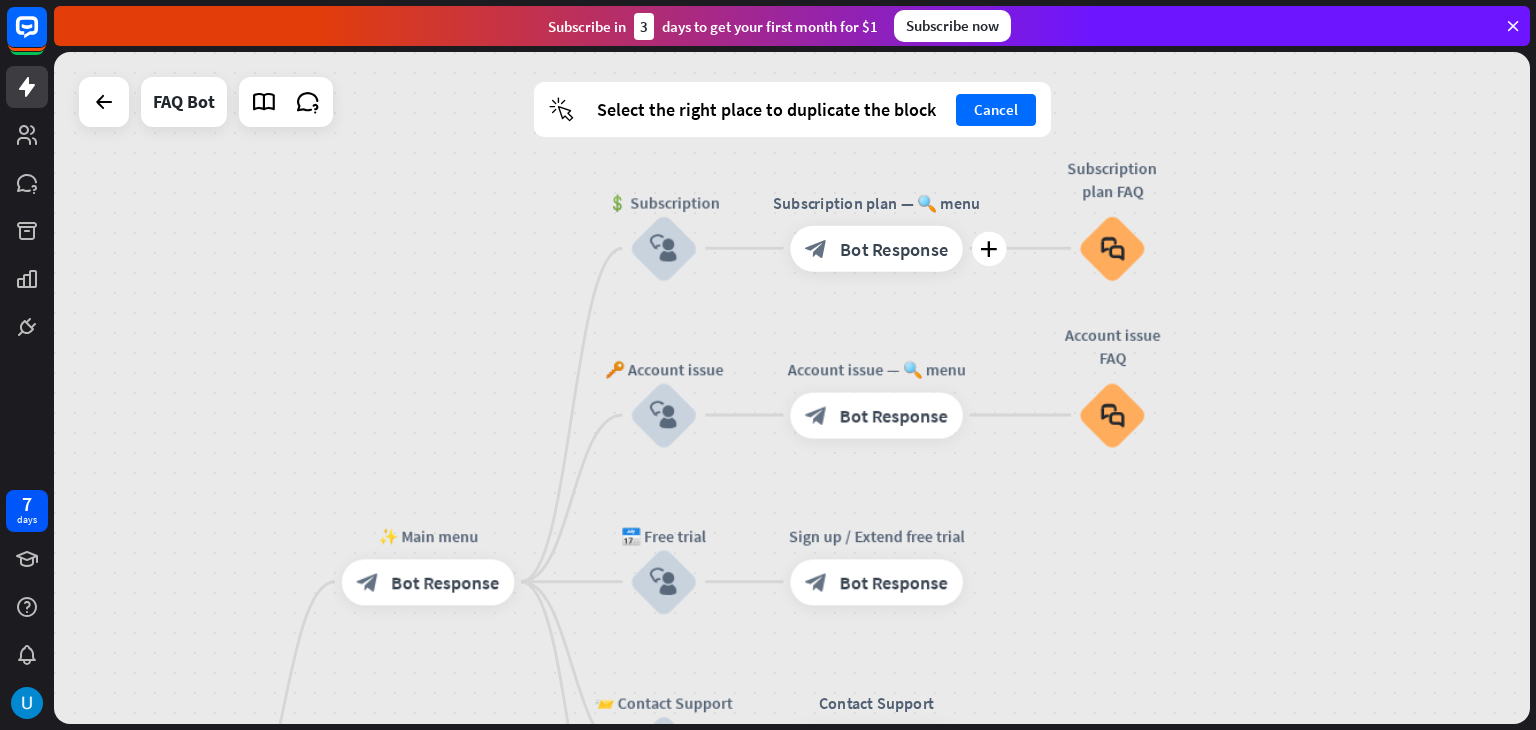 drag, startPoint x: 791, startPoint y: 281, endPoint x: 794, endPoint y: 230, distance: 51.088158 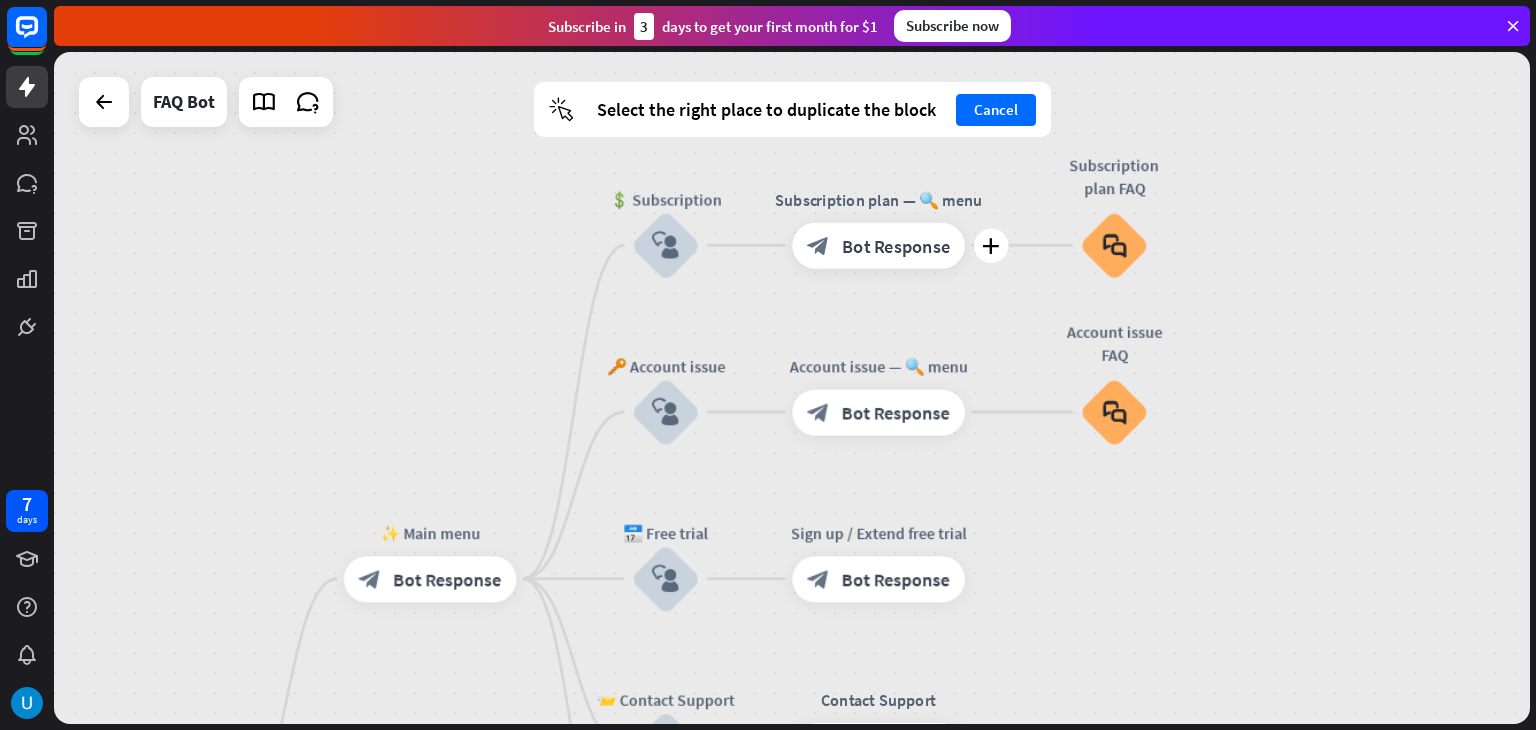 click on "block_bot_response" at bounding box center [818, 245] 